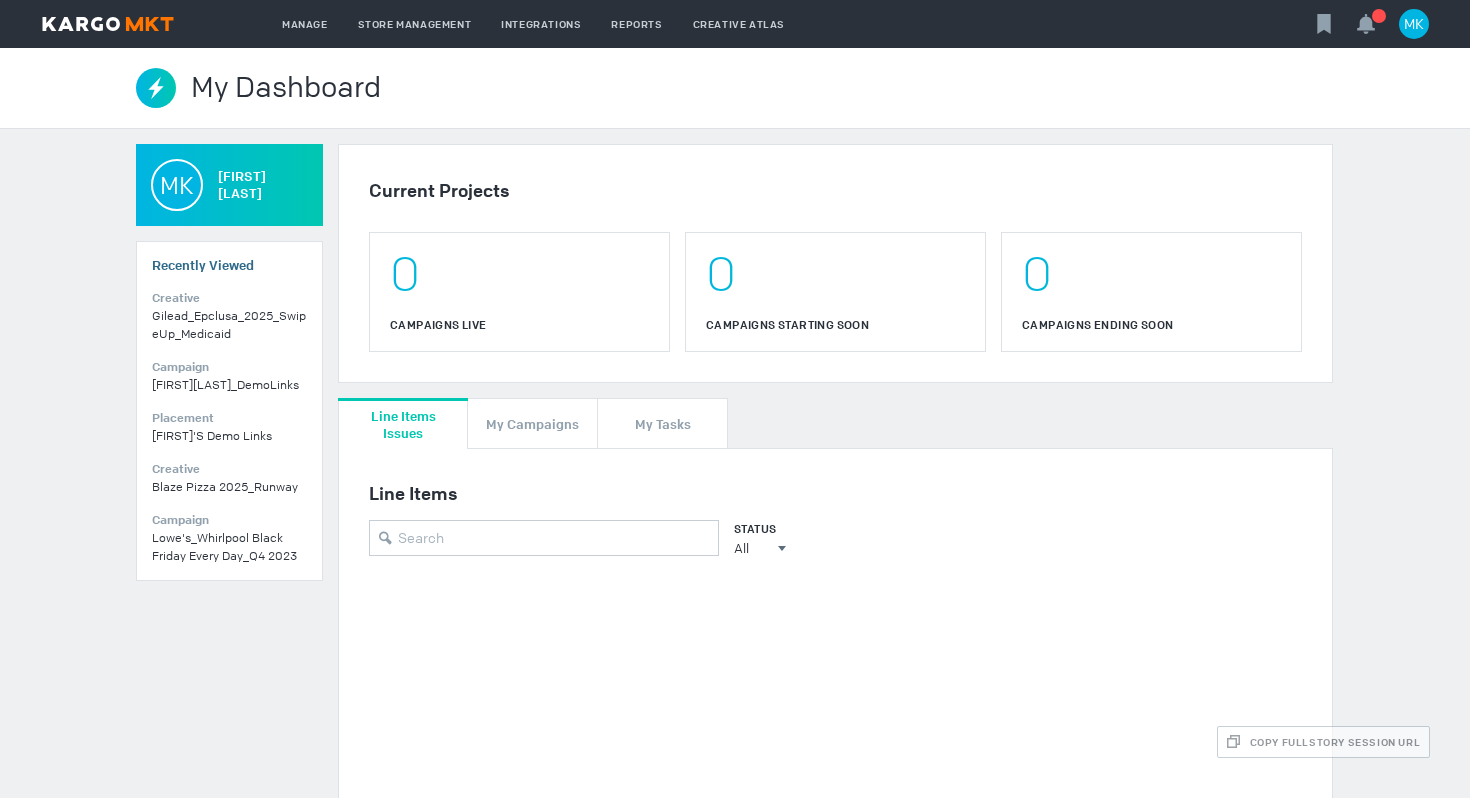 scroll, scrollTop: 0, scrollLeft: 0, axis: both 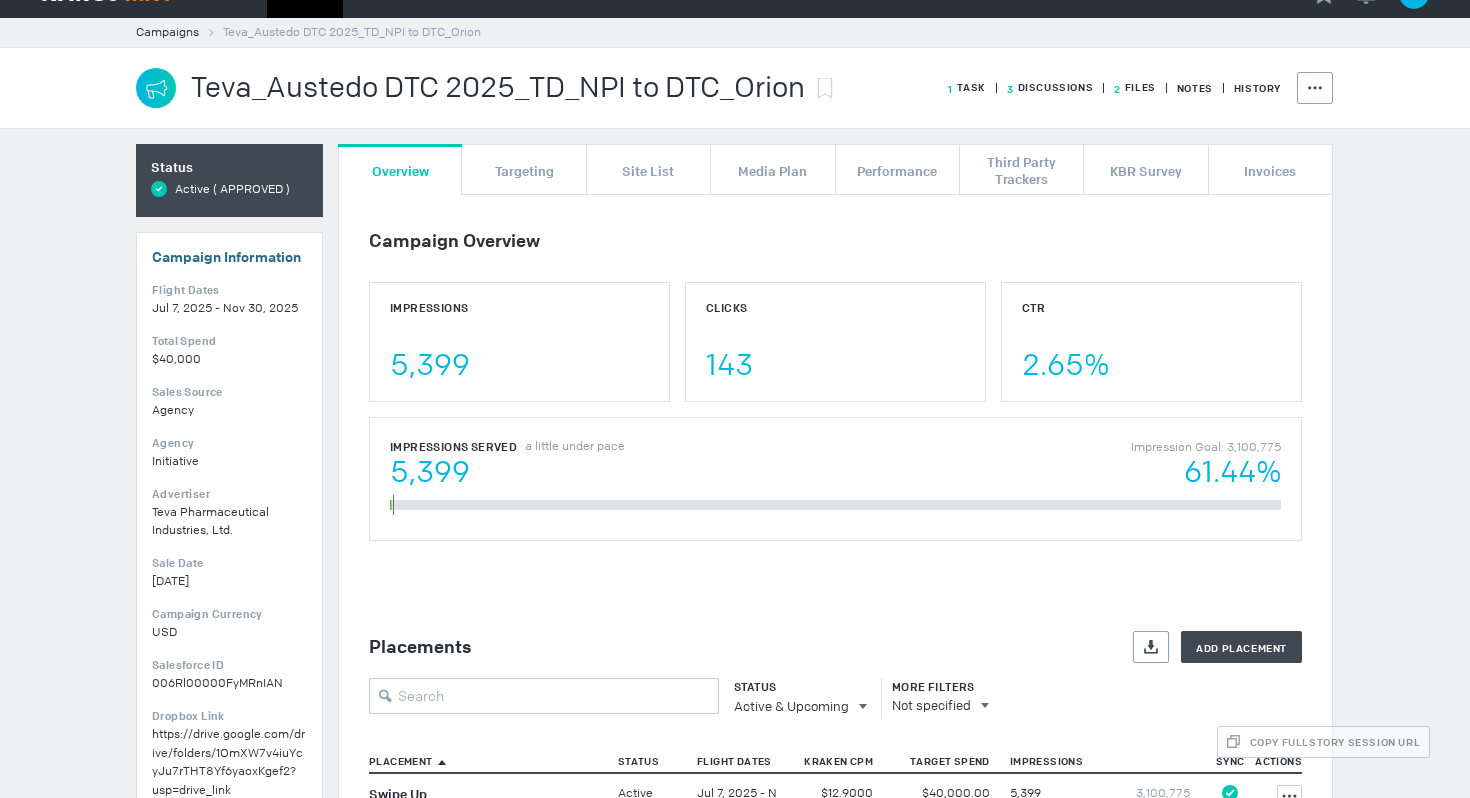click on "3 Discussions" at bounding box center [967, 87] 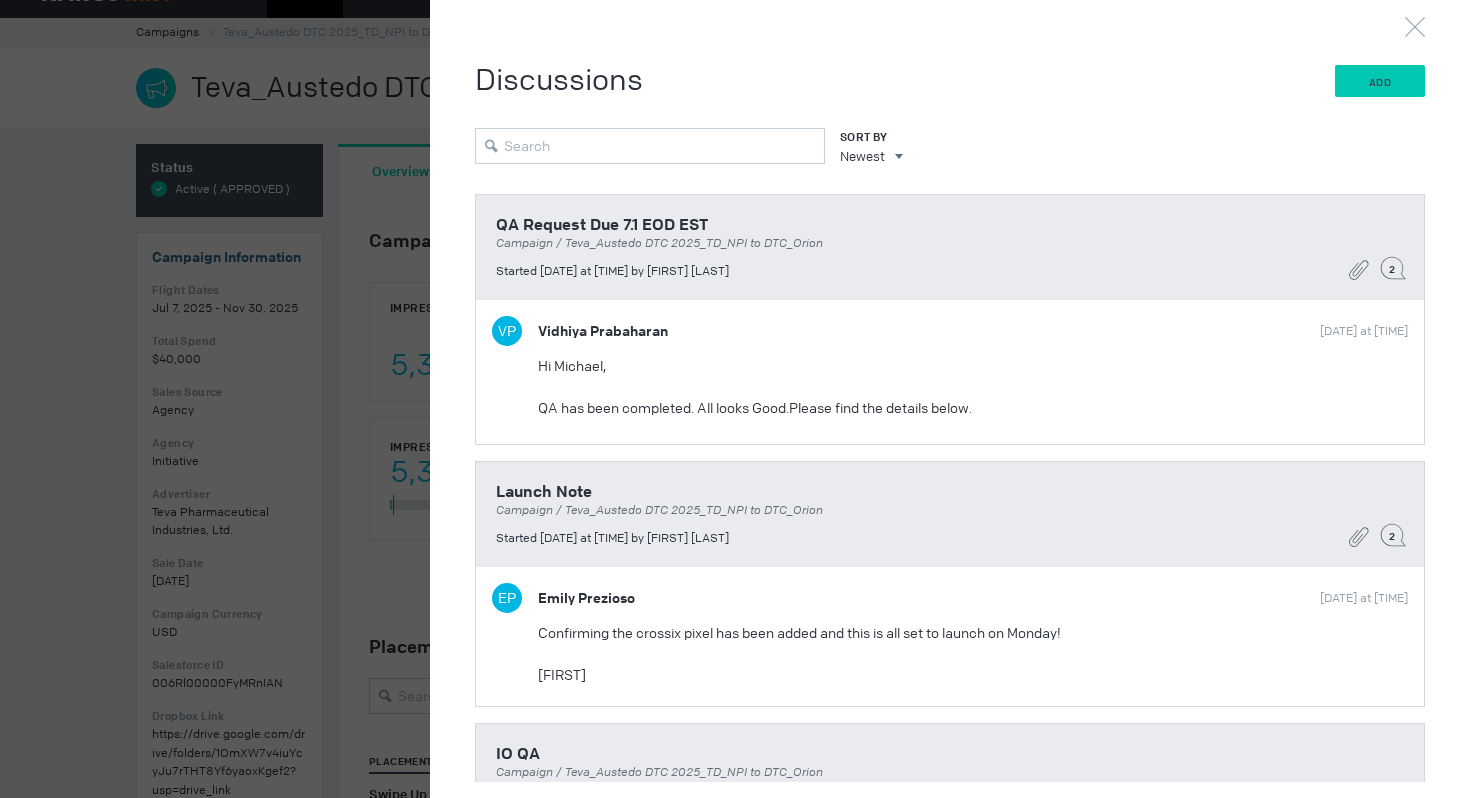 click on "Add" at bounding box center [1380, 82] 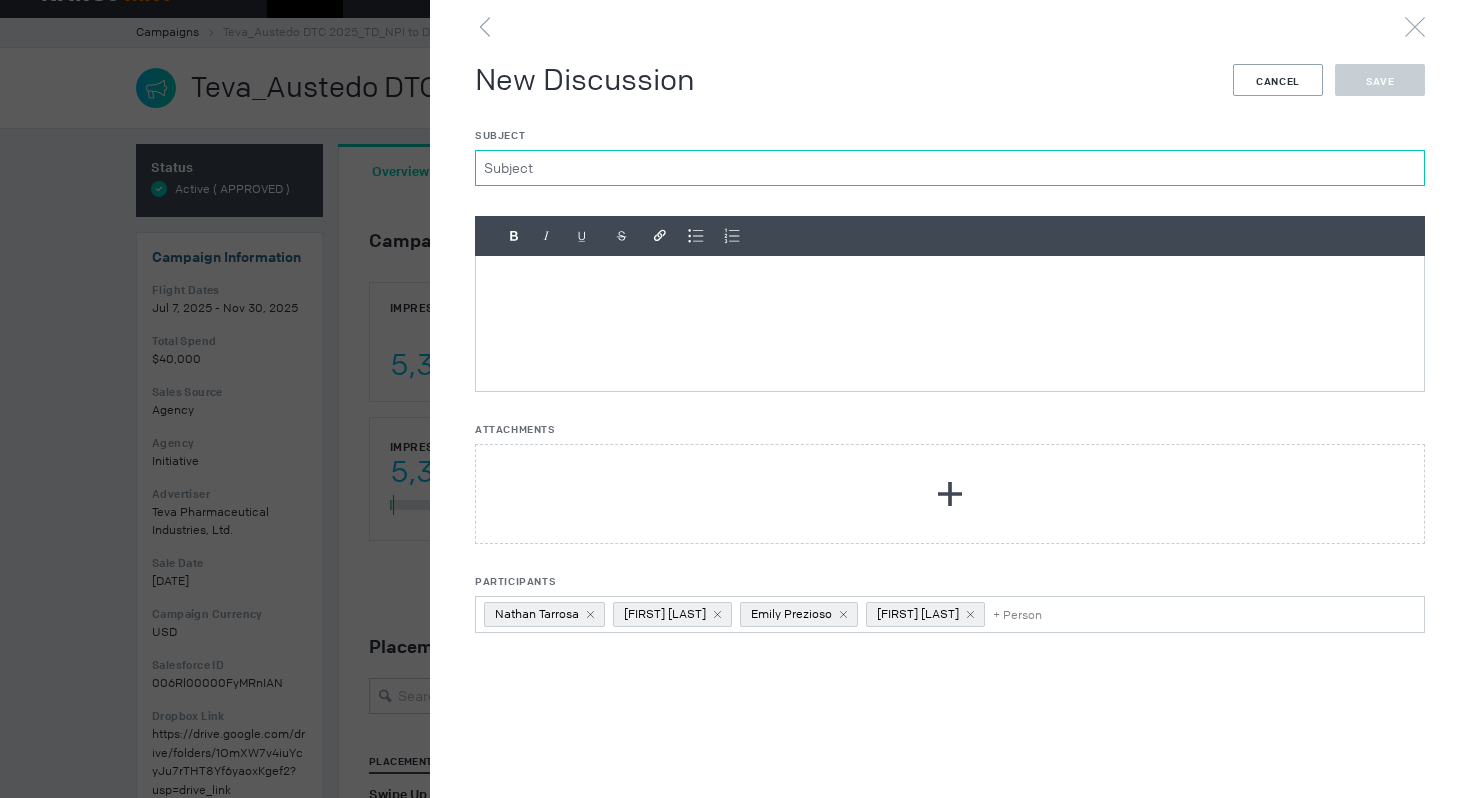 click on "Subject" at bounding box center [950, 168] 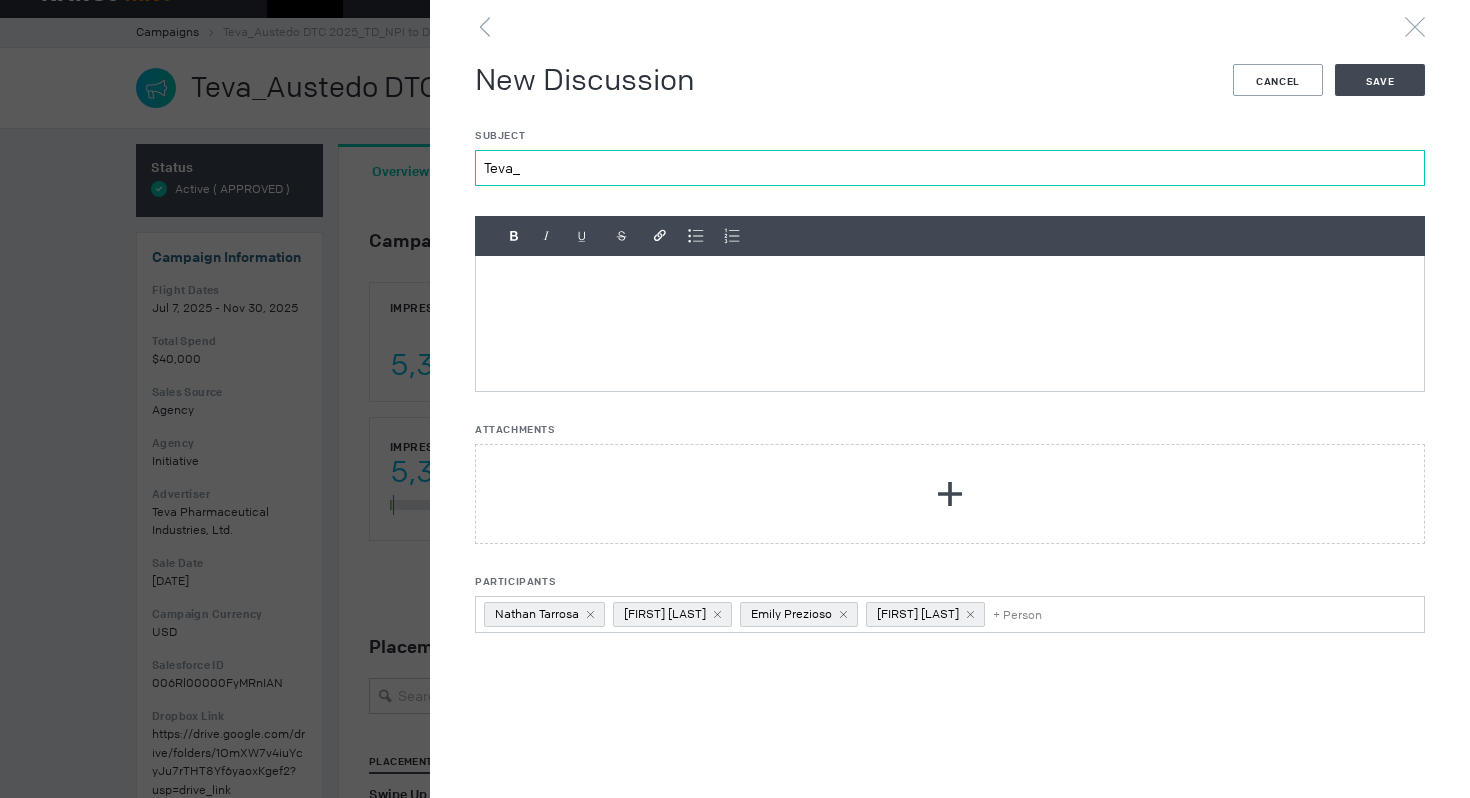 click on "Teva_" at bounding box center [950, 168] 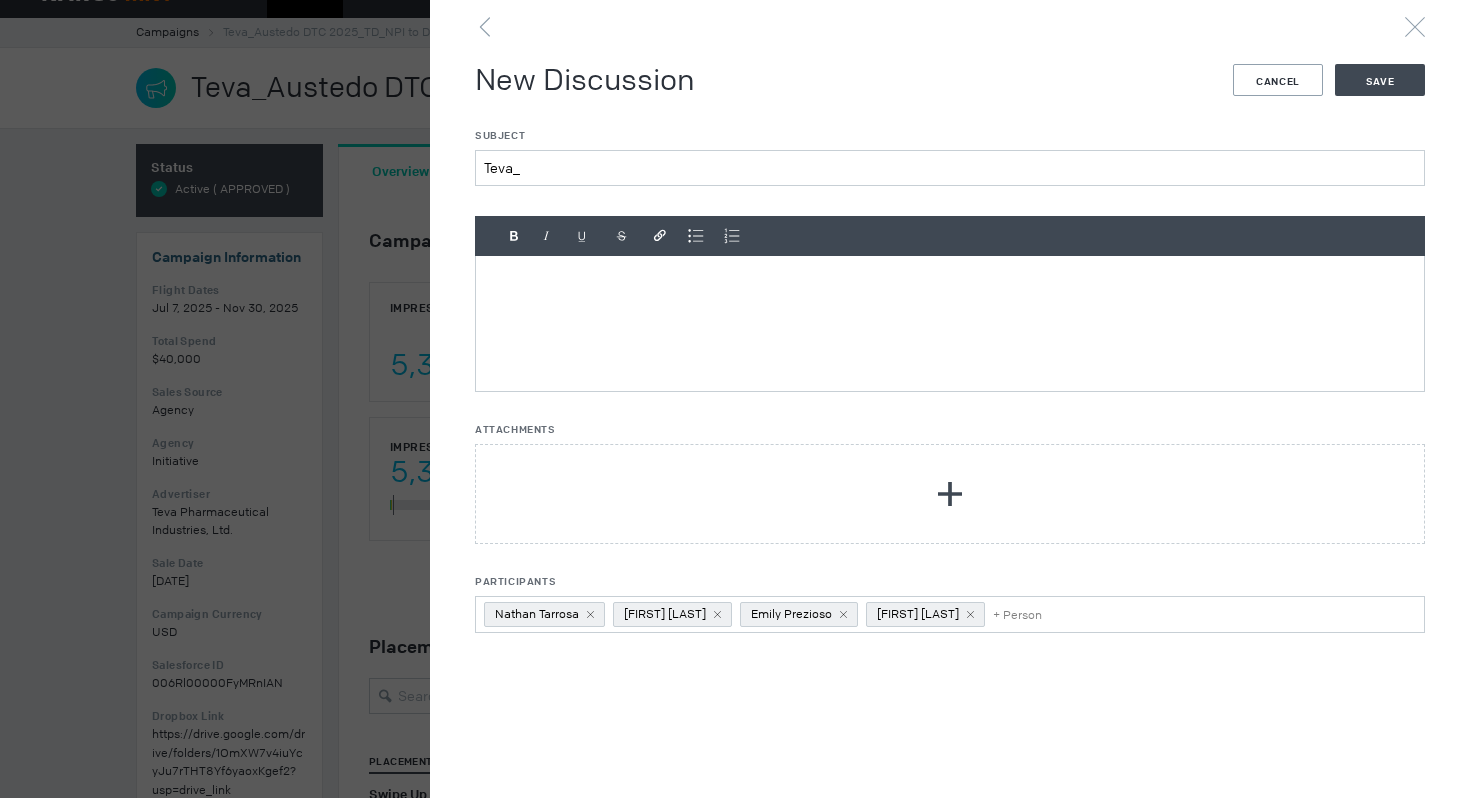 click on "New Discussion Cancel Save" at bounding box center [950, 81] 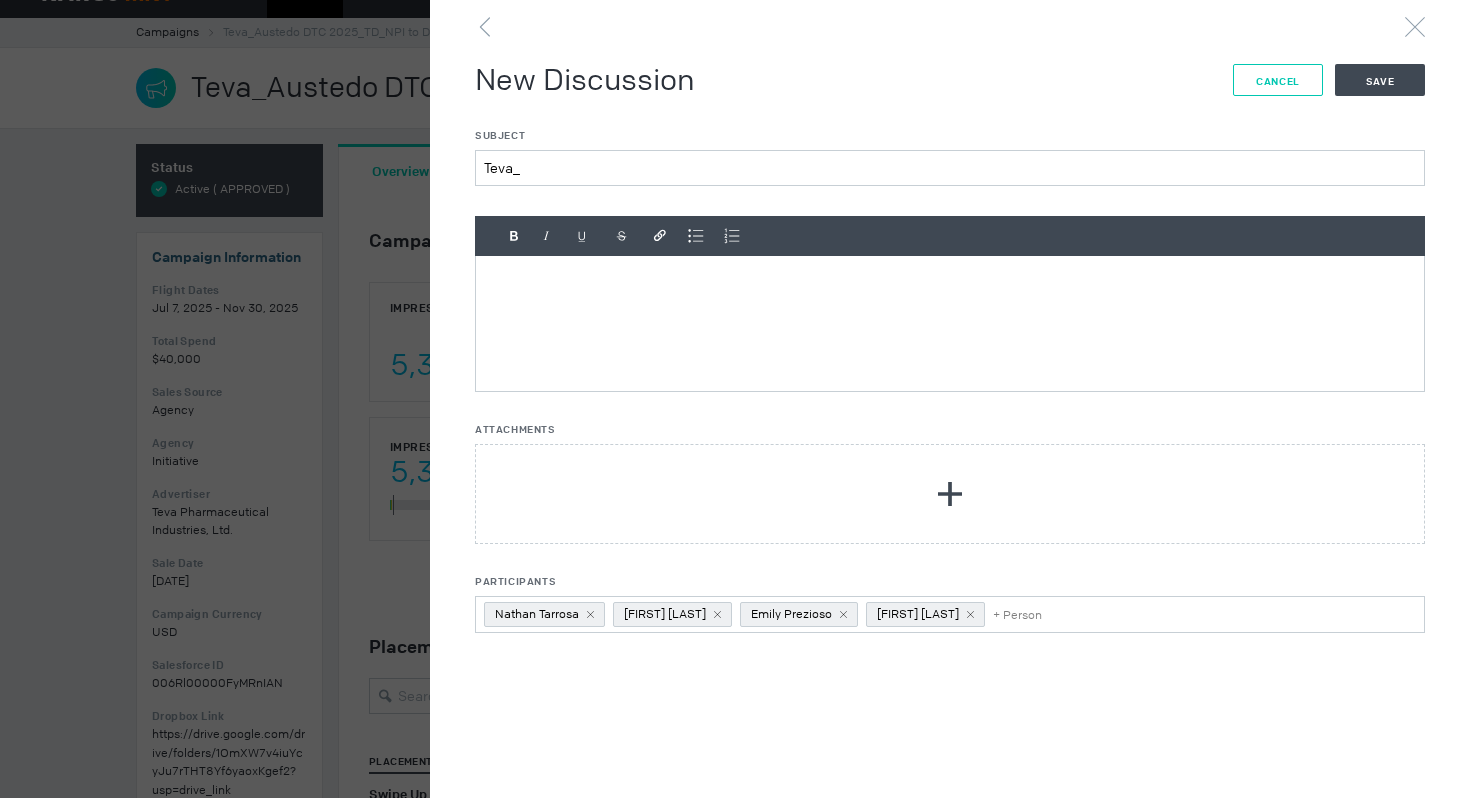 click on "Cancel" at bounding box center (1278, 81) 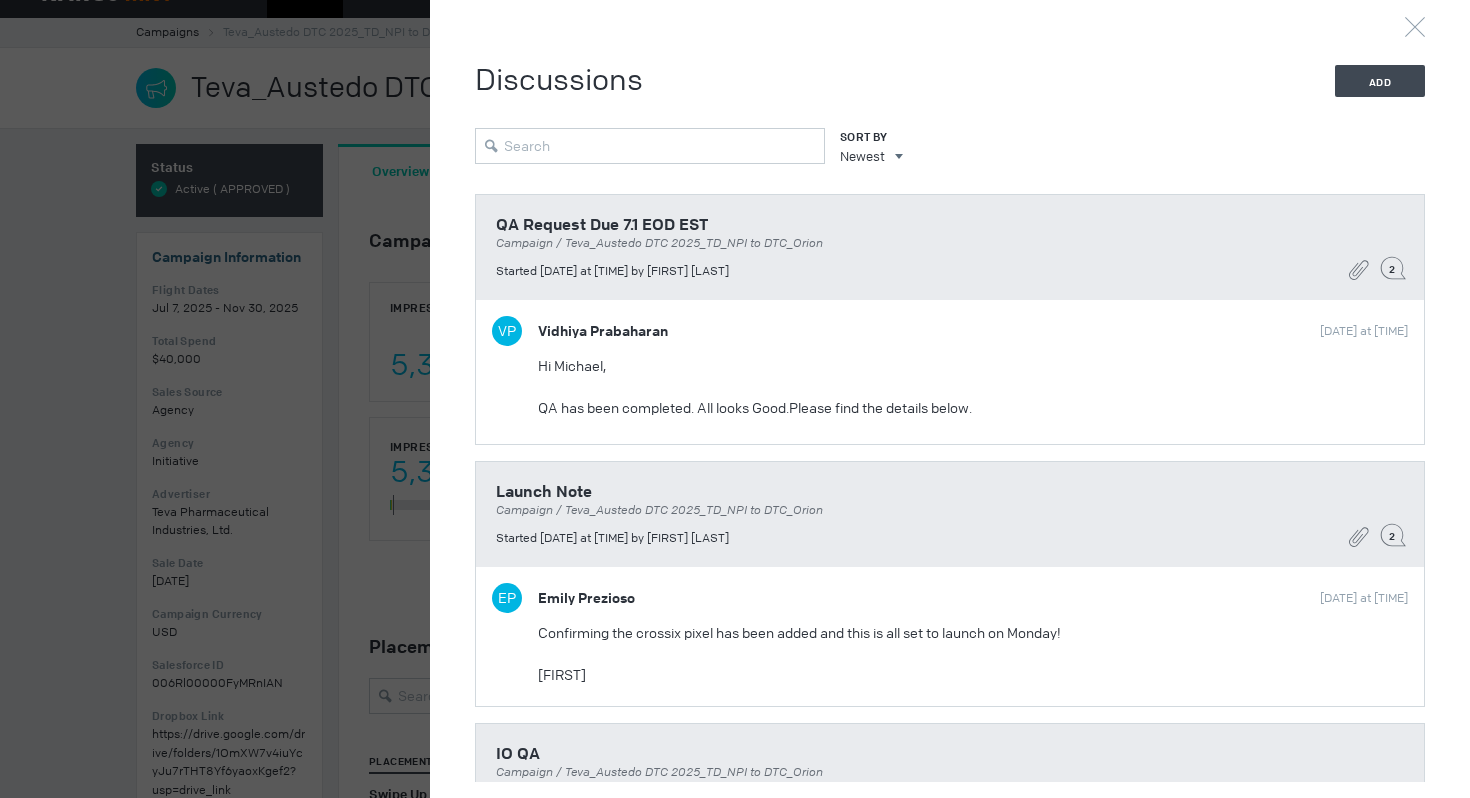 click at bounding box center [735, 399] 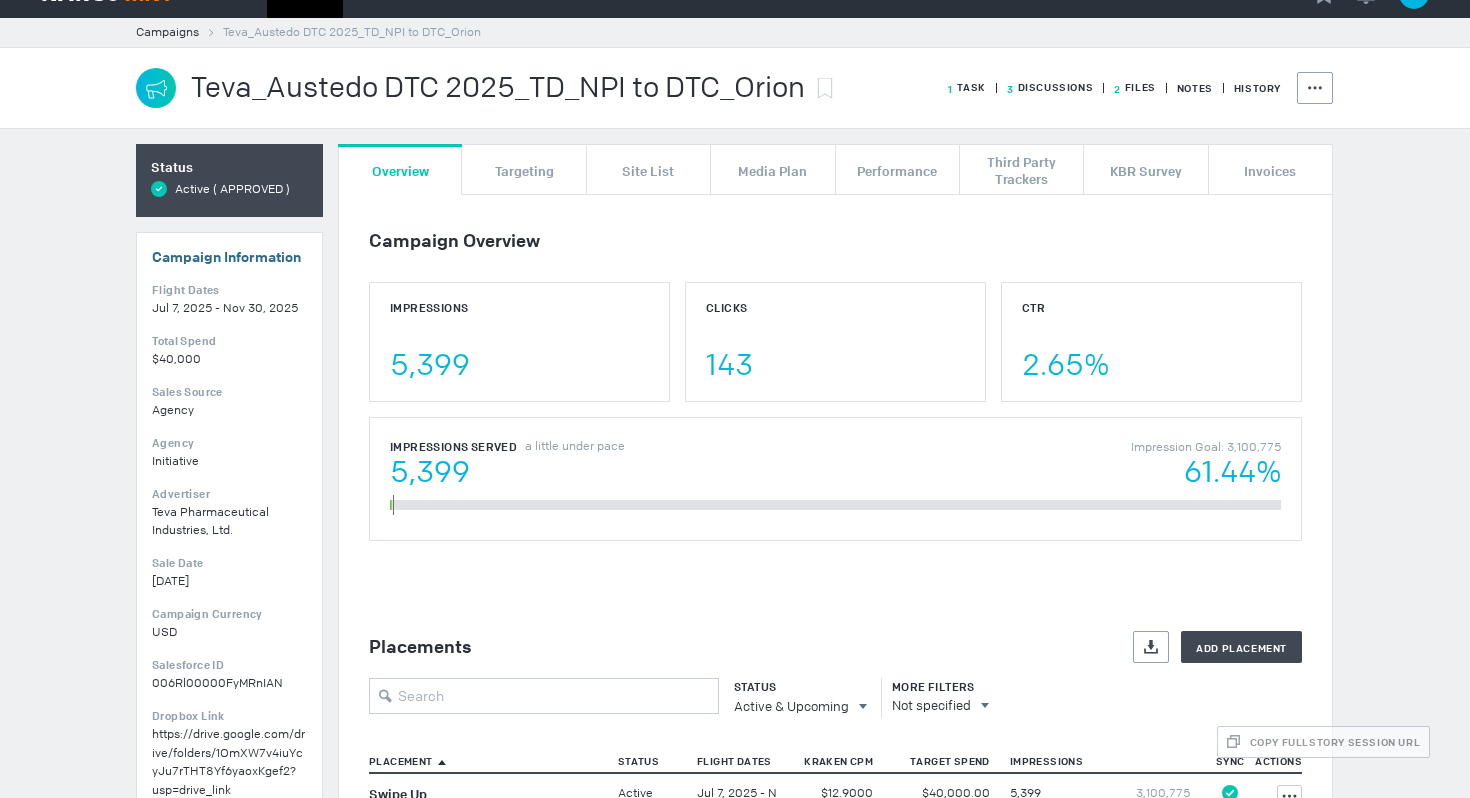 scroll, scrollTop: 0, scrollLeft: 0, axis: both 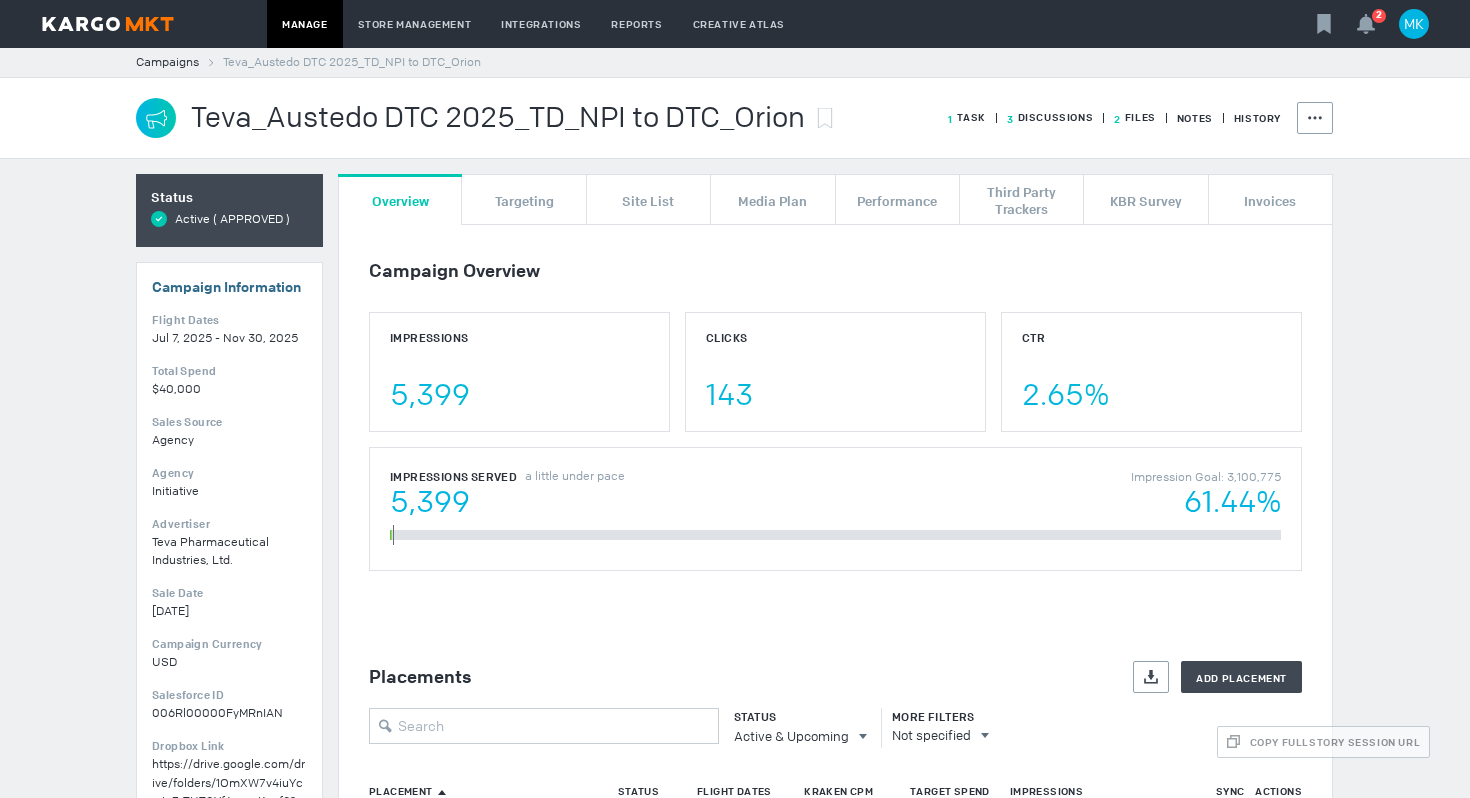 click on "3 Discussions" at bounding box center (1039, 118) 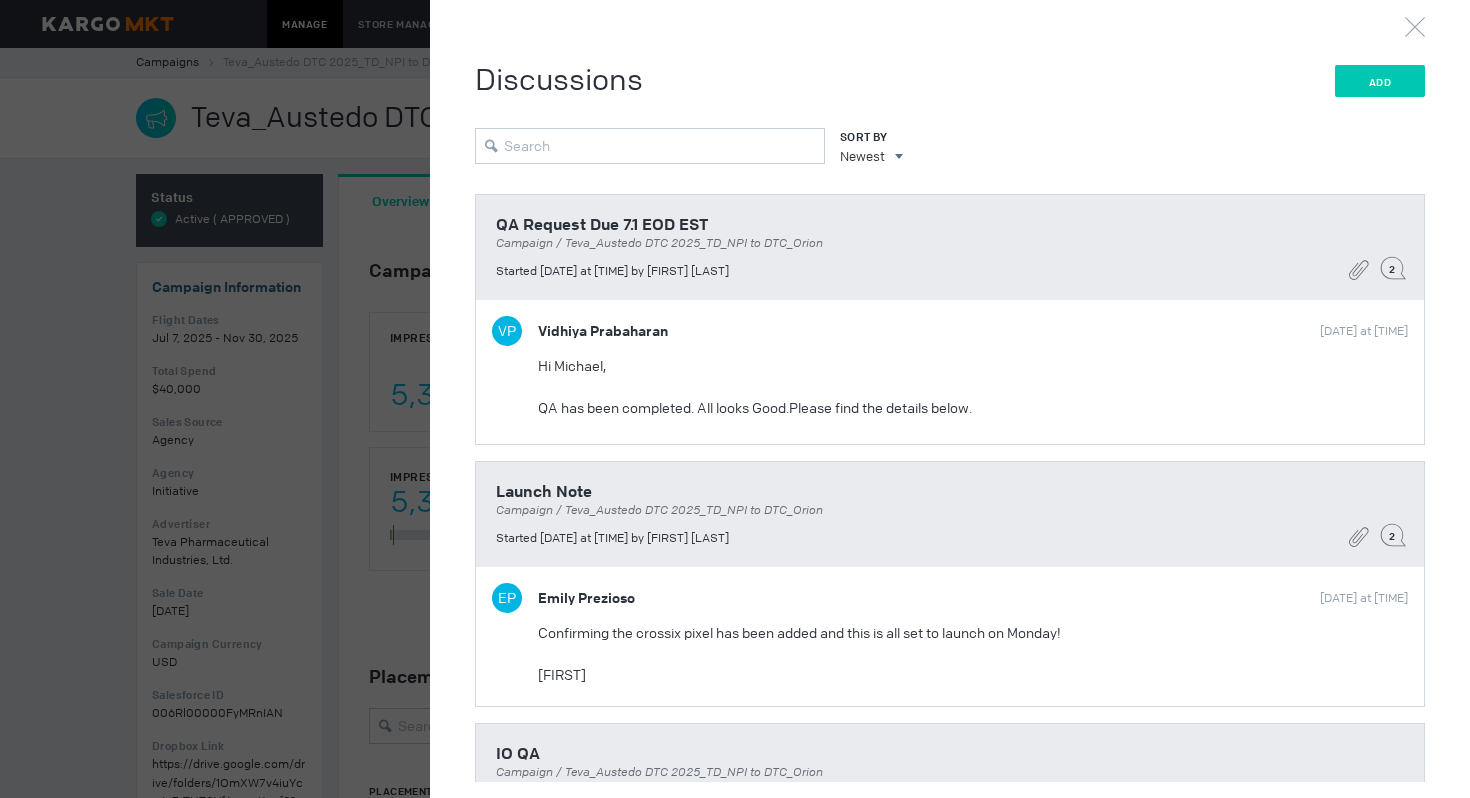 click on "Add" at bounding box center (1380, 81) 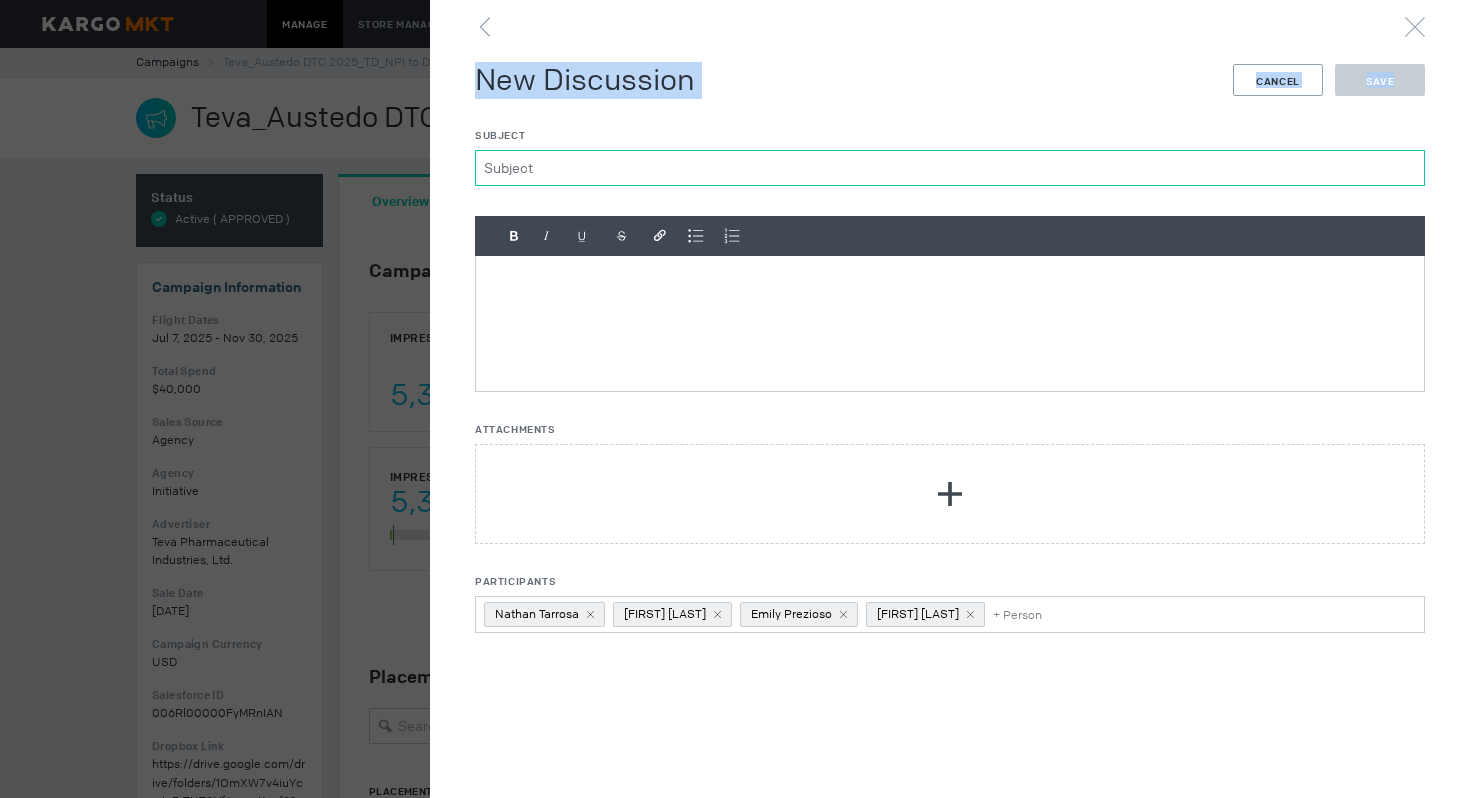 click on "Subject" at bounding box center (950, 168) 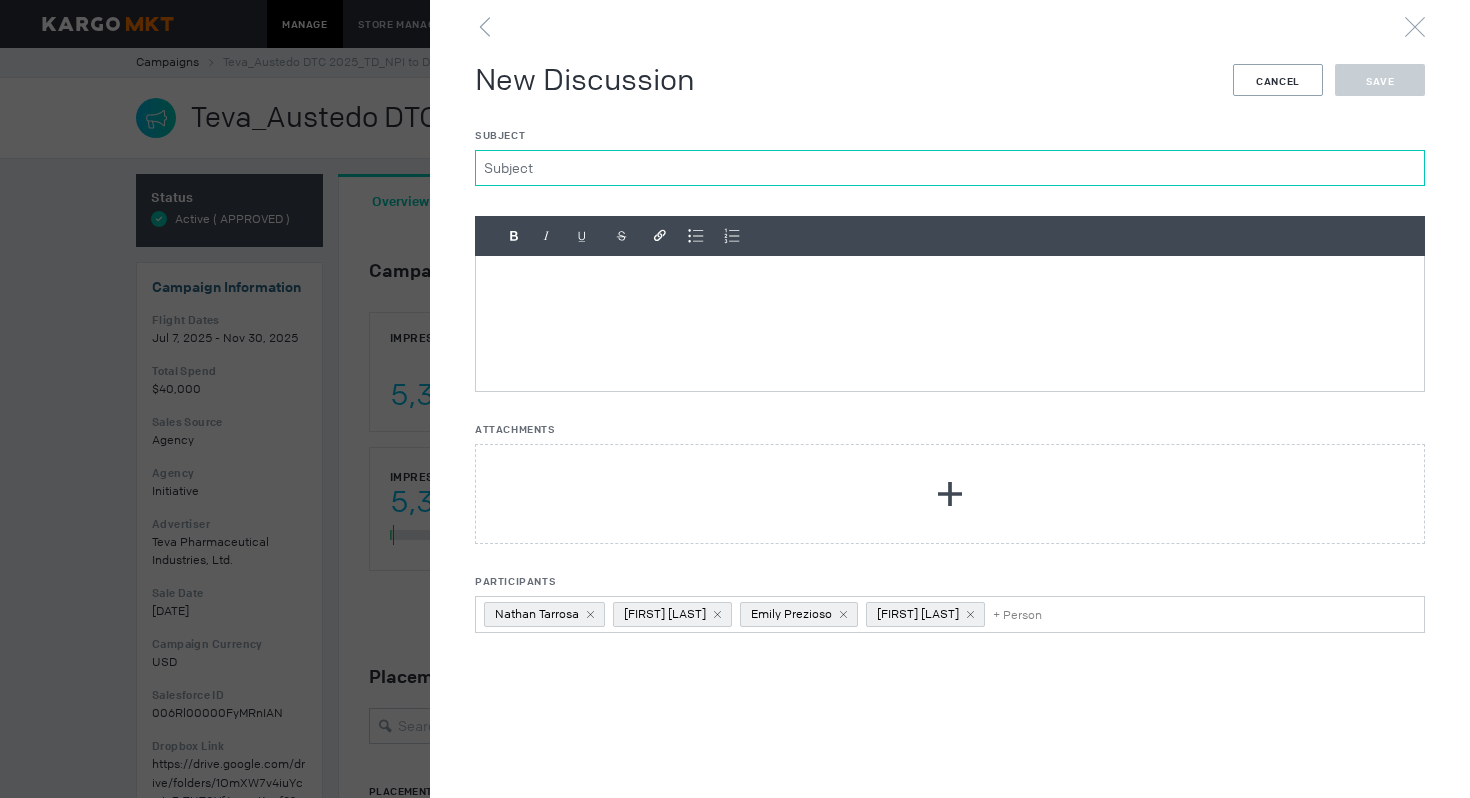 click on "Subject" at bounding box center [950, 168] 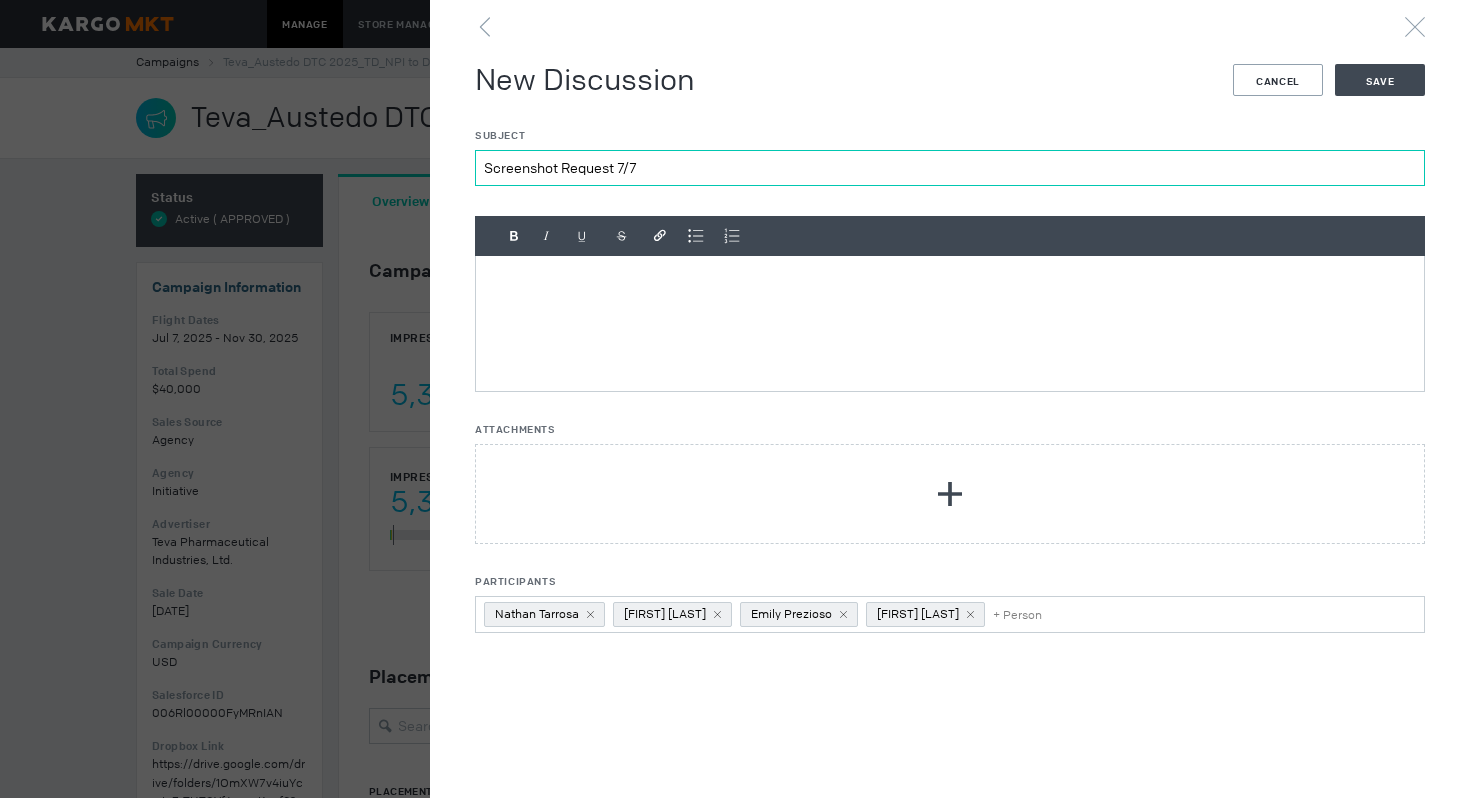 type on "Screenshot Request 7/7" 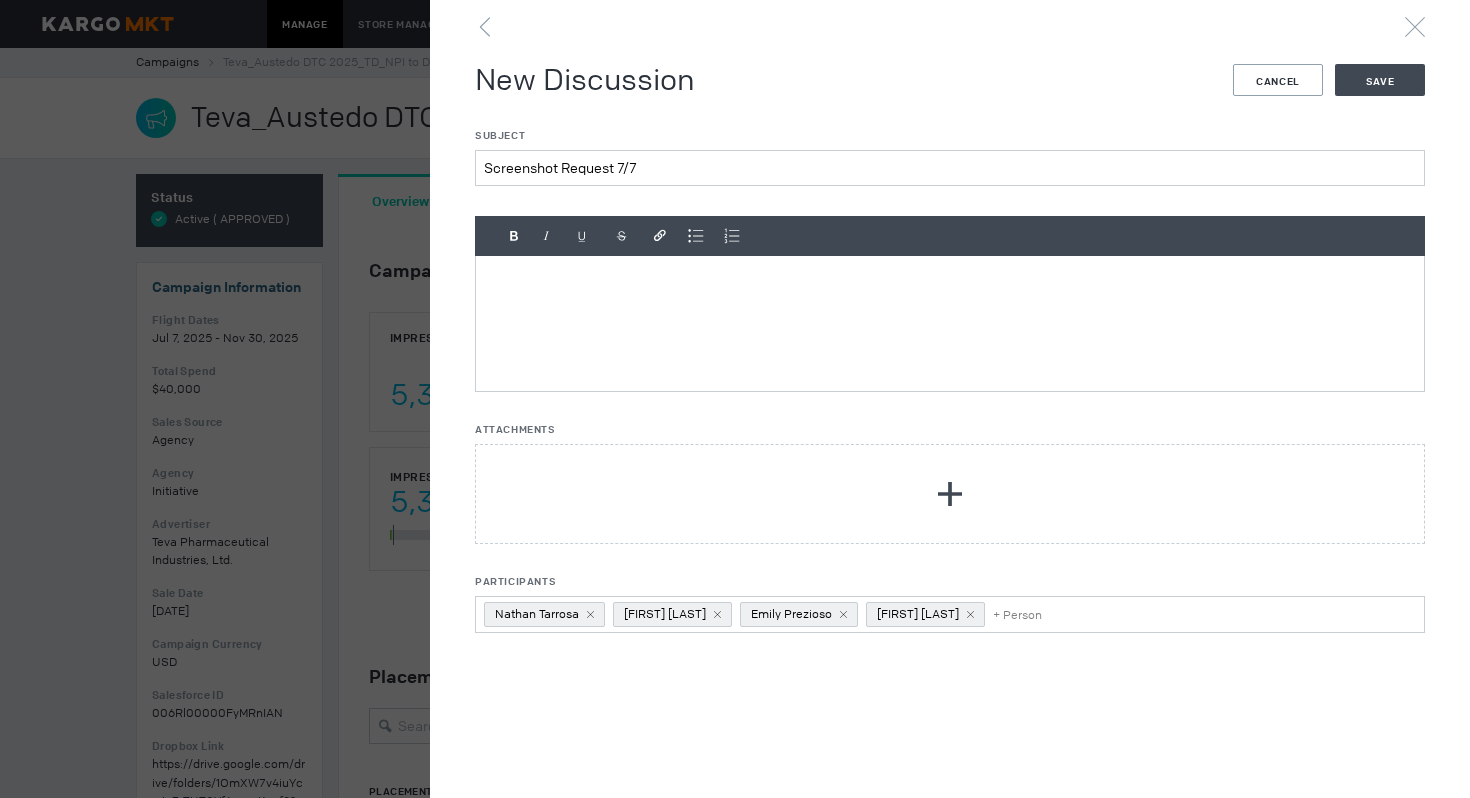 click at bounding box center [950, 323] 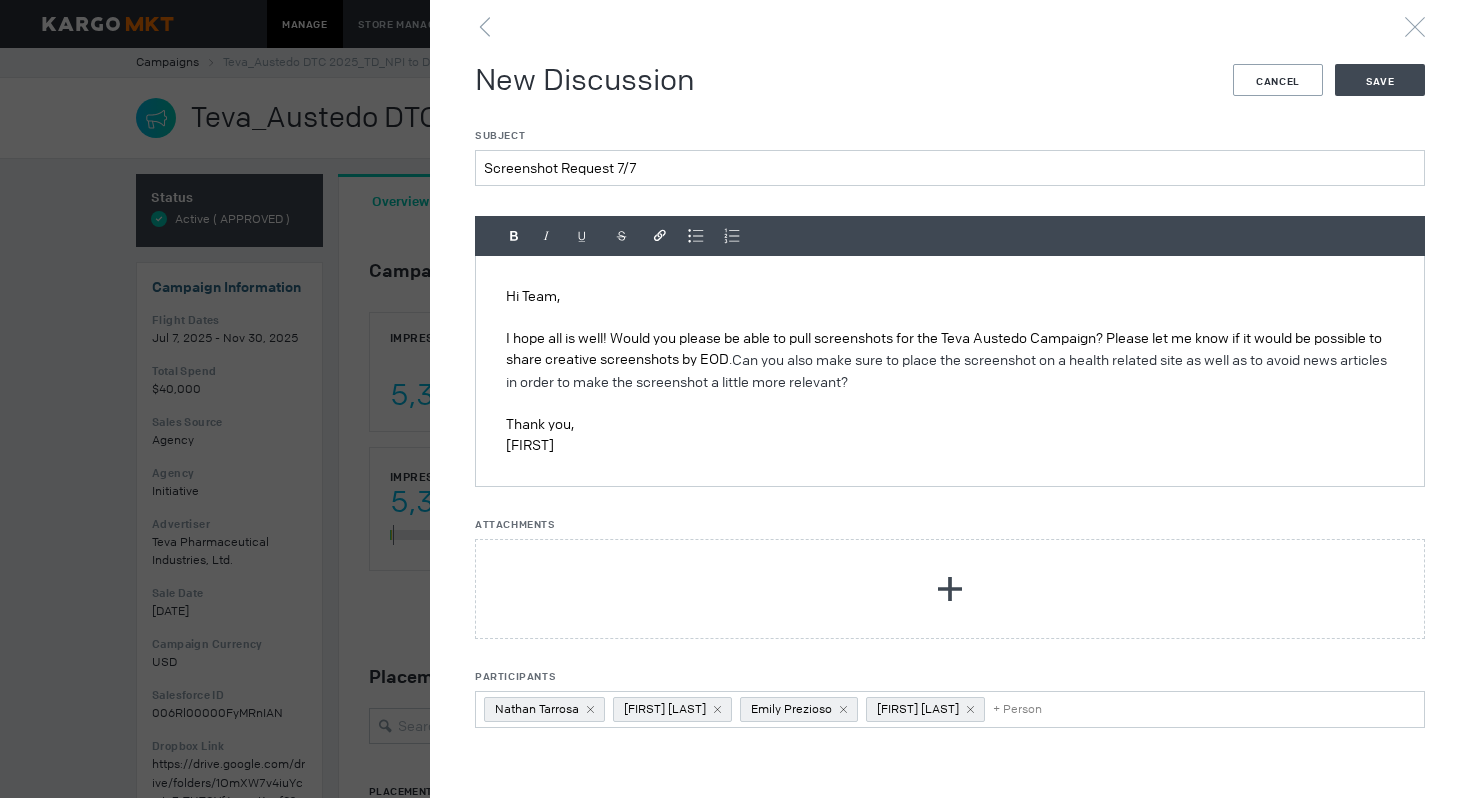 click on "Marjorie Smith" at bounding box center [544, 709] 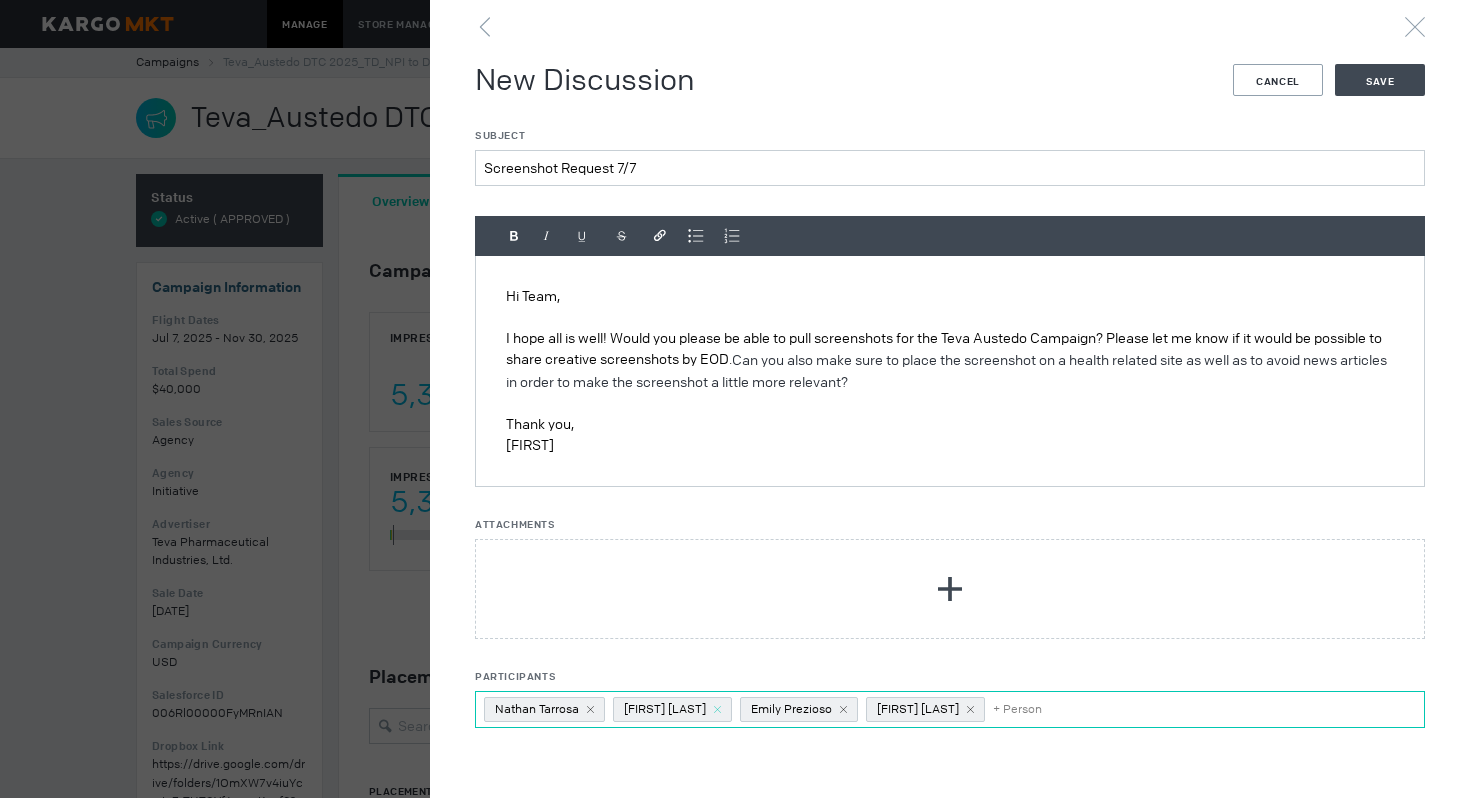 click at bounding box center (590, 709) 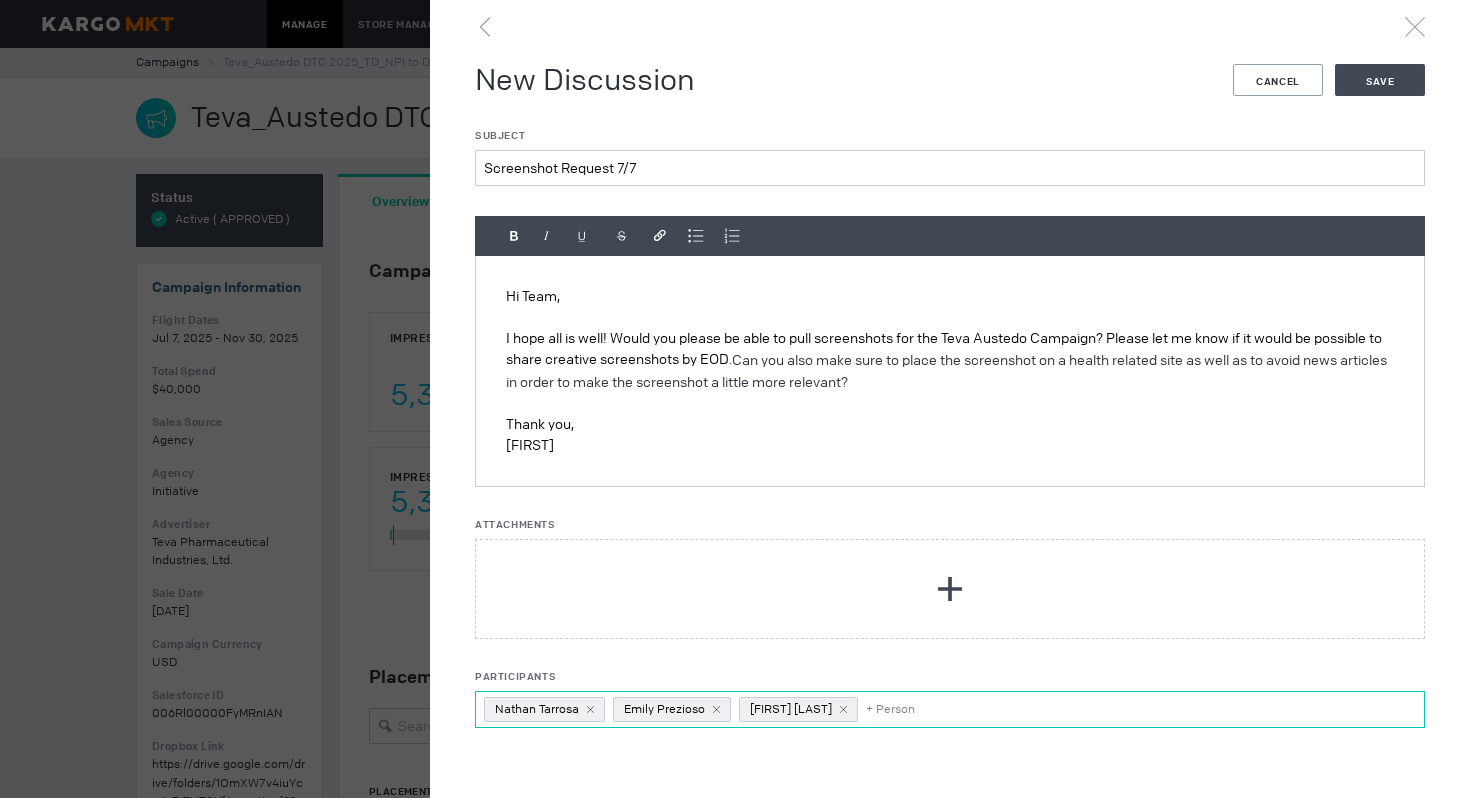 click at bounding box center [590, 709] 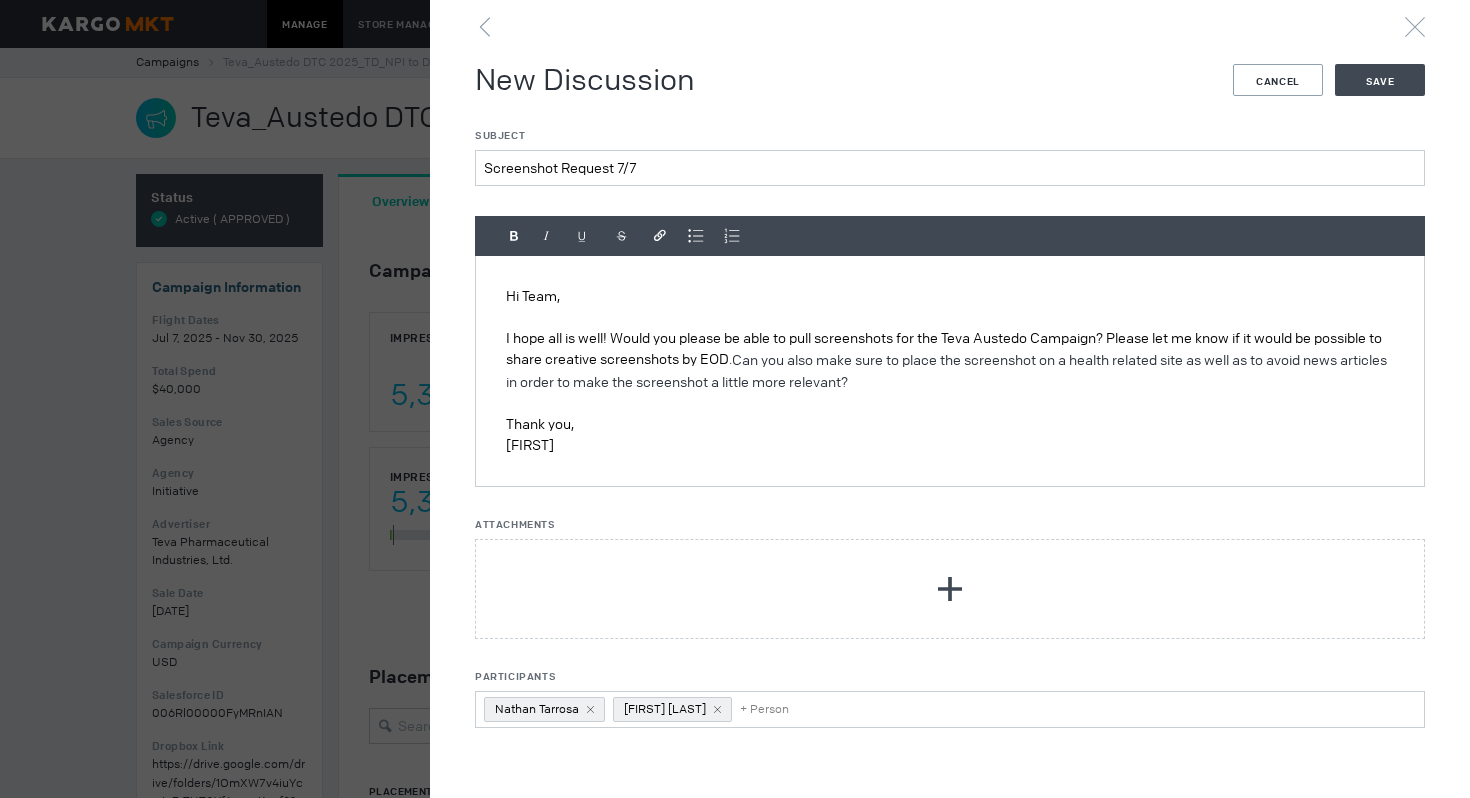 click on "Matt" at bounding box center [950, 445] 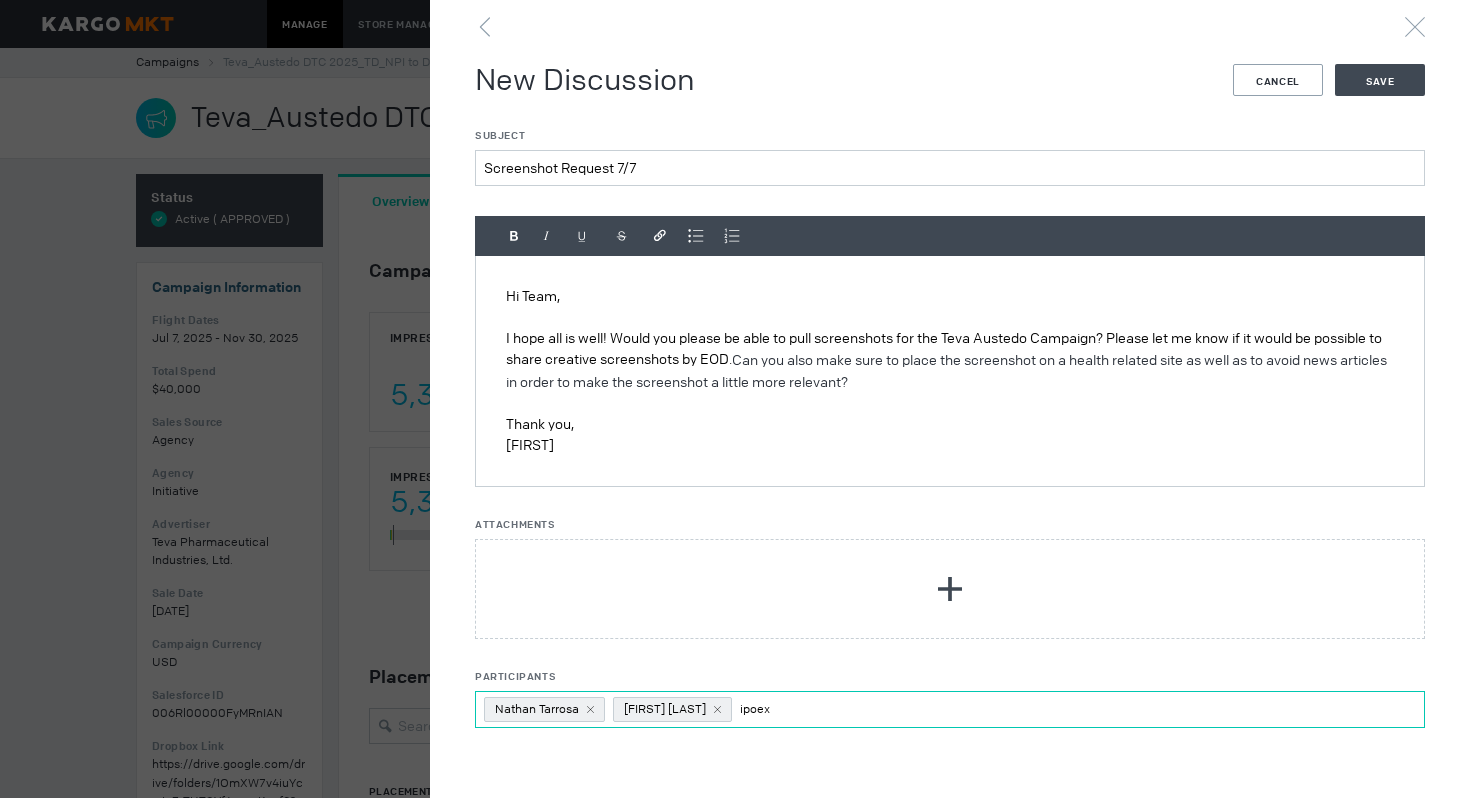 click on "ipoex" at bounding box center (756, 709) 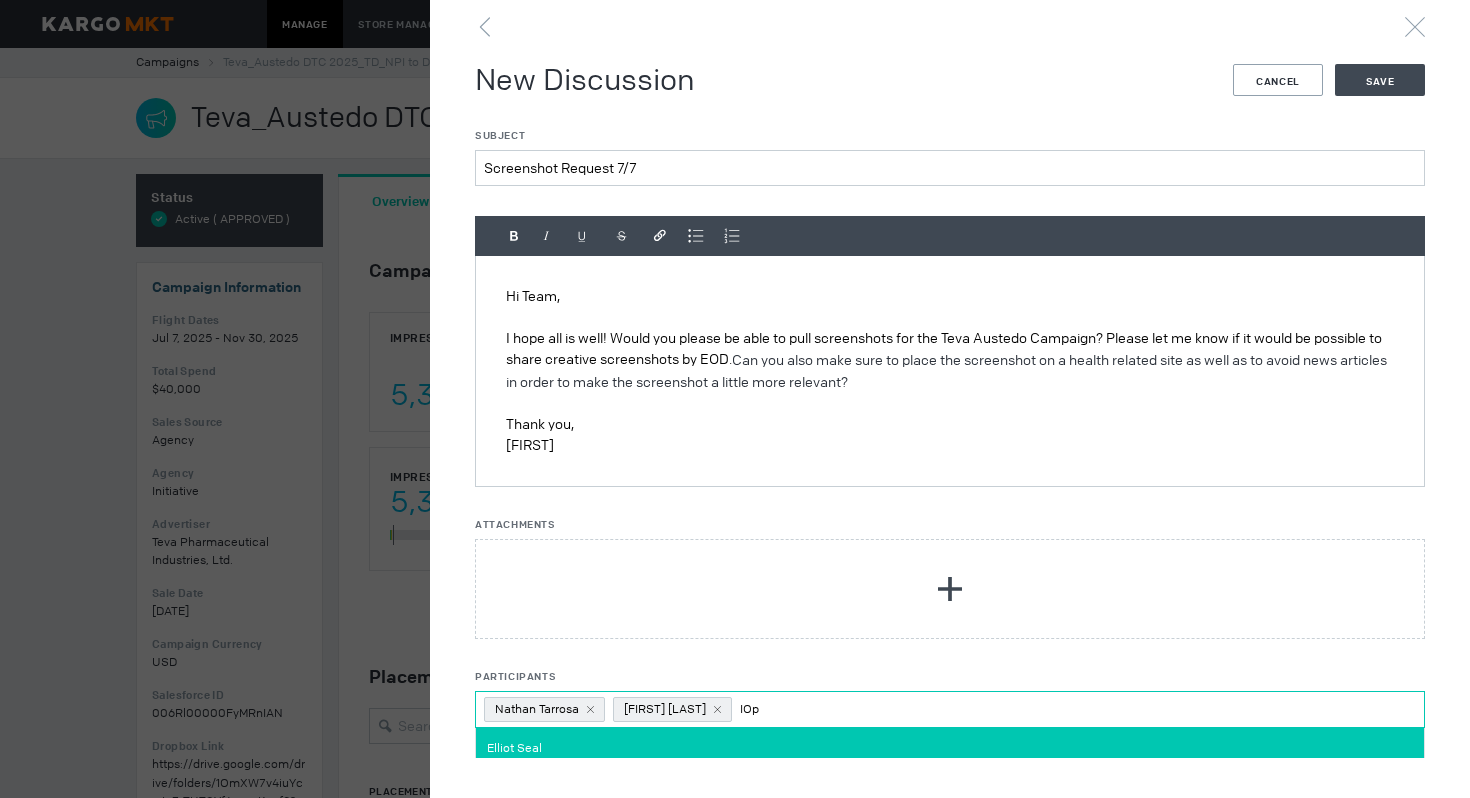 scroll, scrollTop: 0, scrollLeft: 0, axis: both 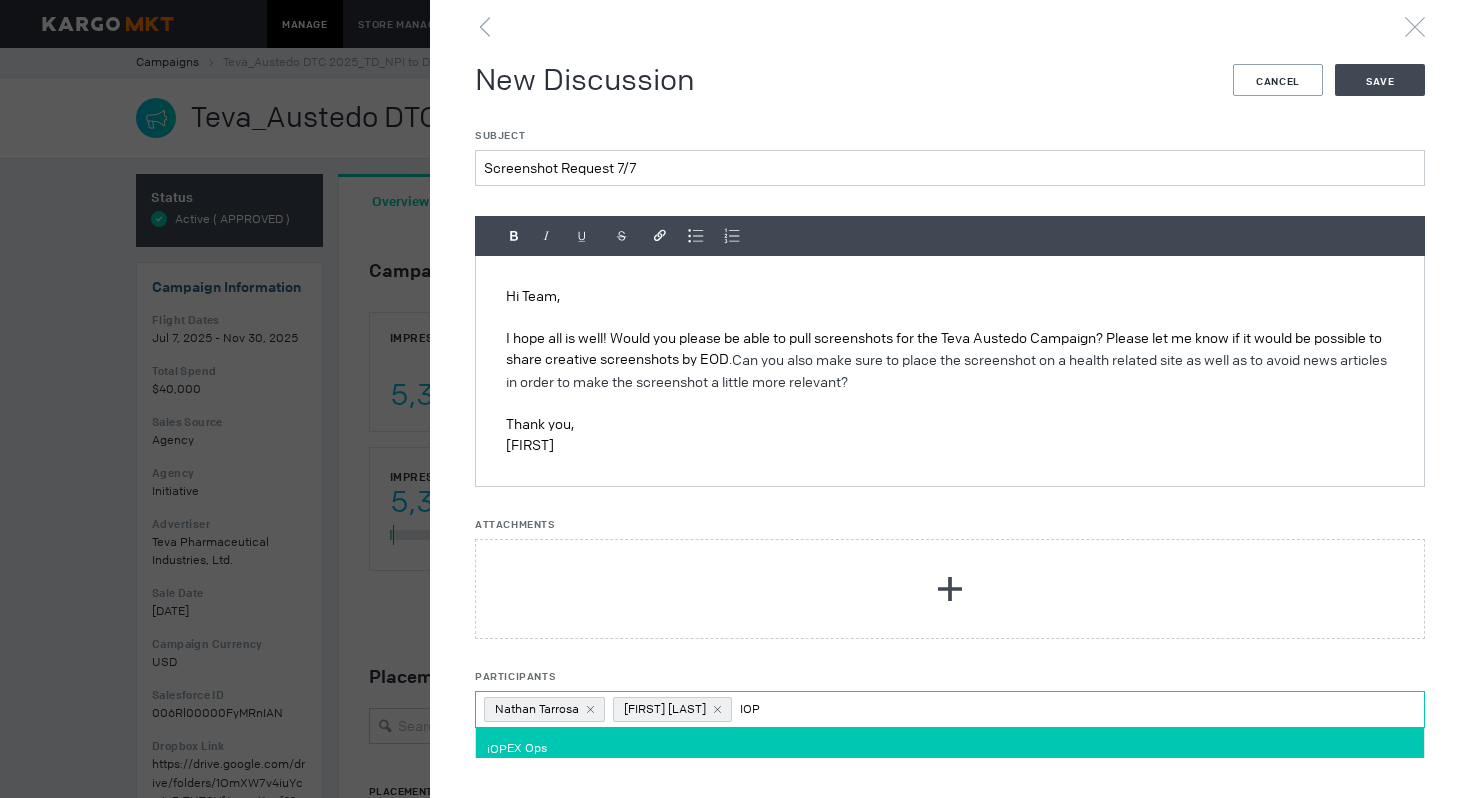 type on "IOP" 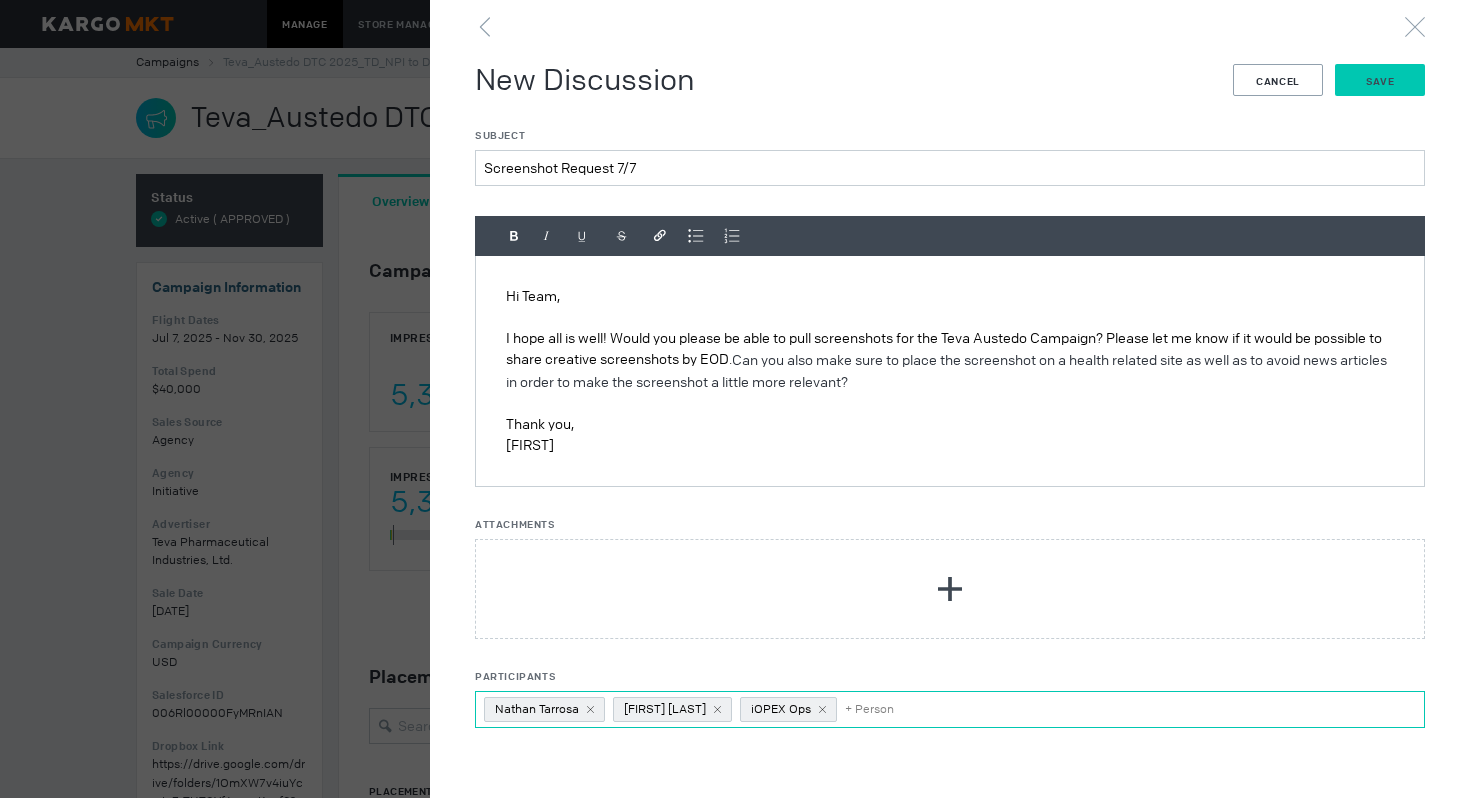click on "Save" at bounding box center [1380, 81] 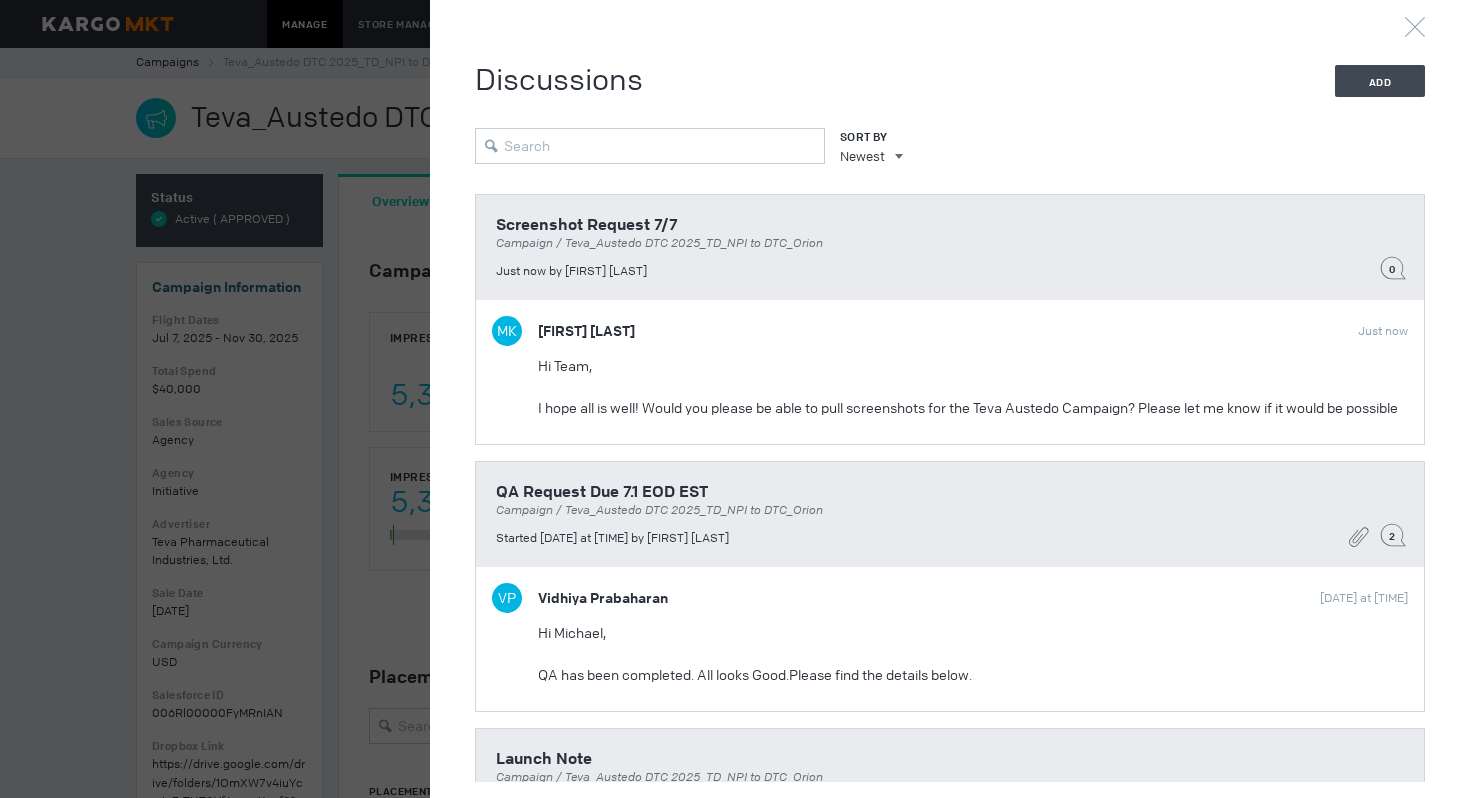 click at bounding box center (735, 399) 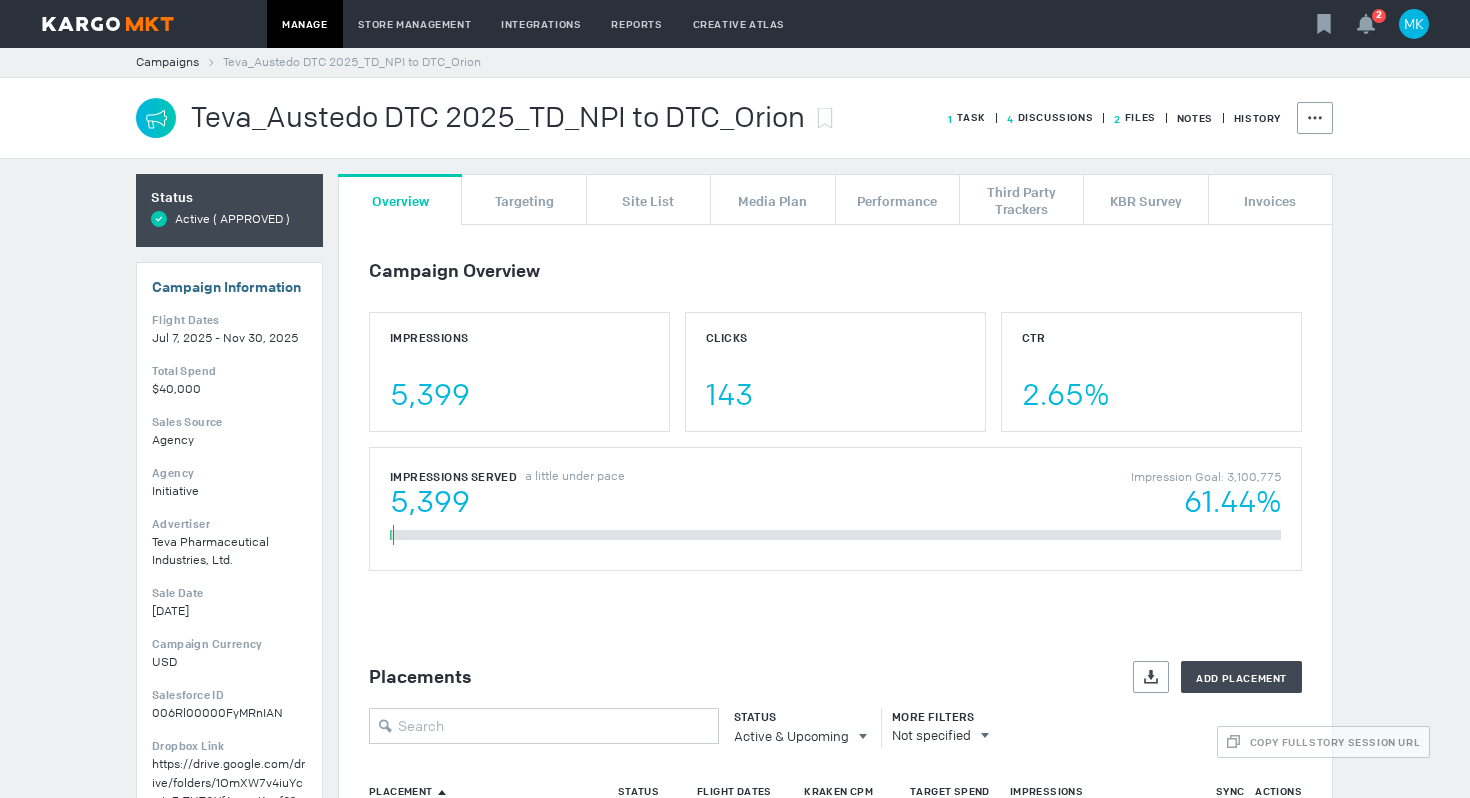 click on "4 Discussions" at bounding box center (967, 117) 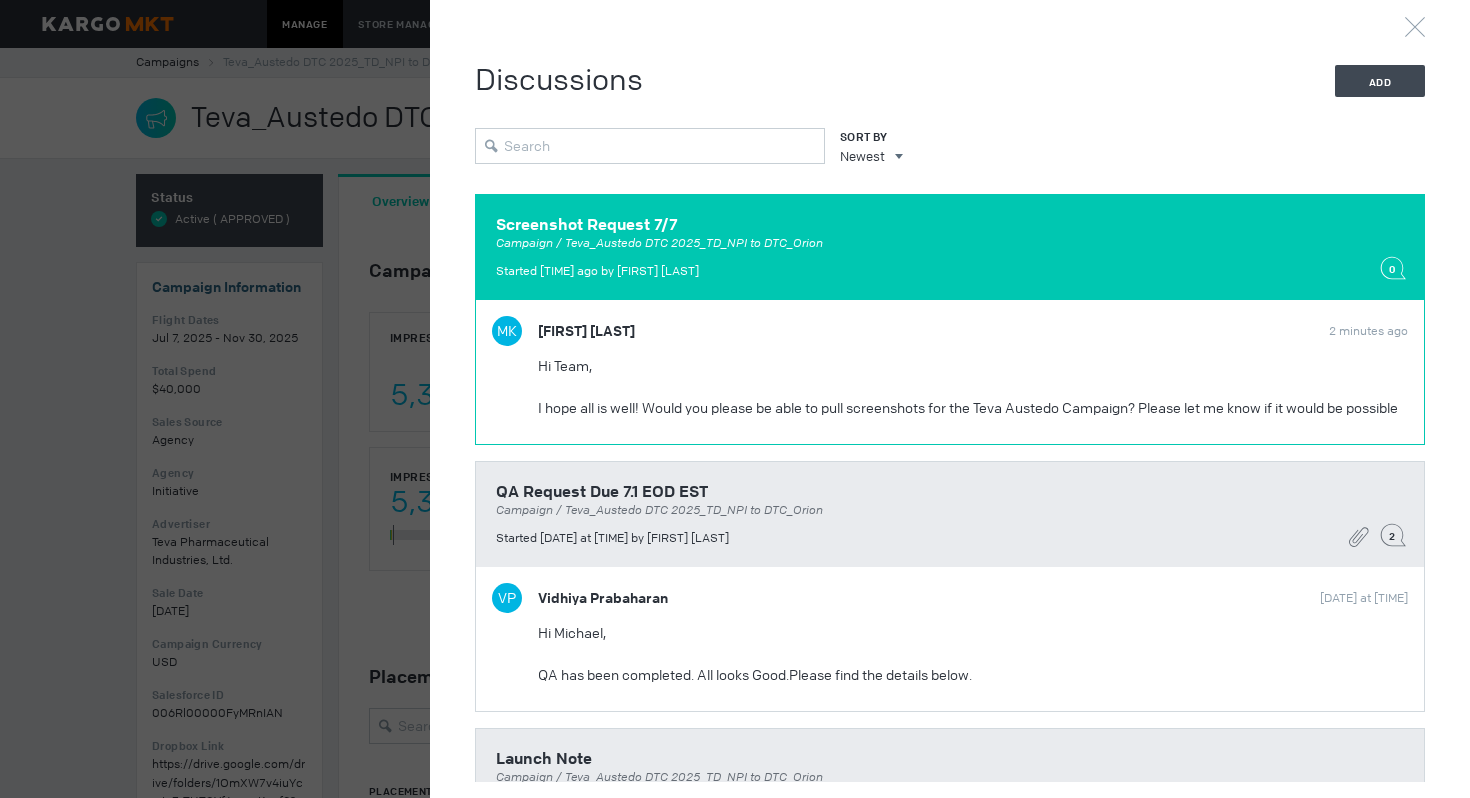 click on "Hi Team," at bounding box center (973, 366) 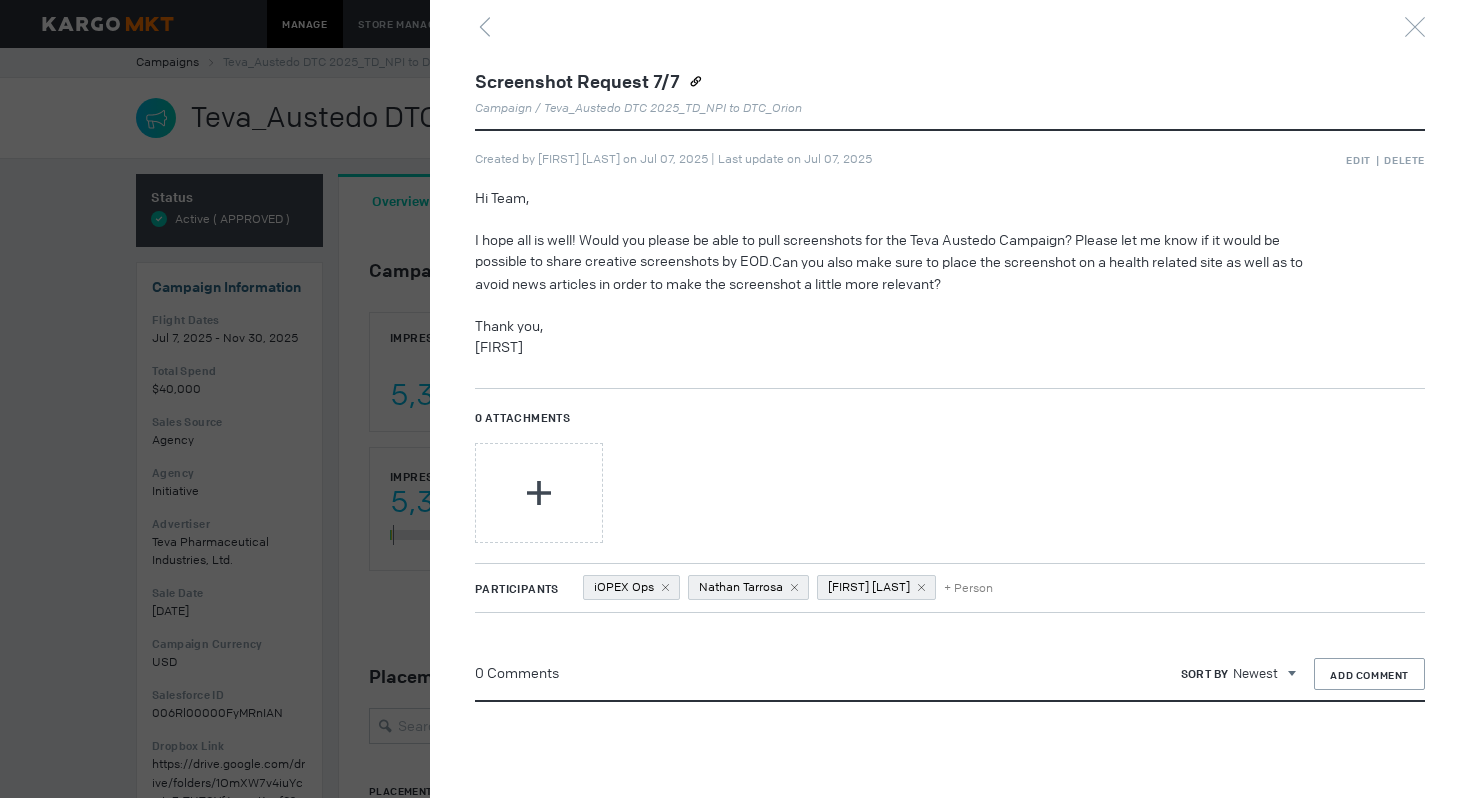 click at bounding box center (735, 399) 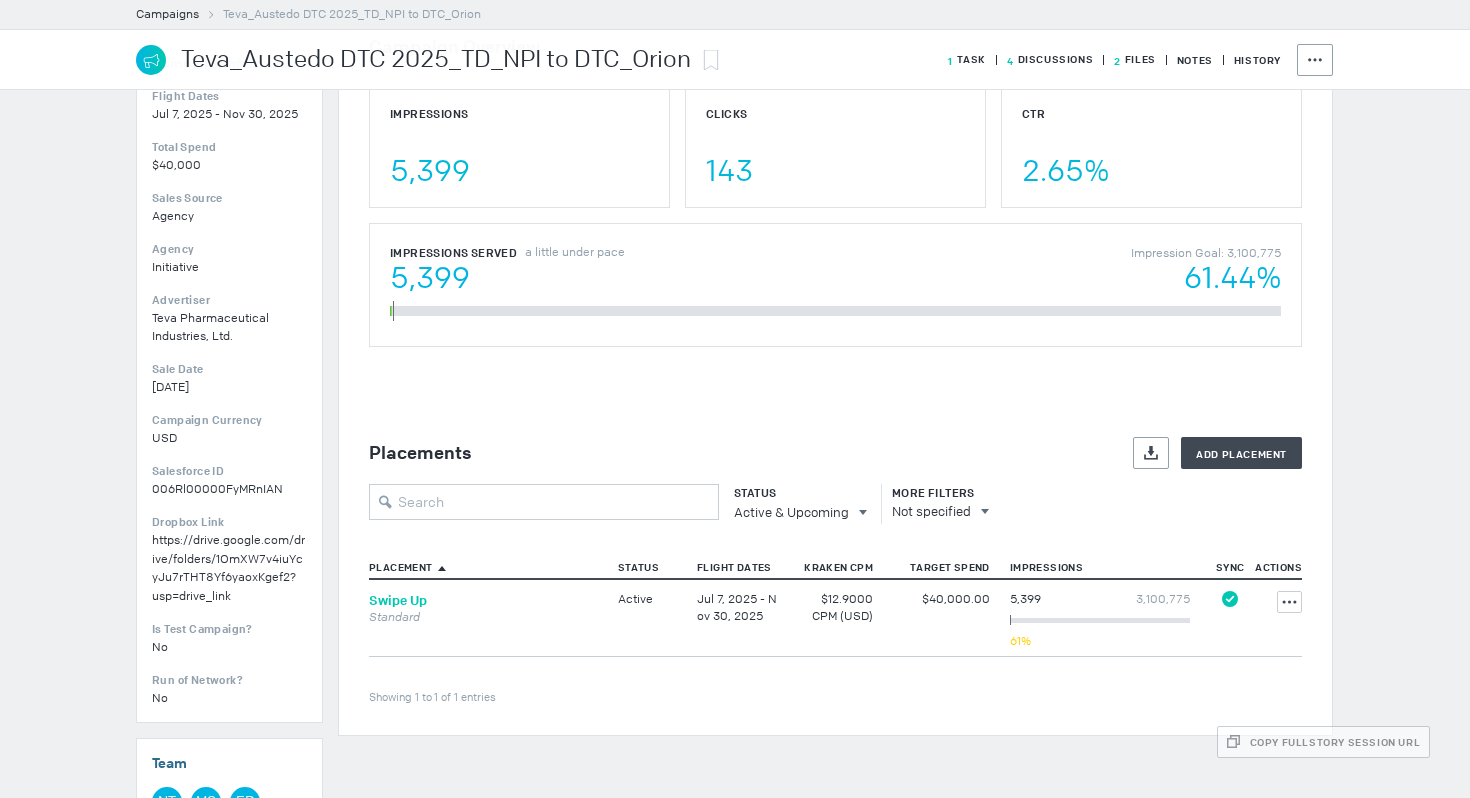 click on "Swipe Up" at bounding box center [398, 600] 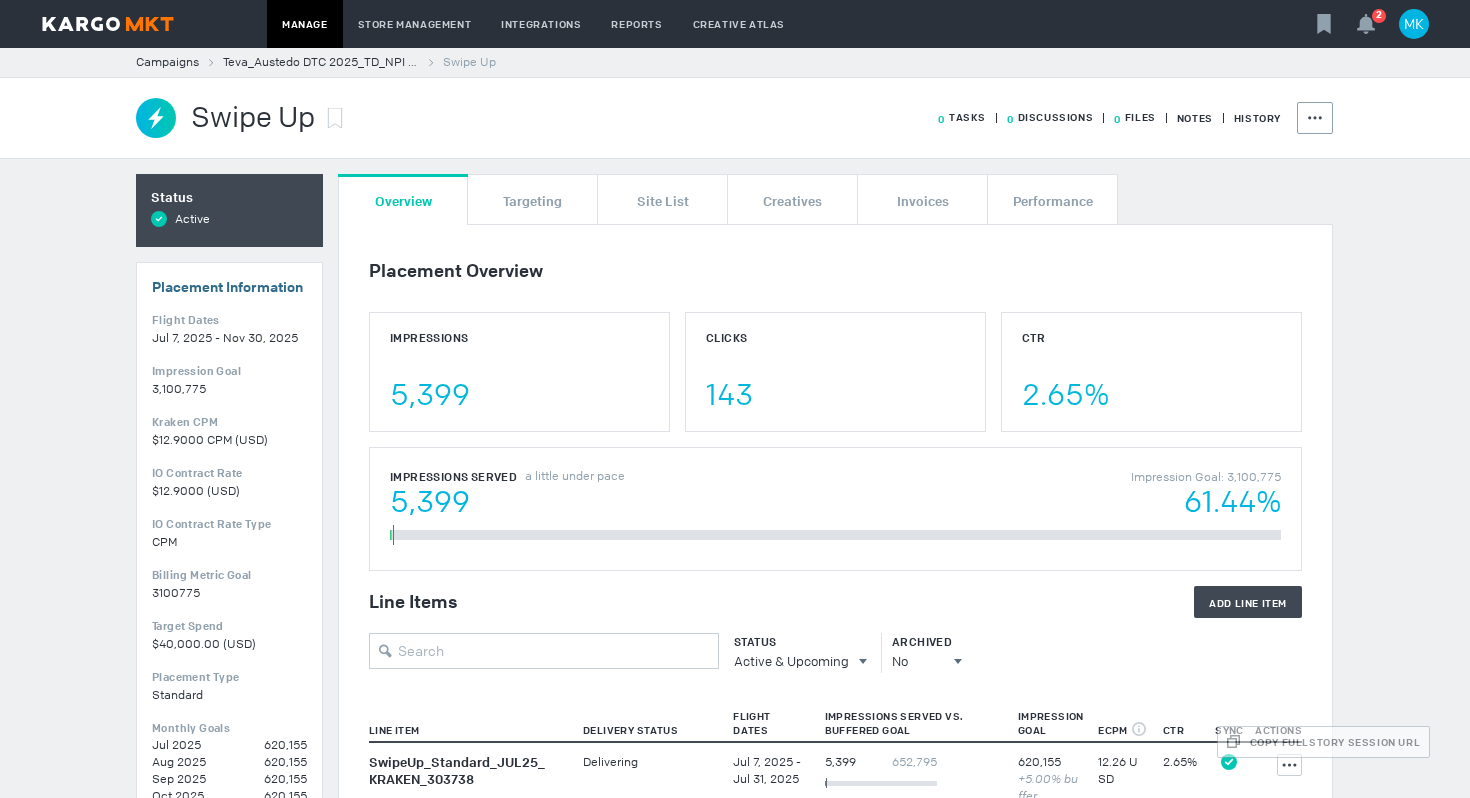 scroll, scrollTop: 5, scrollLeft: 0, axis: vertical 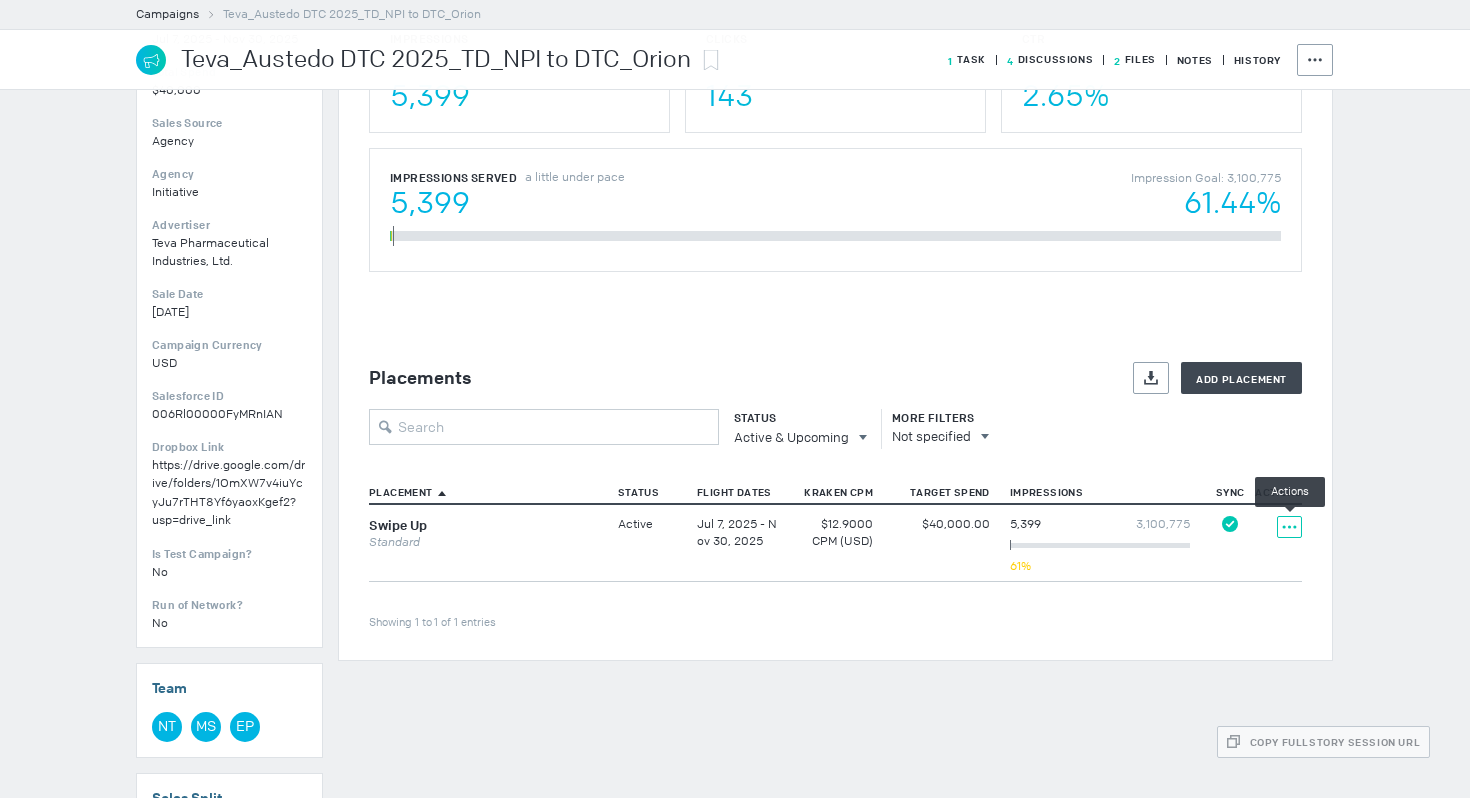 click on "Actions" at bounding box center (1289, 527) 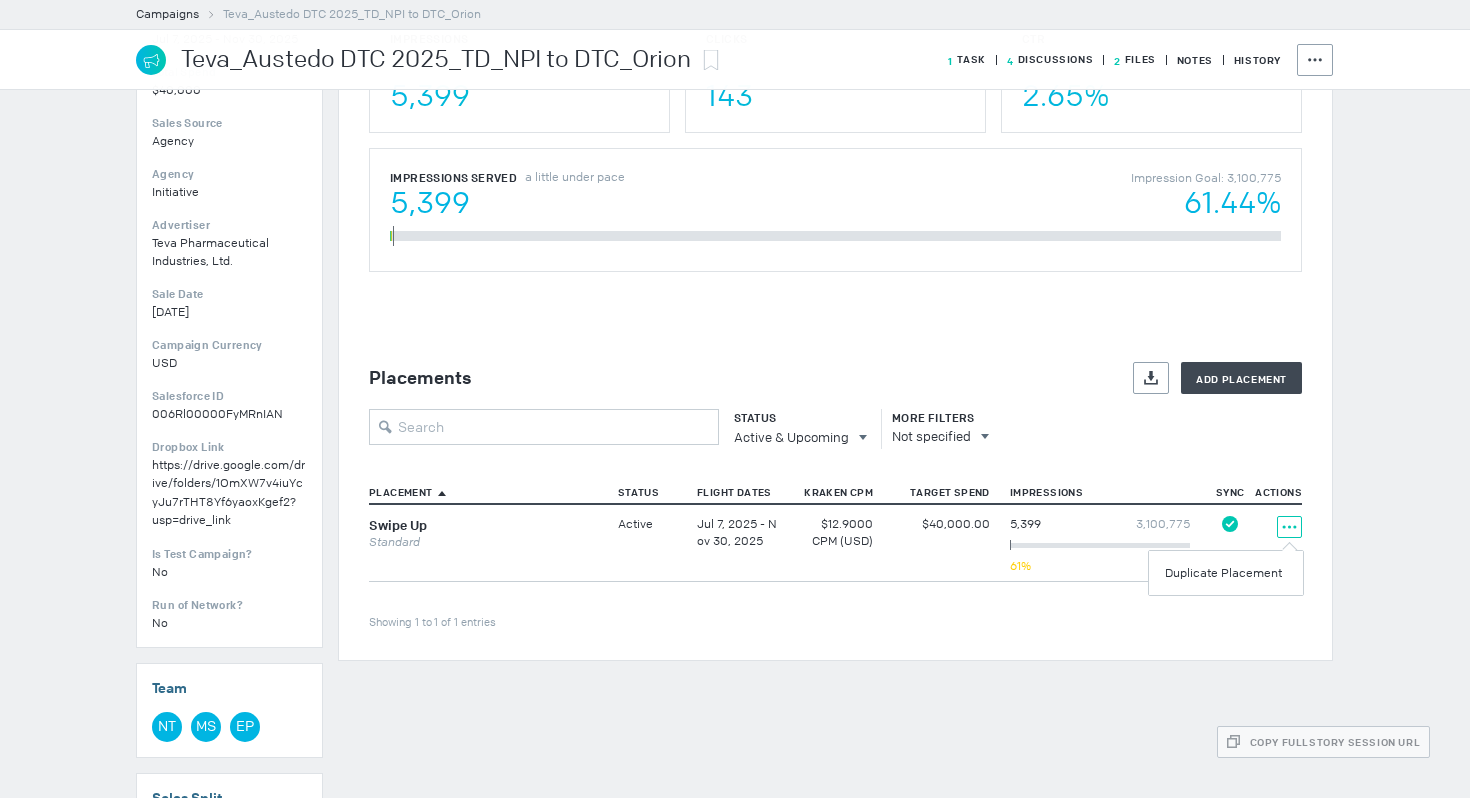 click on "Actions" at bounding box center [1289, 527] 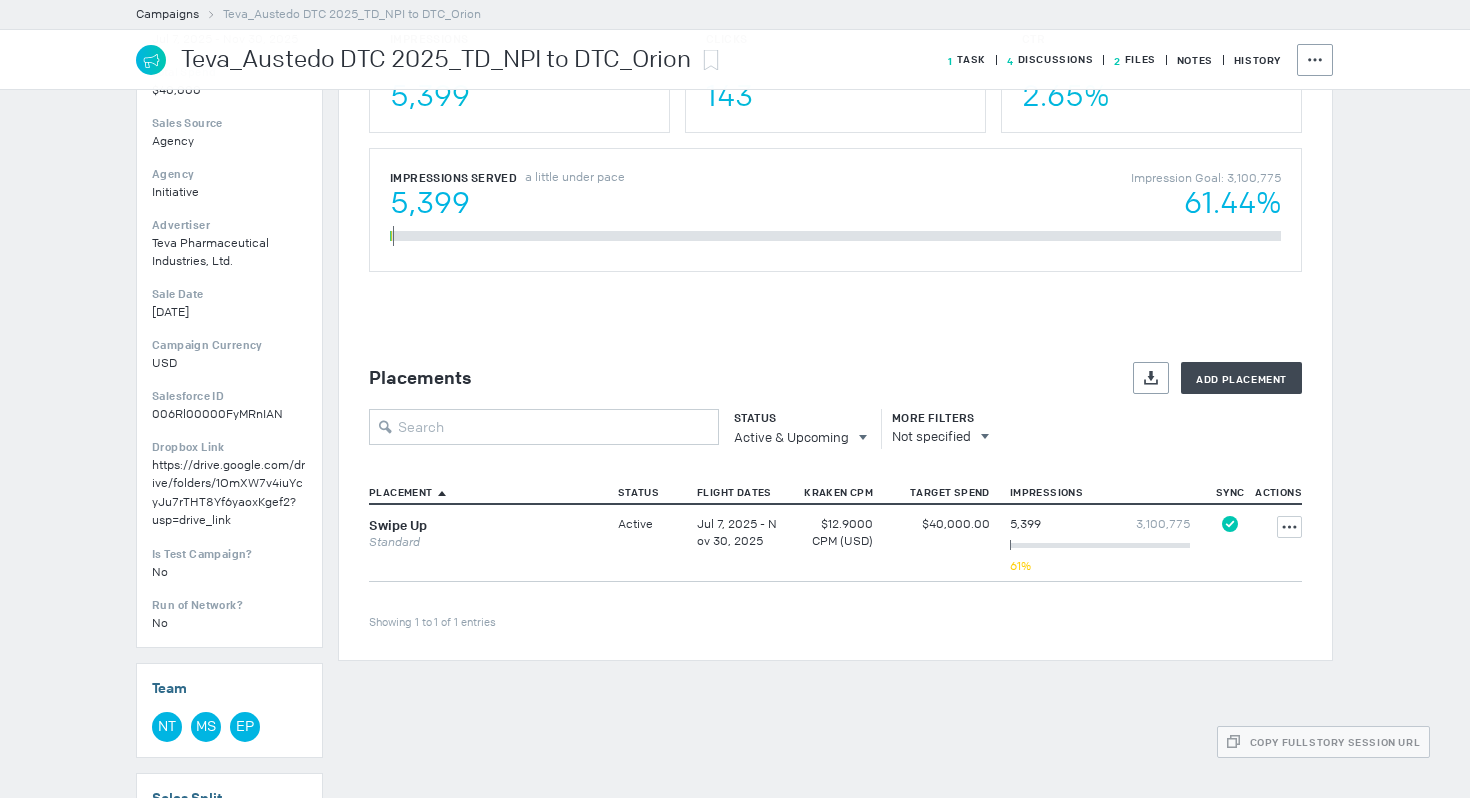 click on "Campaign Overview Impressions 5,399  Clicks 143  CTR 2.65% Impressions Served a little under pace Impression Goal: 3,100,775 5,399 61.44%   8,787 Placements Export   Add Placement     Status Active & Upcoming All All Active Active & Upcoming Upcoming Completed More Filters Not specified Placement Status Flight Dates Kraken CPM Target Spend Impressions Sync Actions Showing 1 to 1 of 1 entries Swipe Up Standard Active Jul 7, 2025 - Nov 30, 2025 $12.9000 CPM (USD) % InView $40,000.00 5,399 3,100,775   8,787 61% Synced All line items are synced with the Ad Server   Actions" at bounding box center [835, 293] 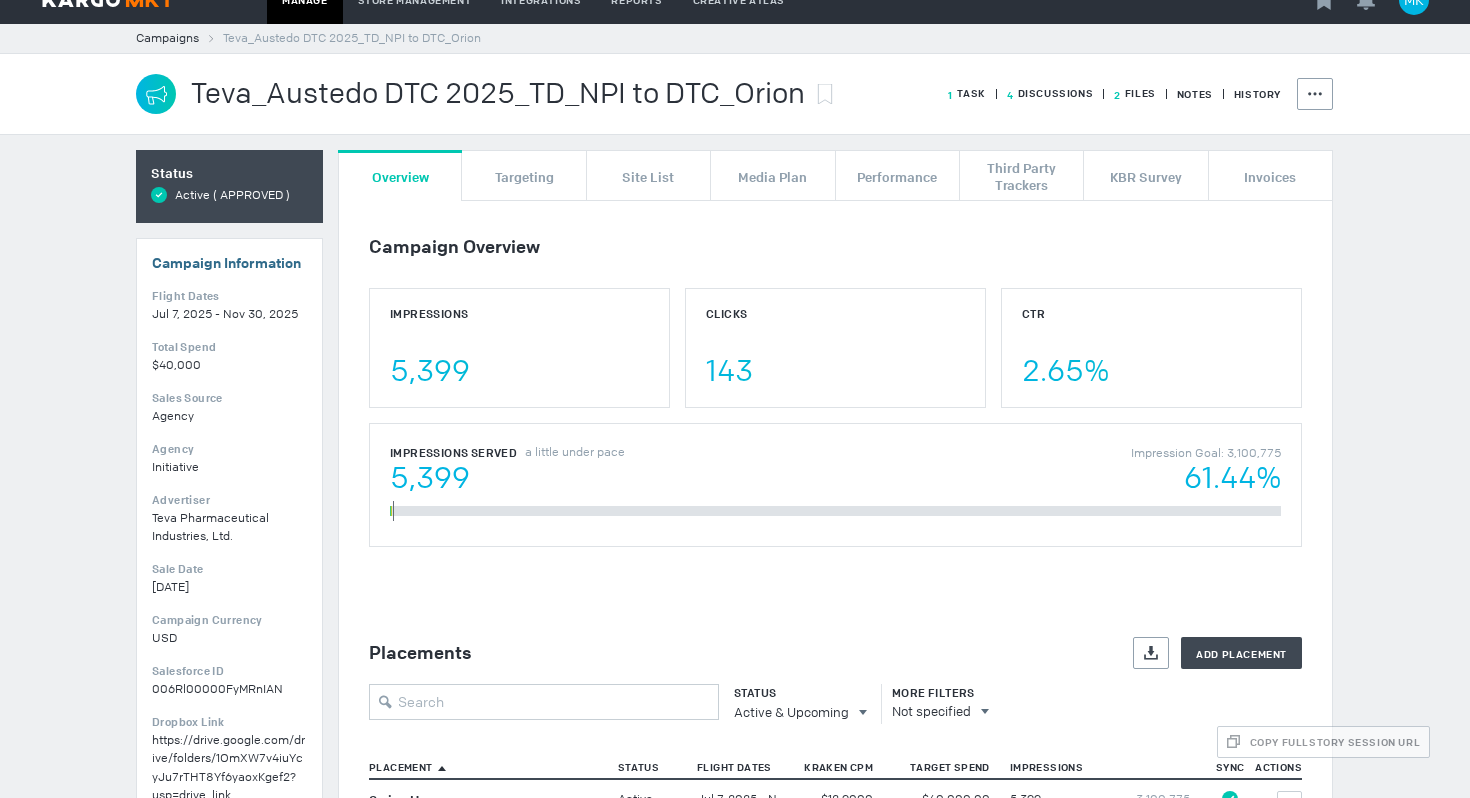 scroll, scrollTop: 0, scrollLeft: 0, axis: both 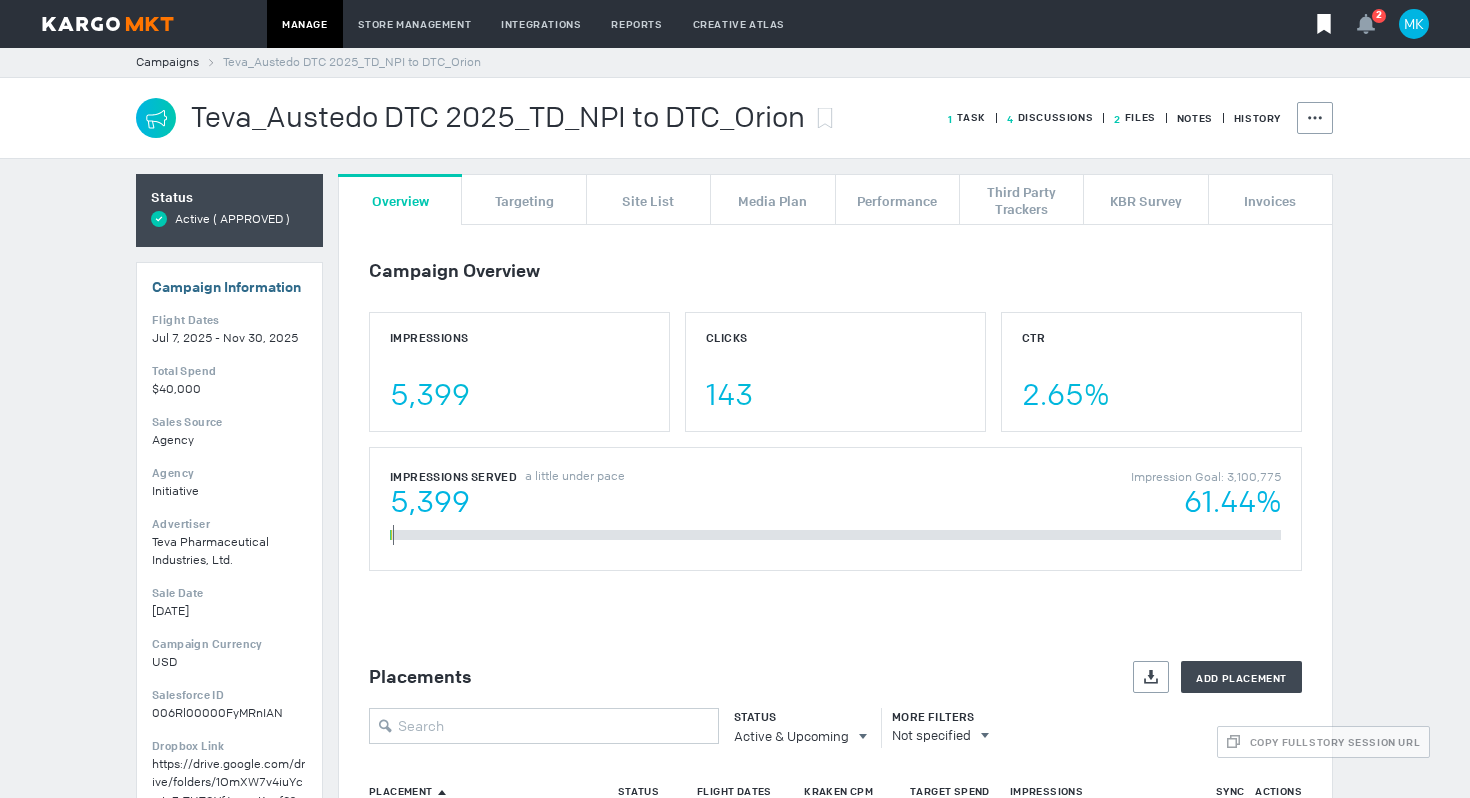 click at bounding box center [1323, 24] 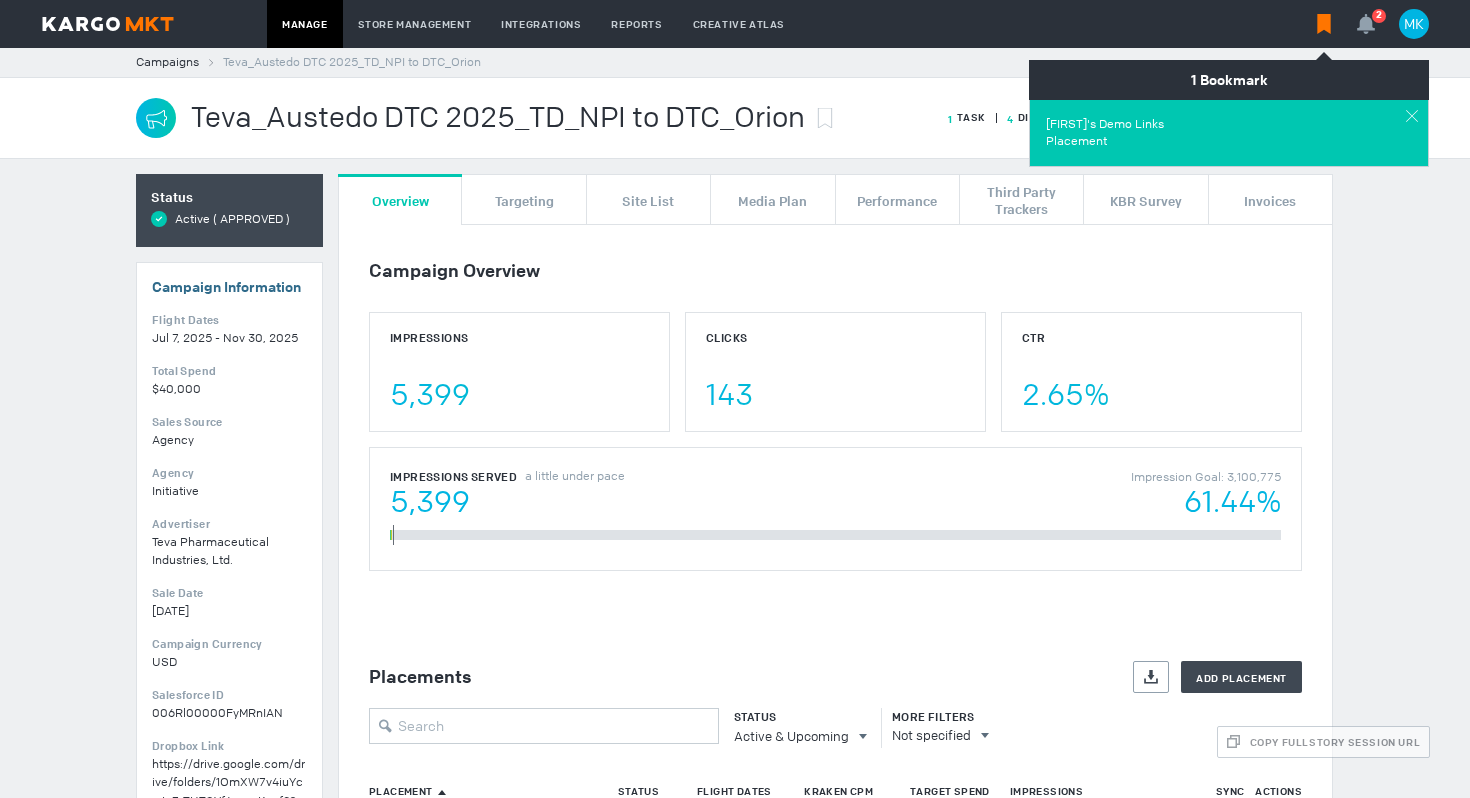 click on "Nathan's Demo Links" at bounding box center (1105, 124) 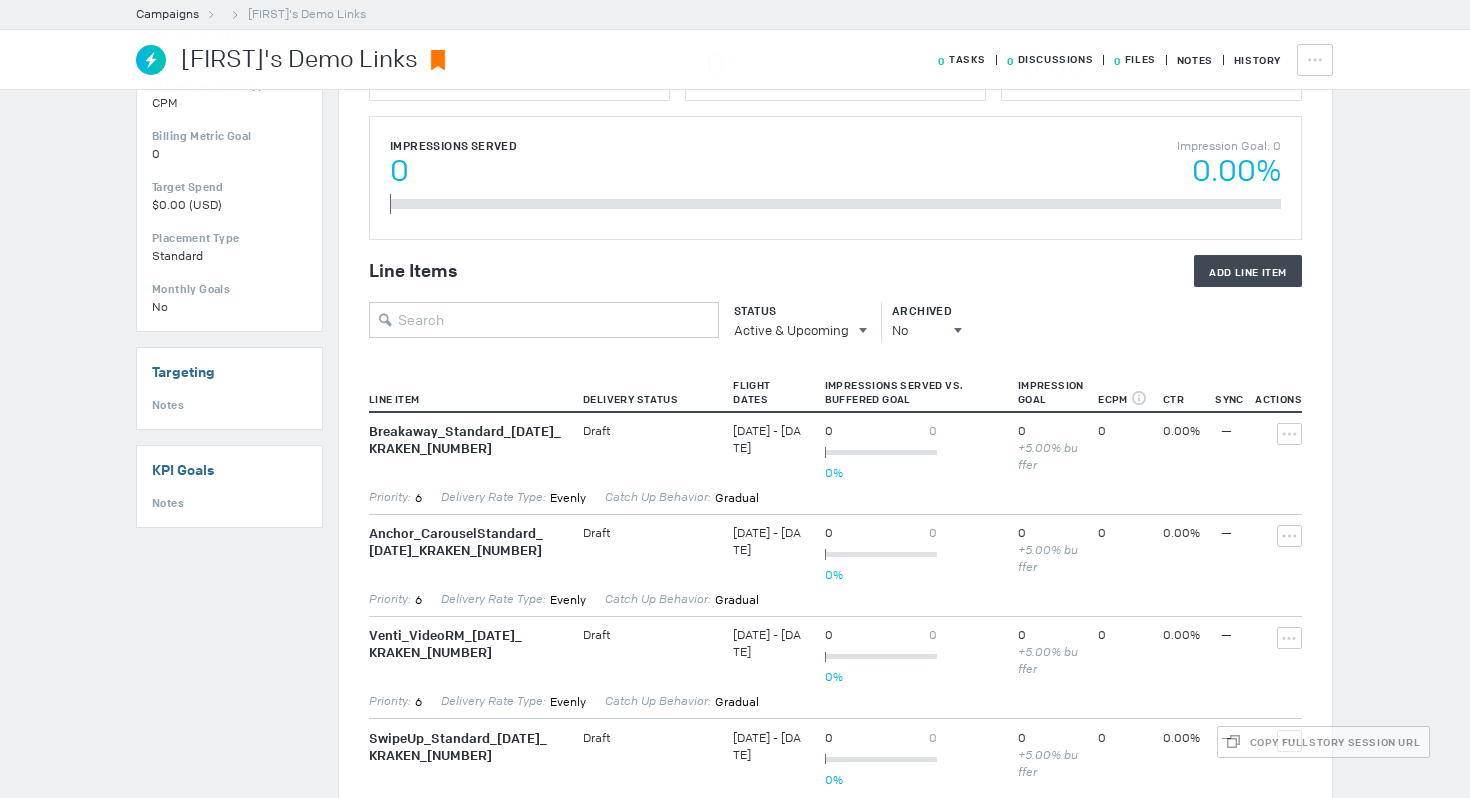 scroll, scrollTop: 559, scrollLeft: 0, axis: vertical 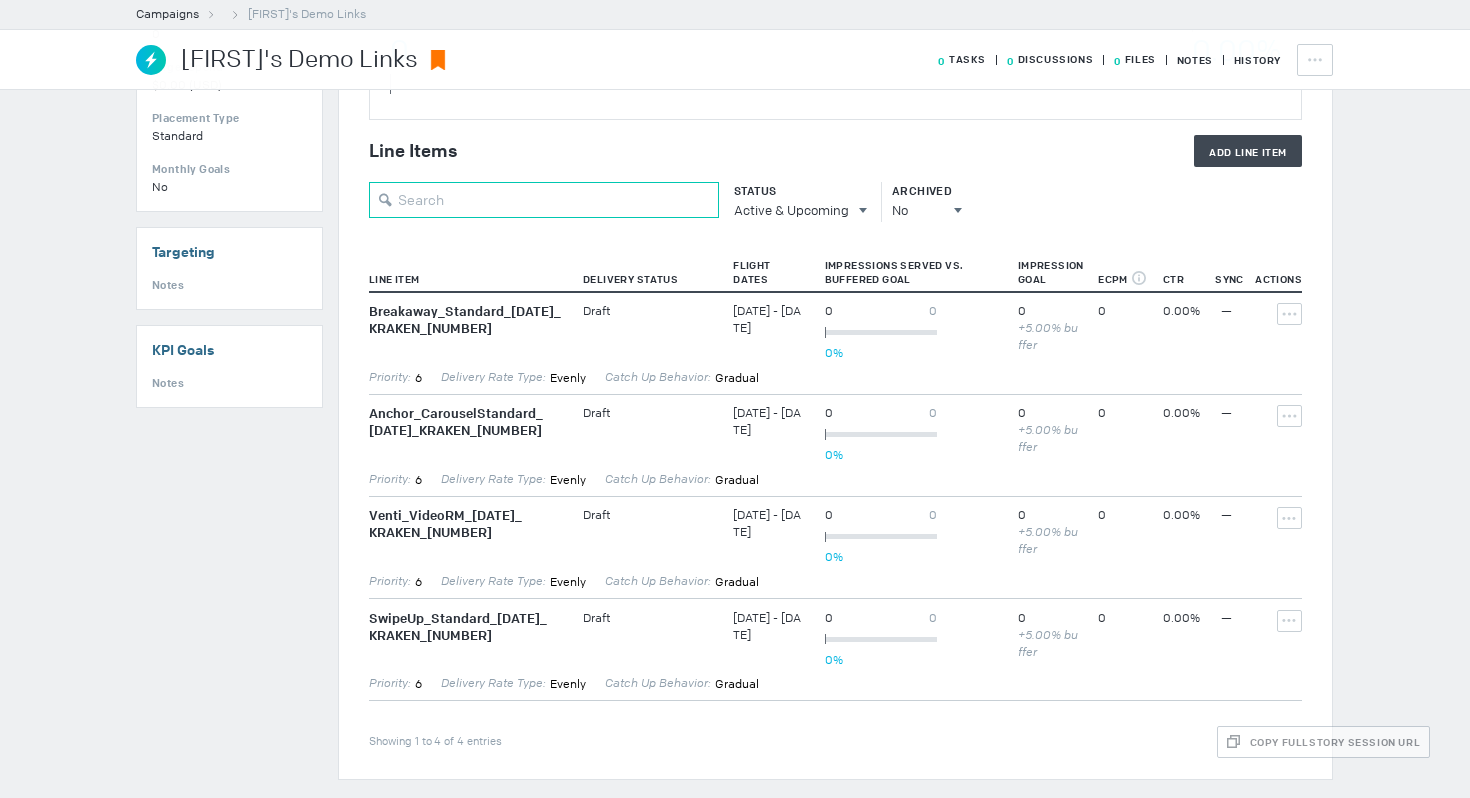click at bounding box center (544, 200) 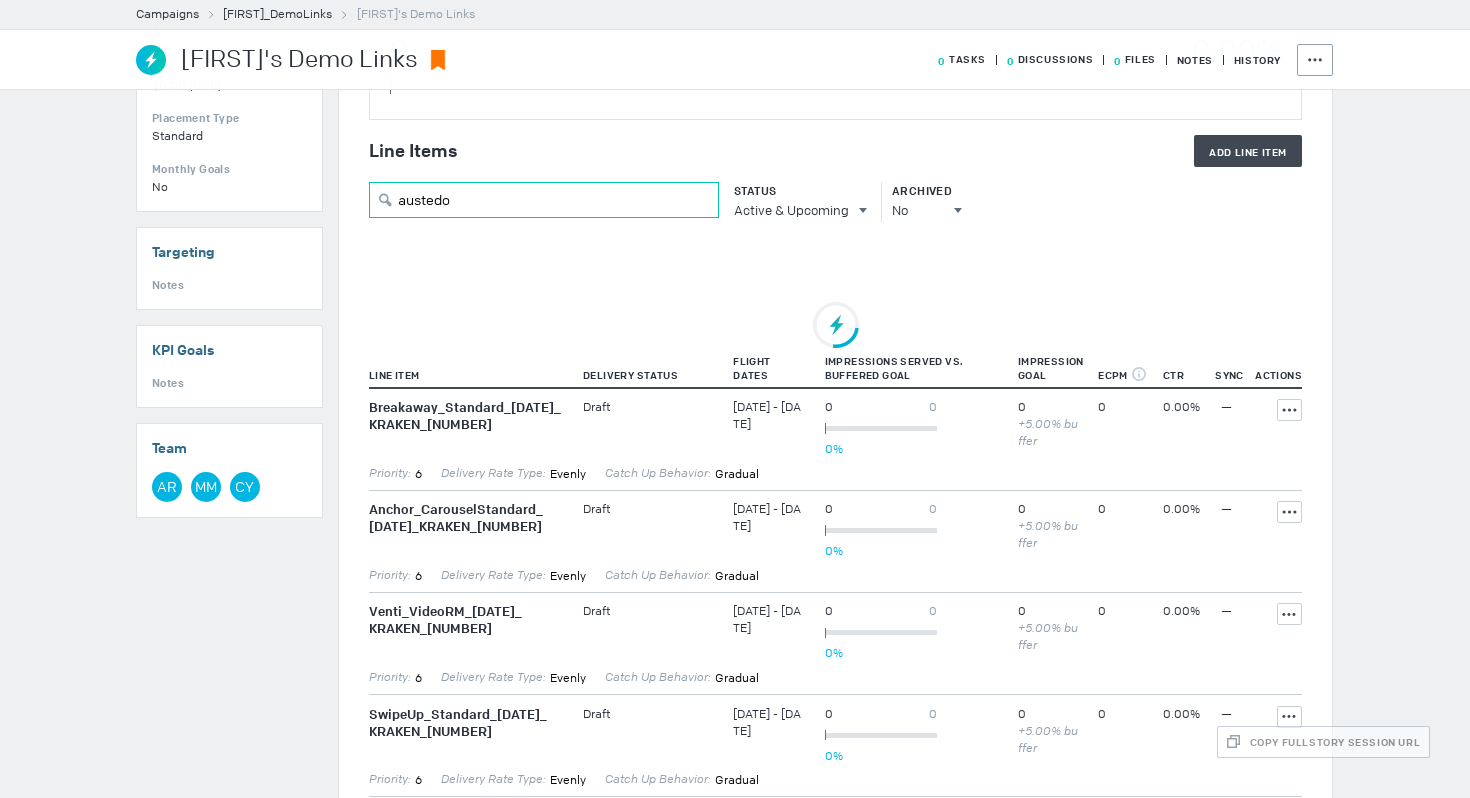 scroll, scrollTop: 349, scrollLeft: 0, axis: vertical 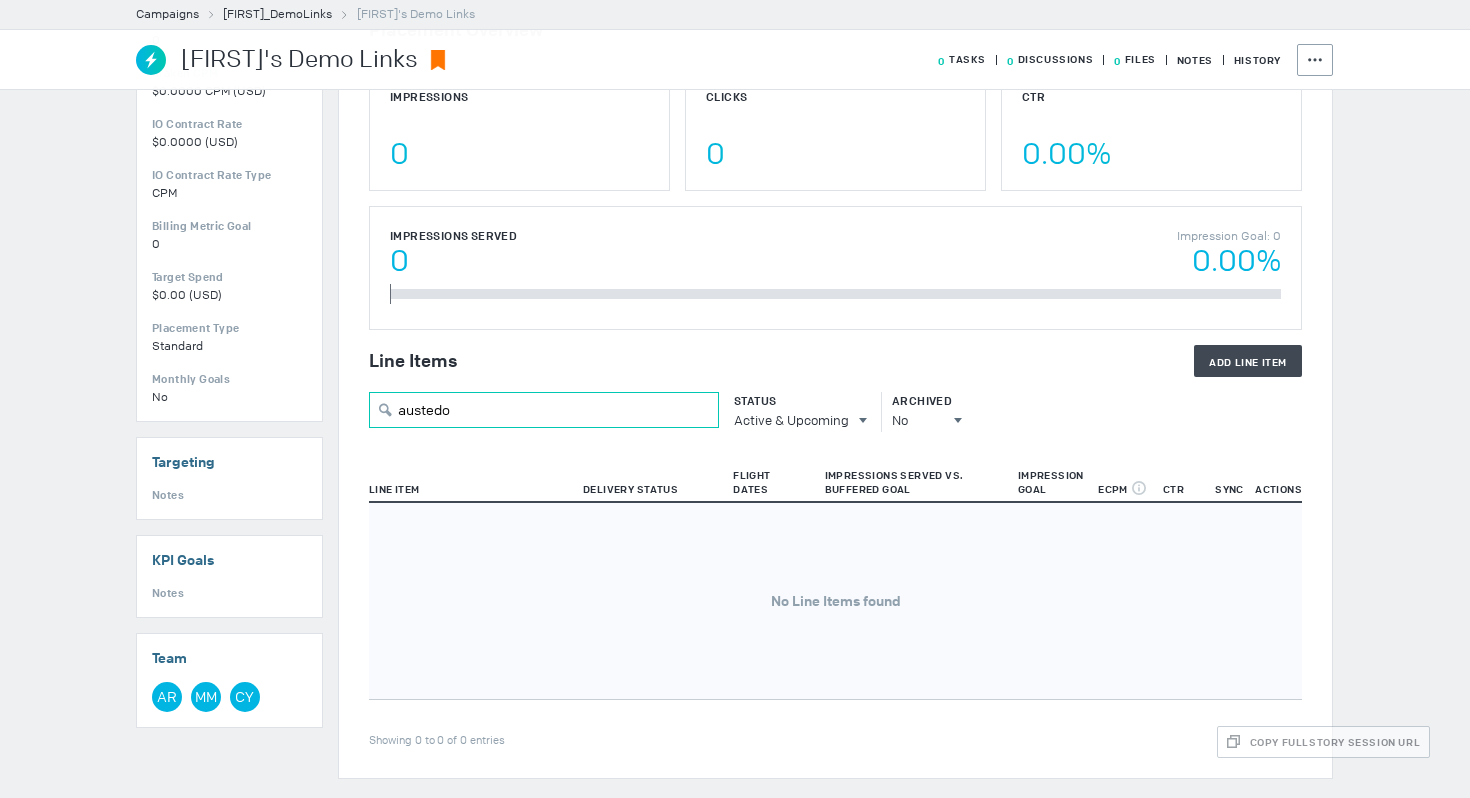 type on "austedo" 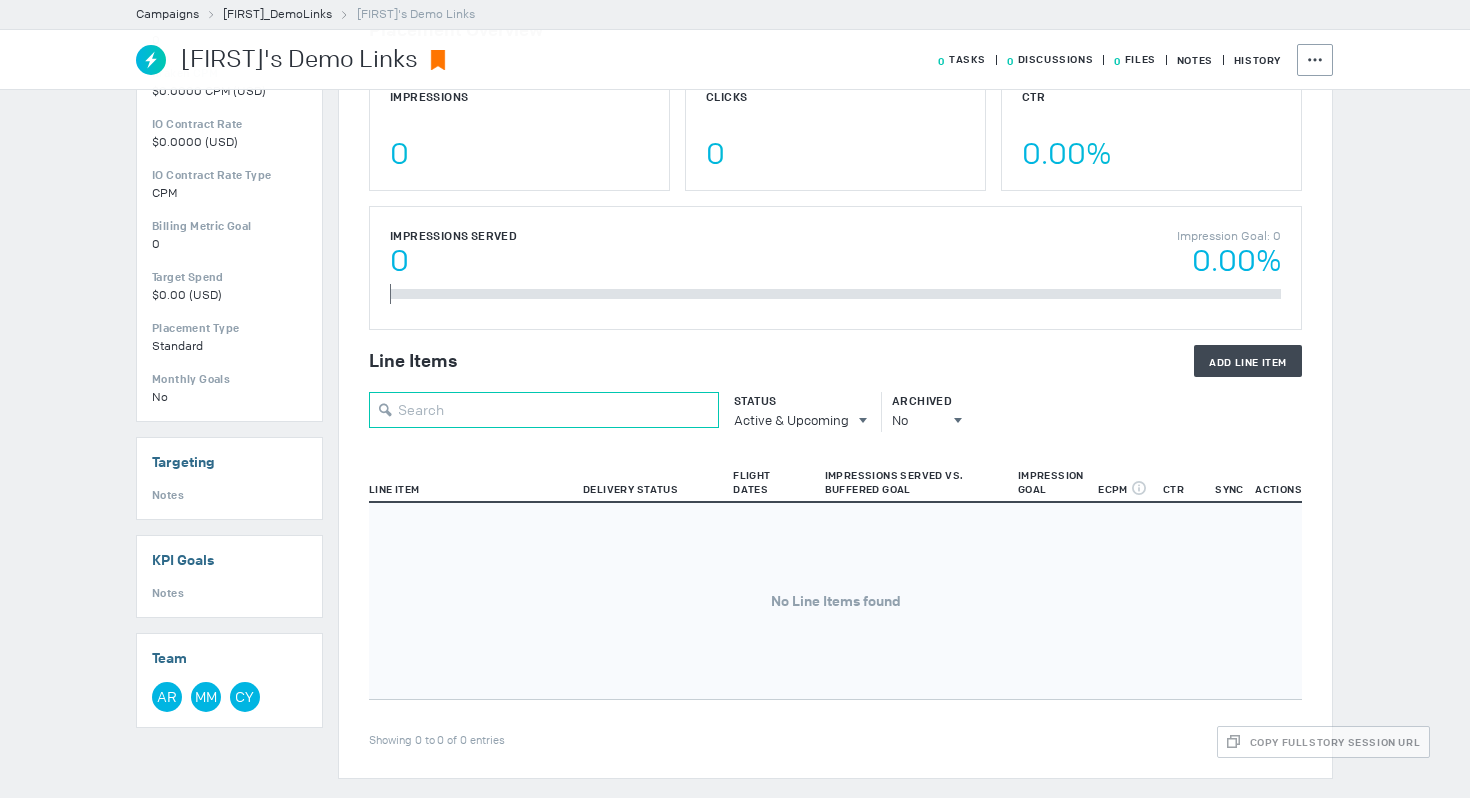 scroll, scrollTop: 559, scrollLeft: 0, axis: vertical 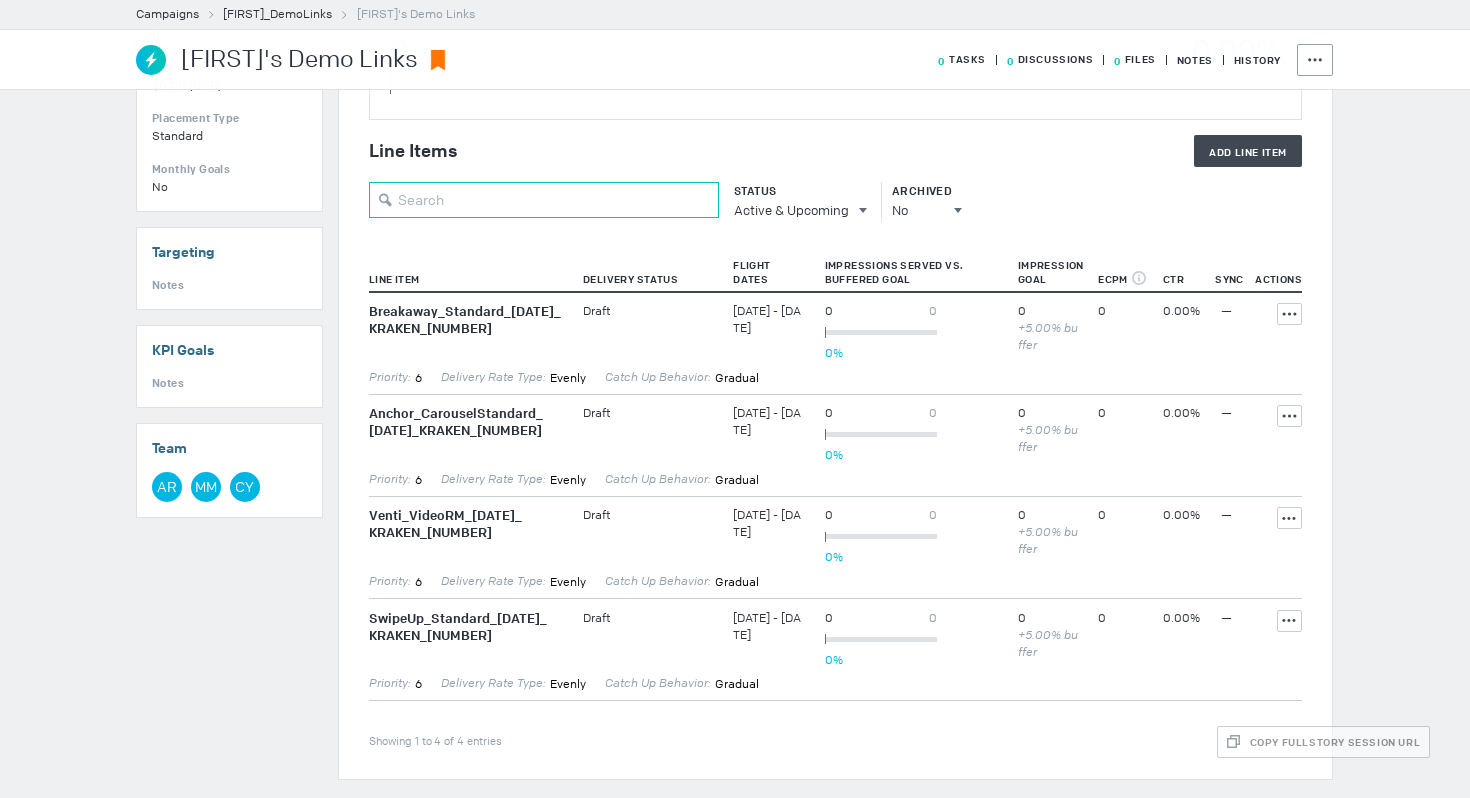 type 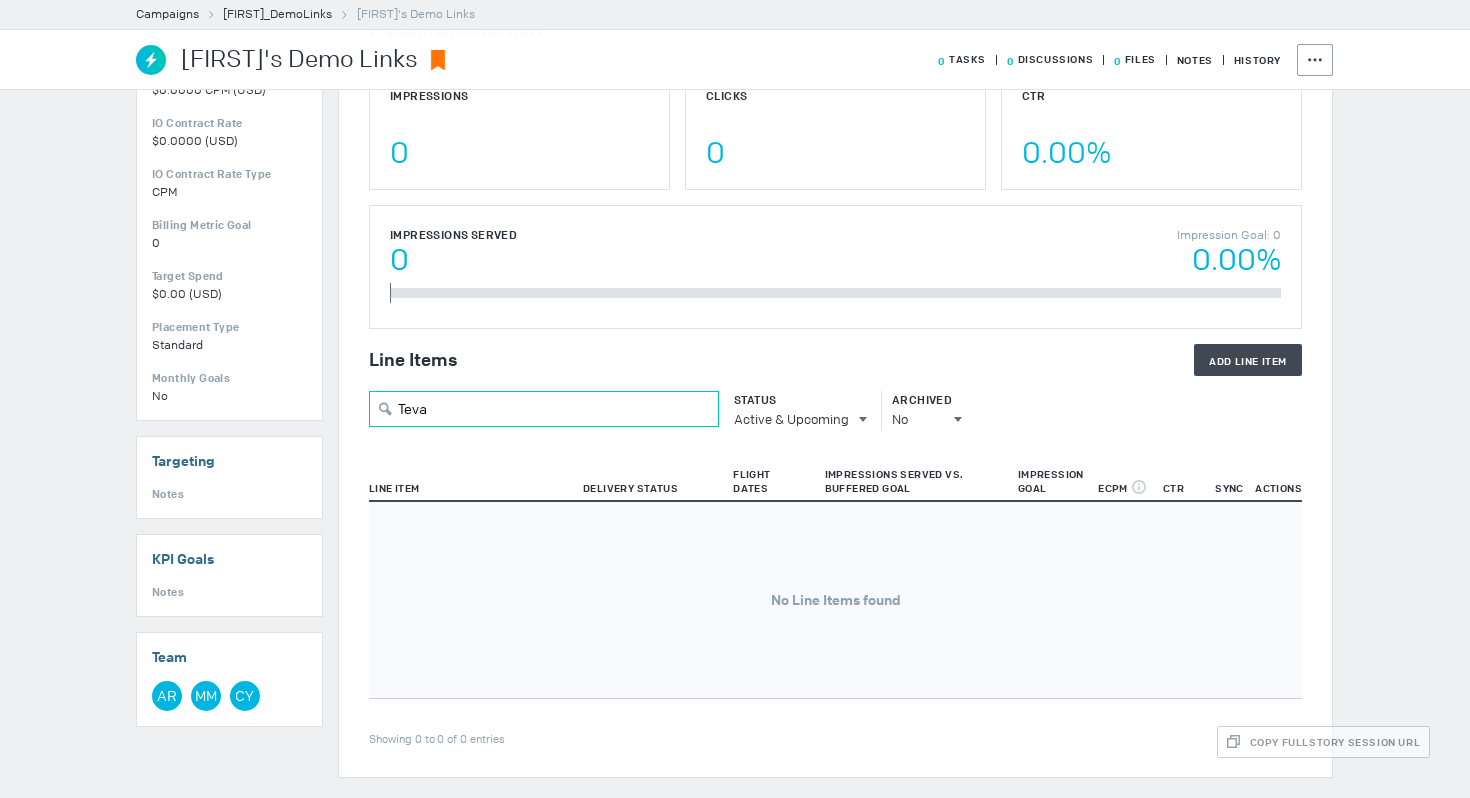 scroll, scrollTop: 349, scrollLeft: 0, axis: vertical 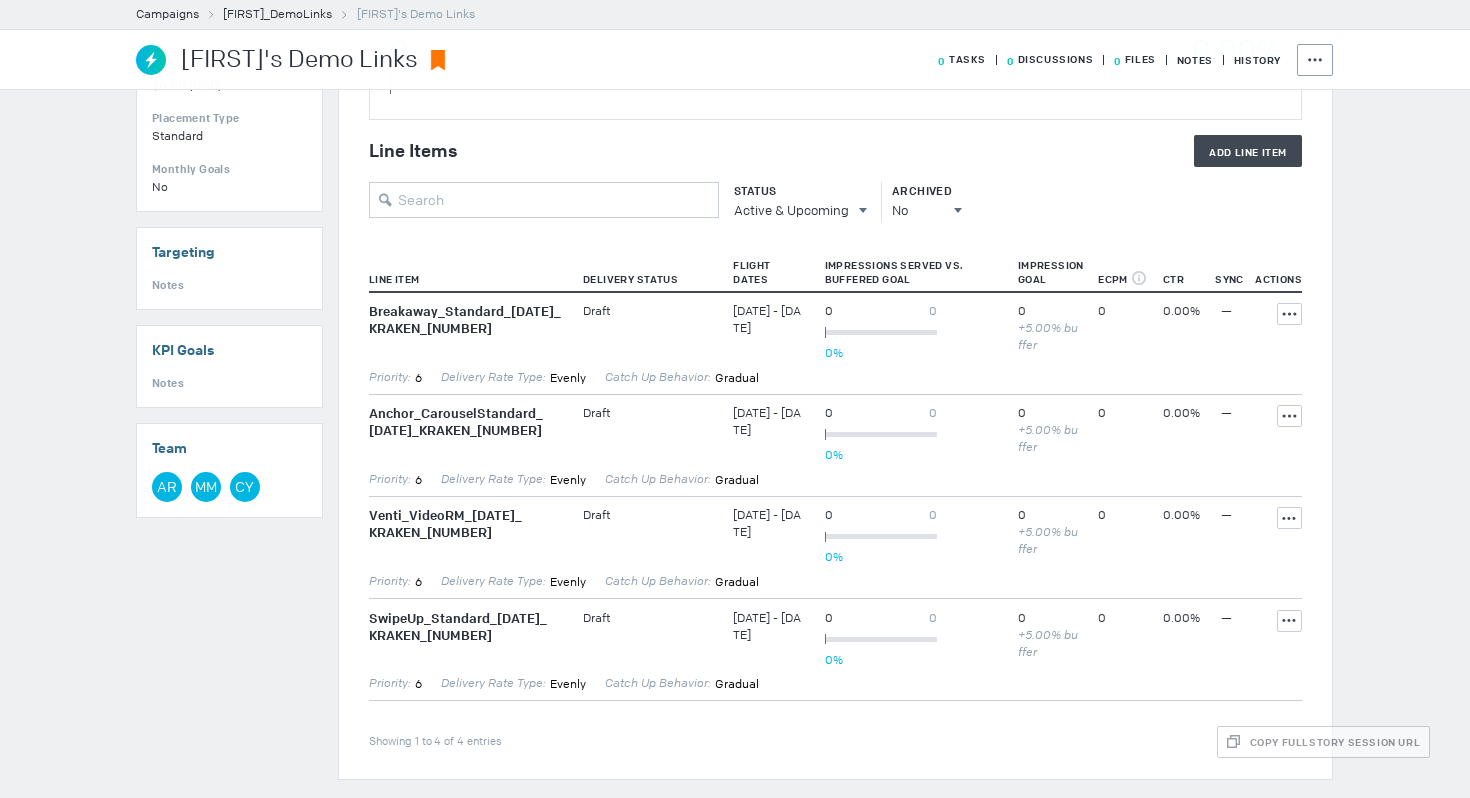 click on "Priority: 6   Delivery Rate Type: Evenly   Catch Up Behavior: gradual" at bounding box center [835, 380] 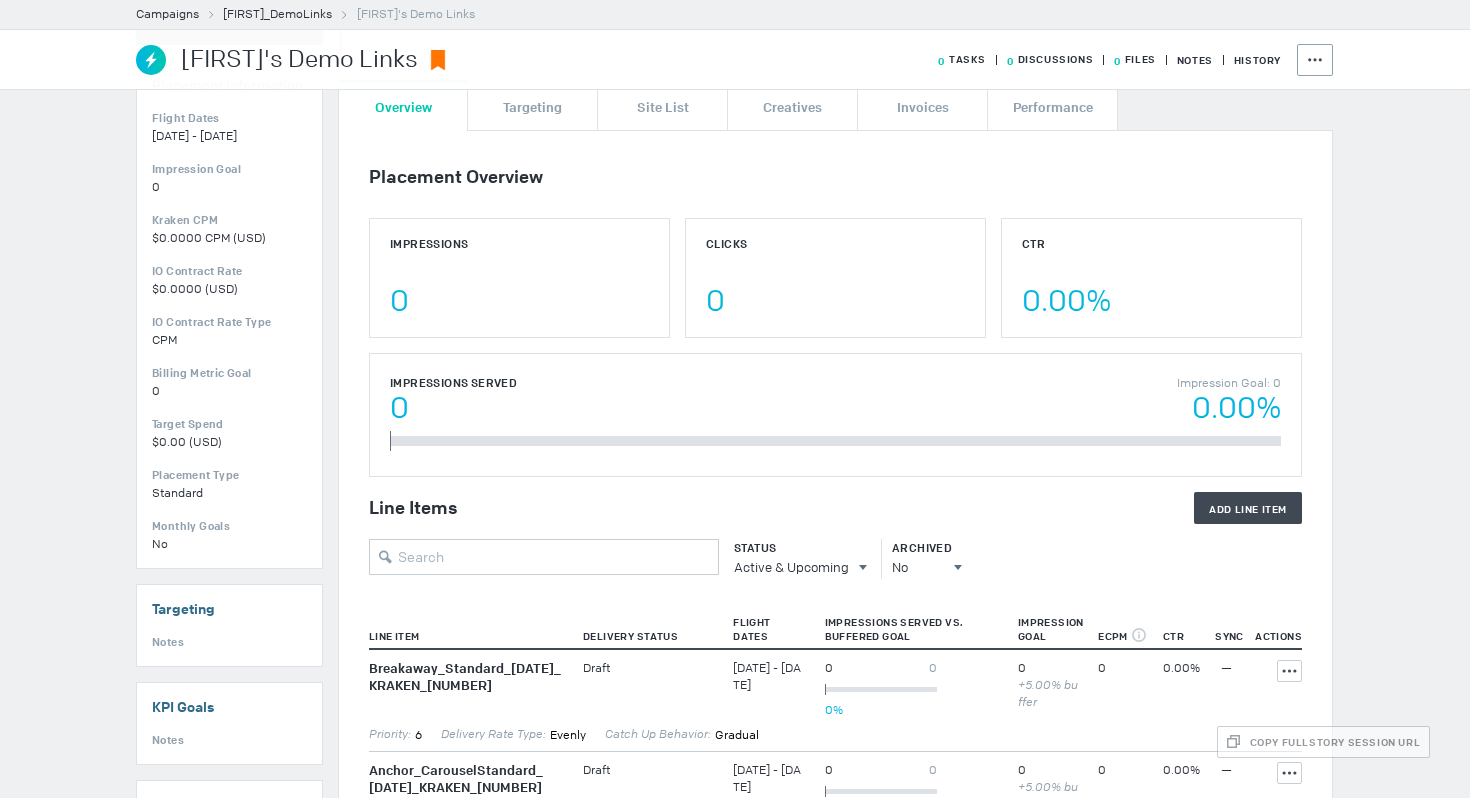 scroll, scrollTop: 0, scrollLeft: 0, axis: both 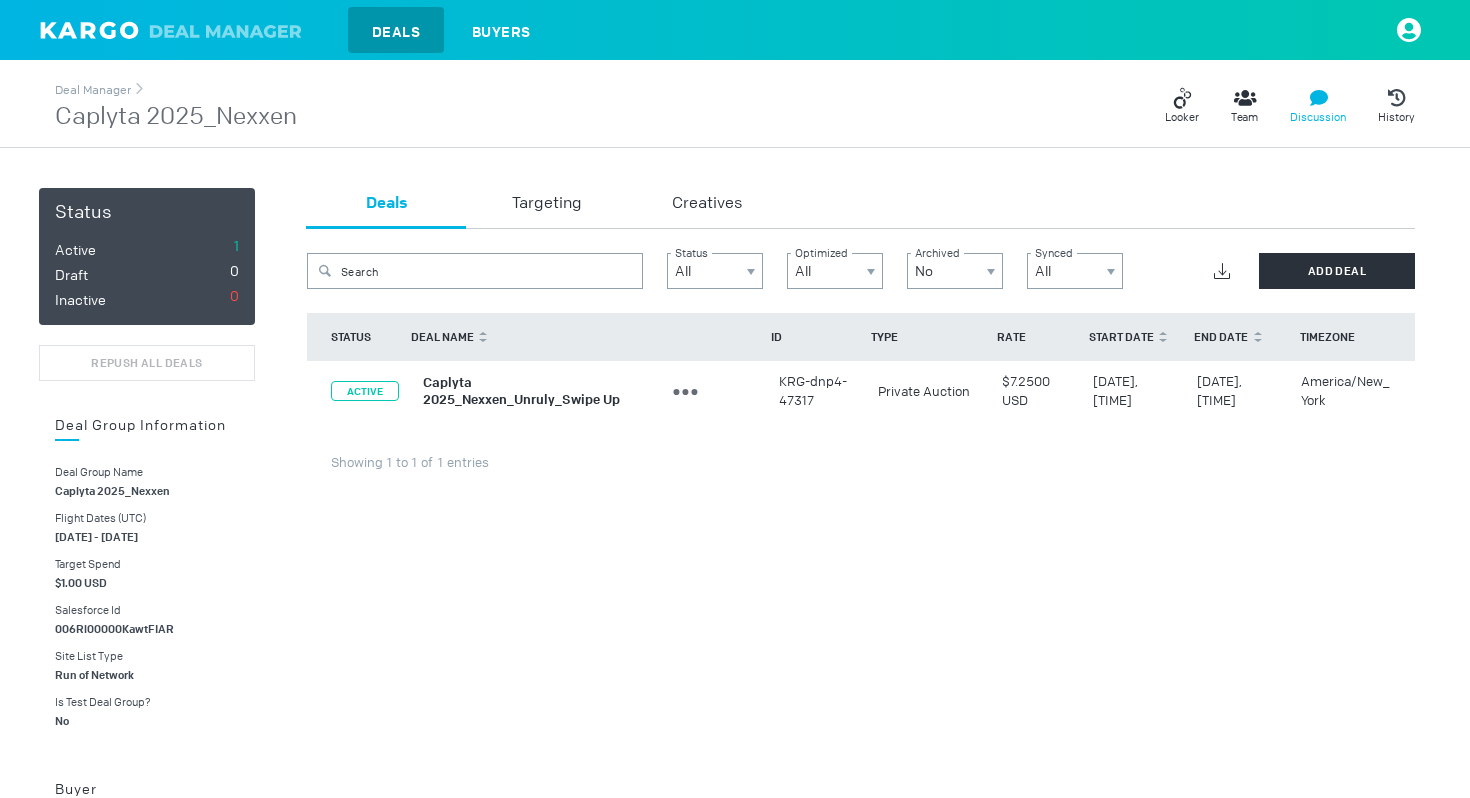 click on "Discussion" at bounding box center [1318, 106] 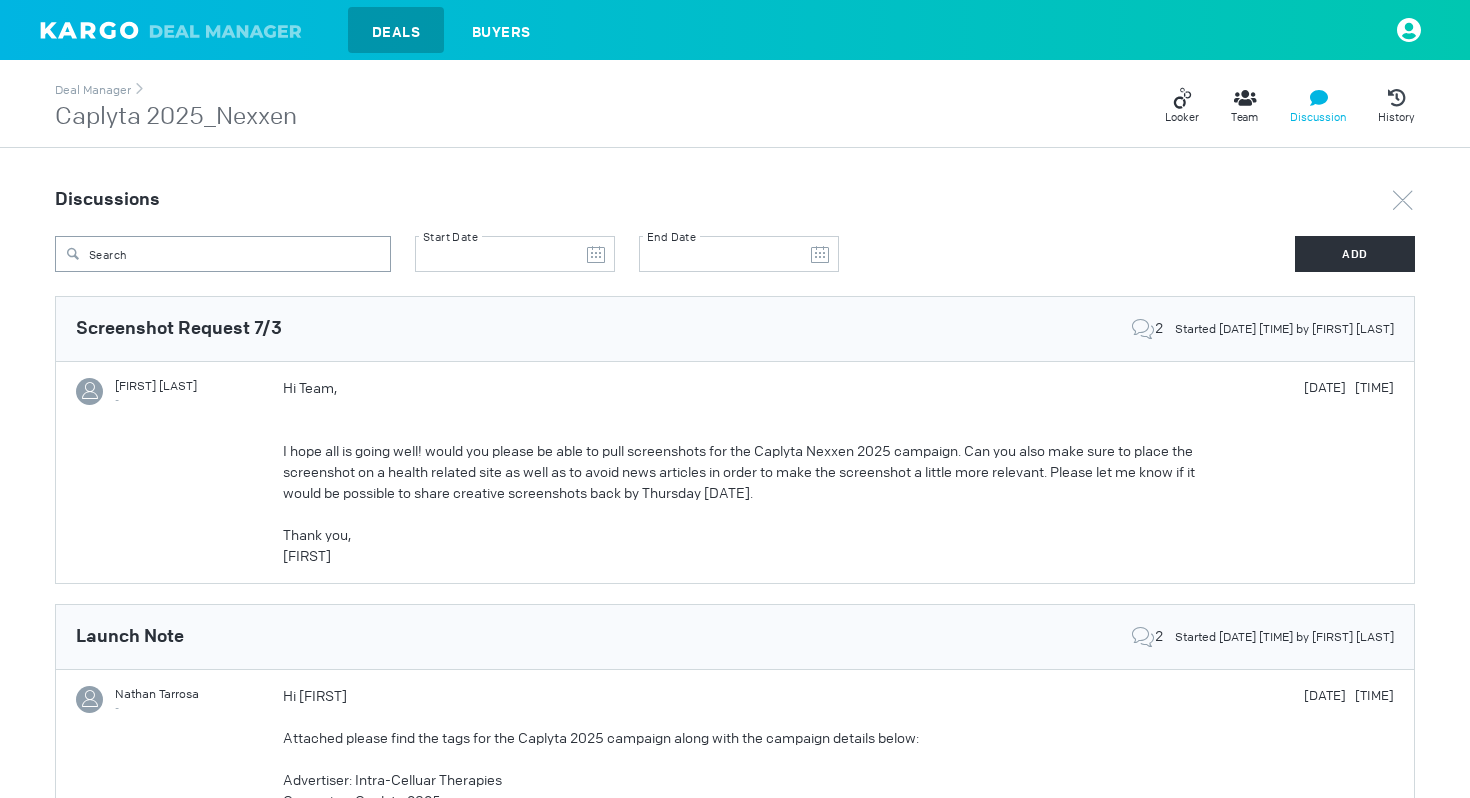 click at bounding box center (1403, 200) 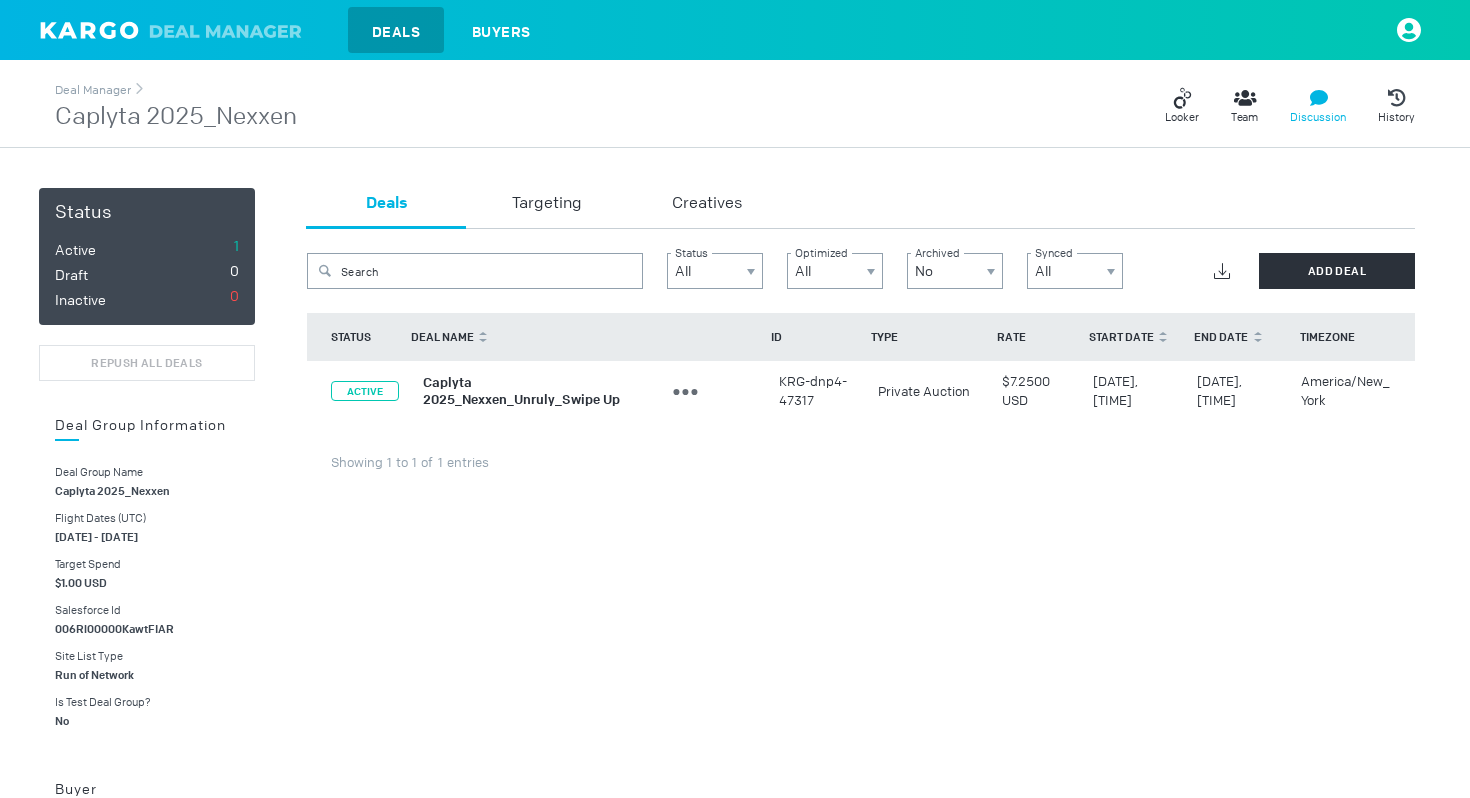click on "Discussion" at bounding box center (1318, 106) 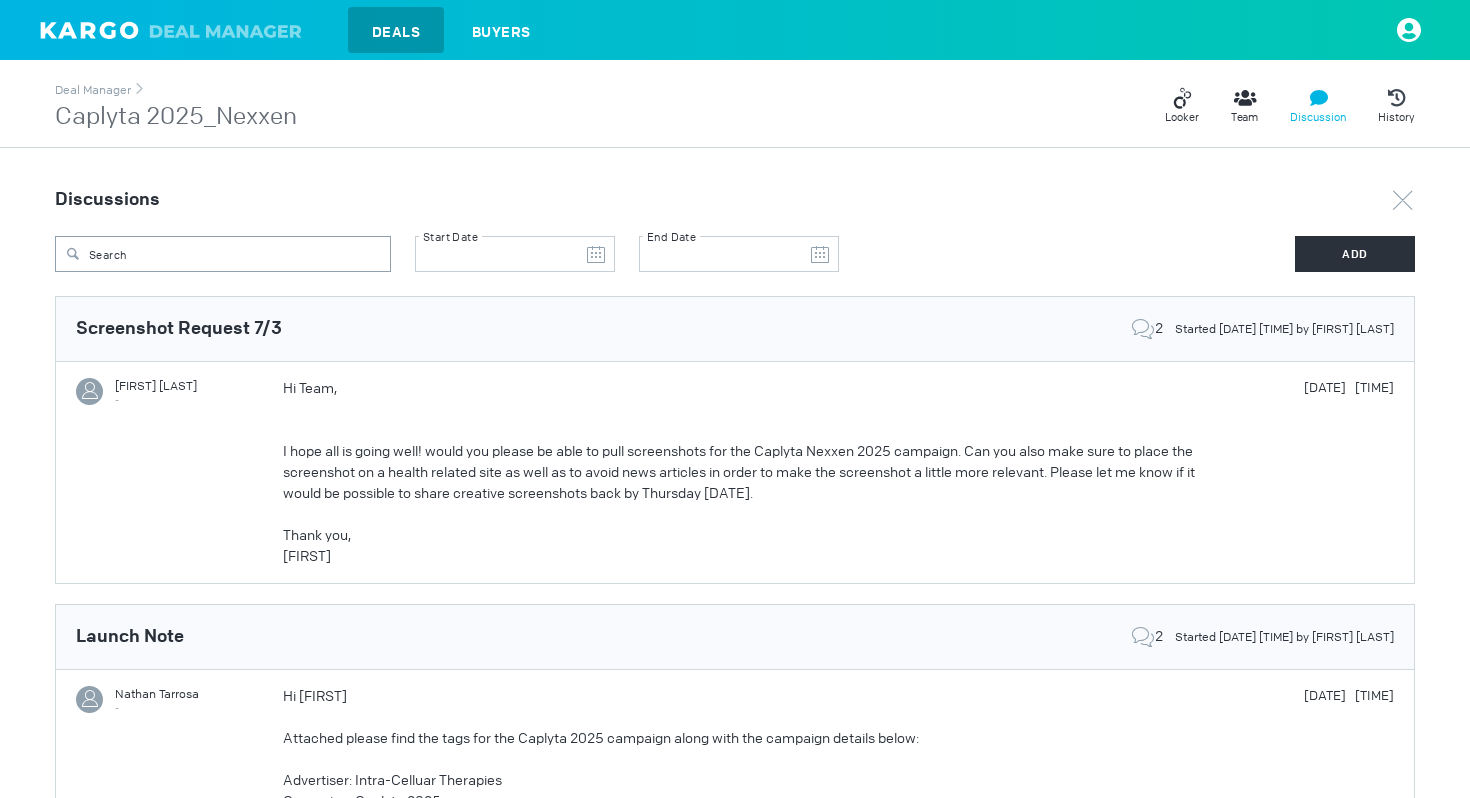click at bounding box center (1403, 200) 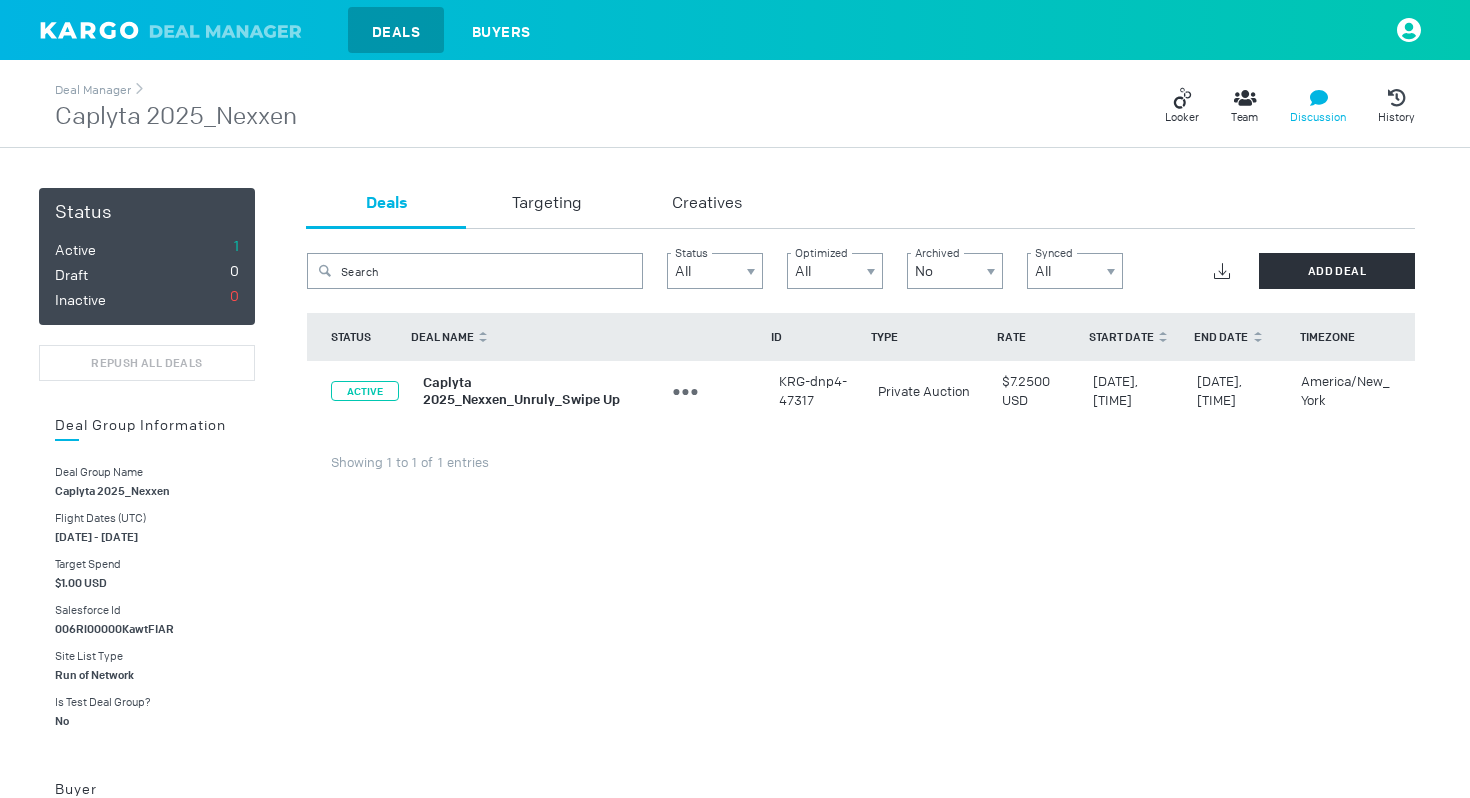 click on "Discussion" at bounding box center (1318, 117) 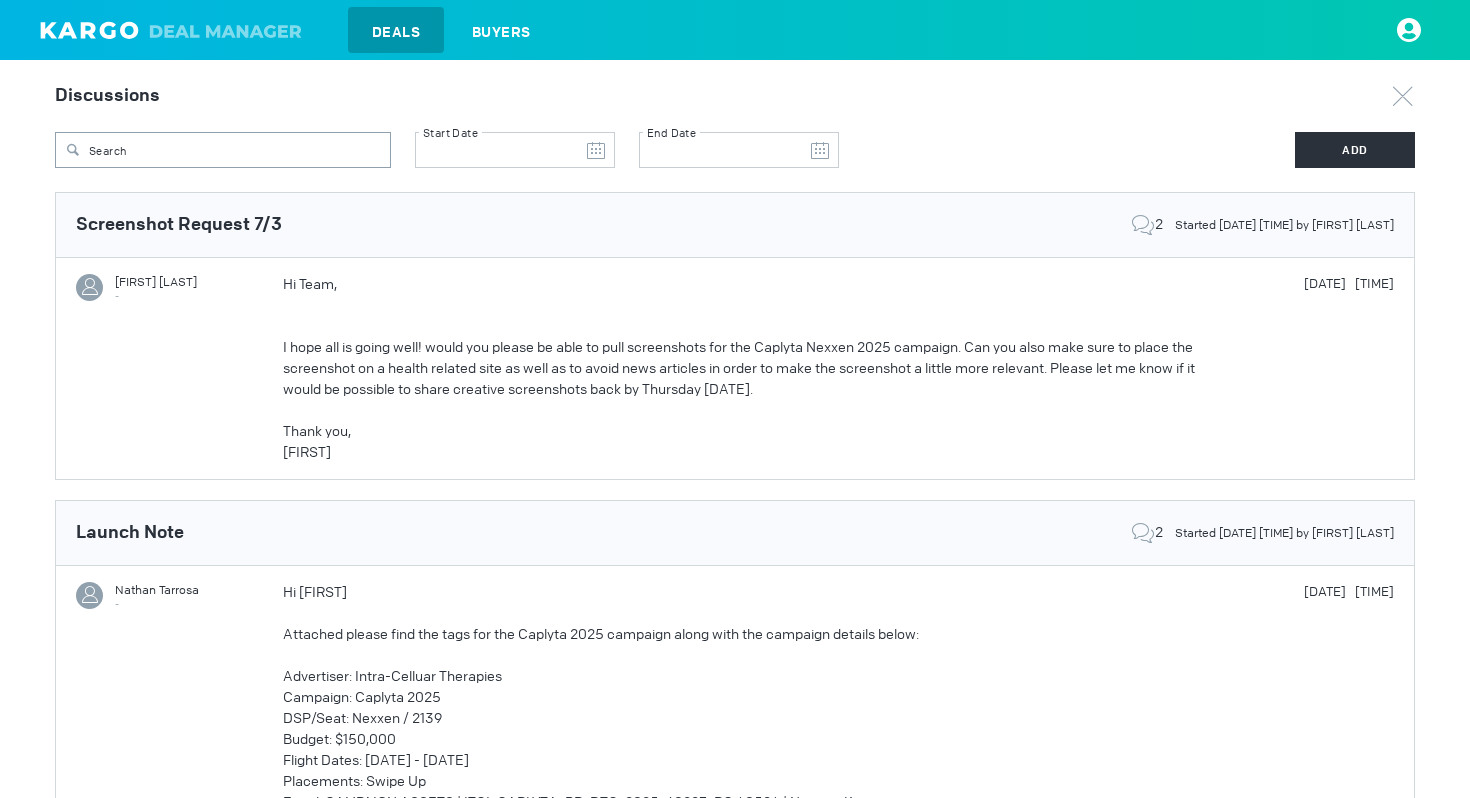 scroll, scrollTop: 103, scrollLeft: 0, axis: vertical 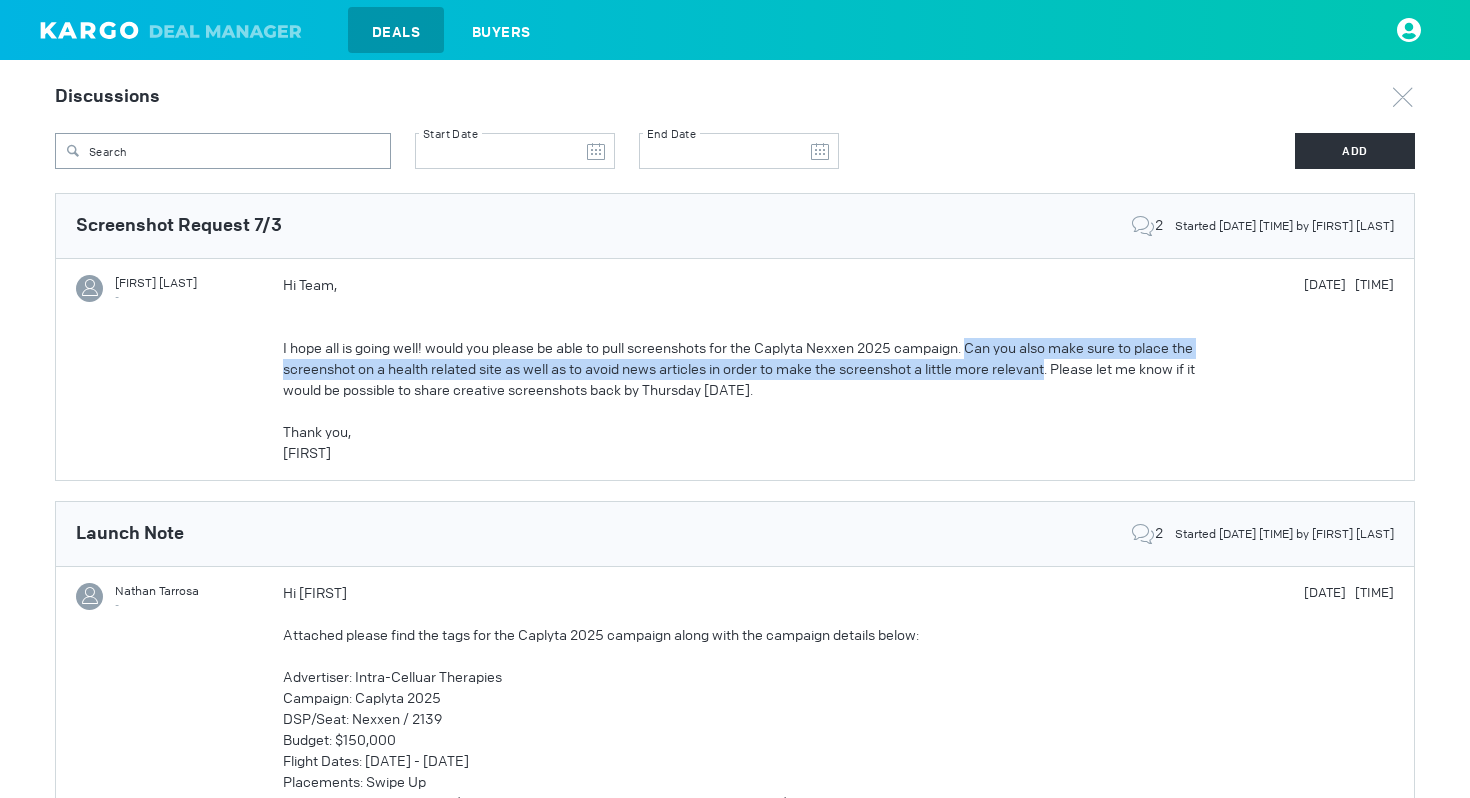 drag, startPoint x: 977, startPoint y: 349, endPoint x: 1054, endPoint y: 376, distance: 81.596565 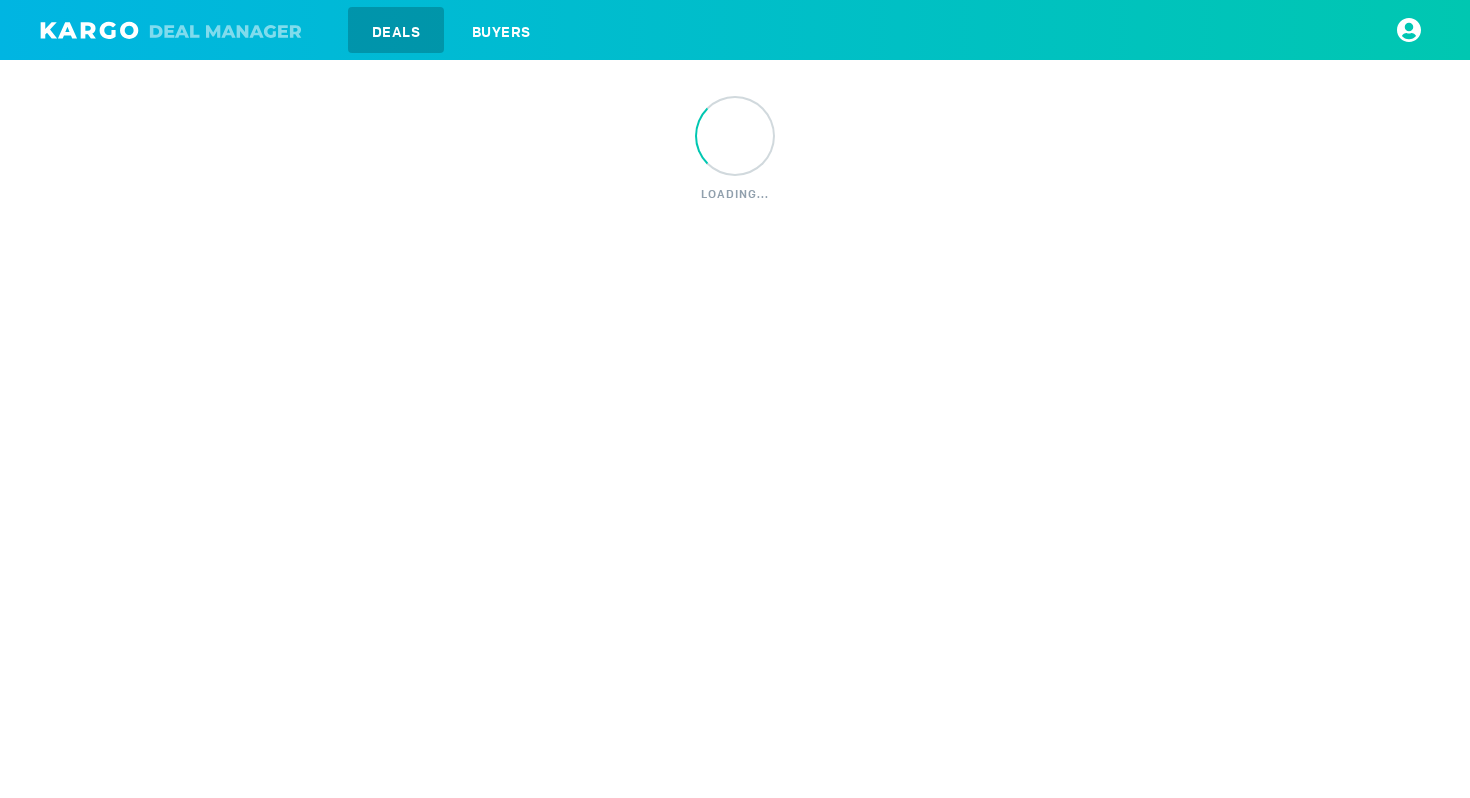 scroll, scrollTop: 0, scrollLeft: 0, axis: both 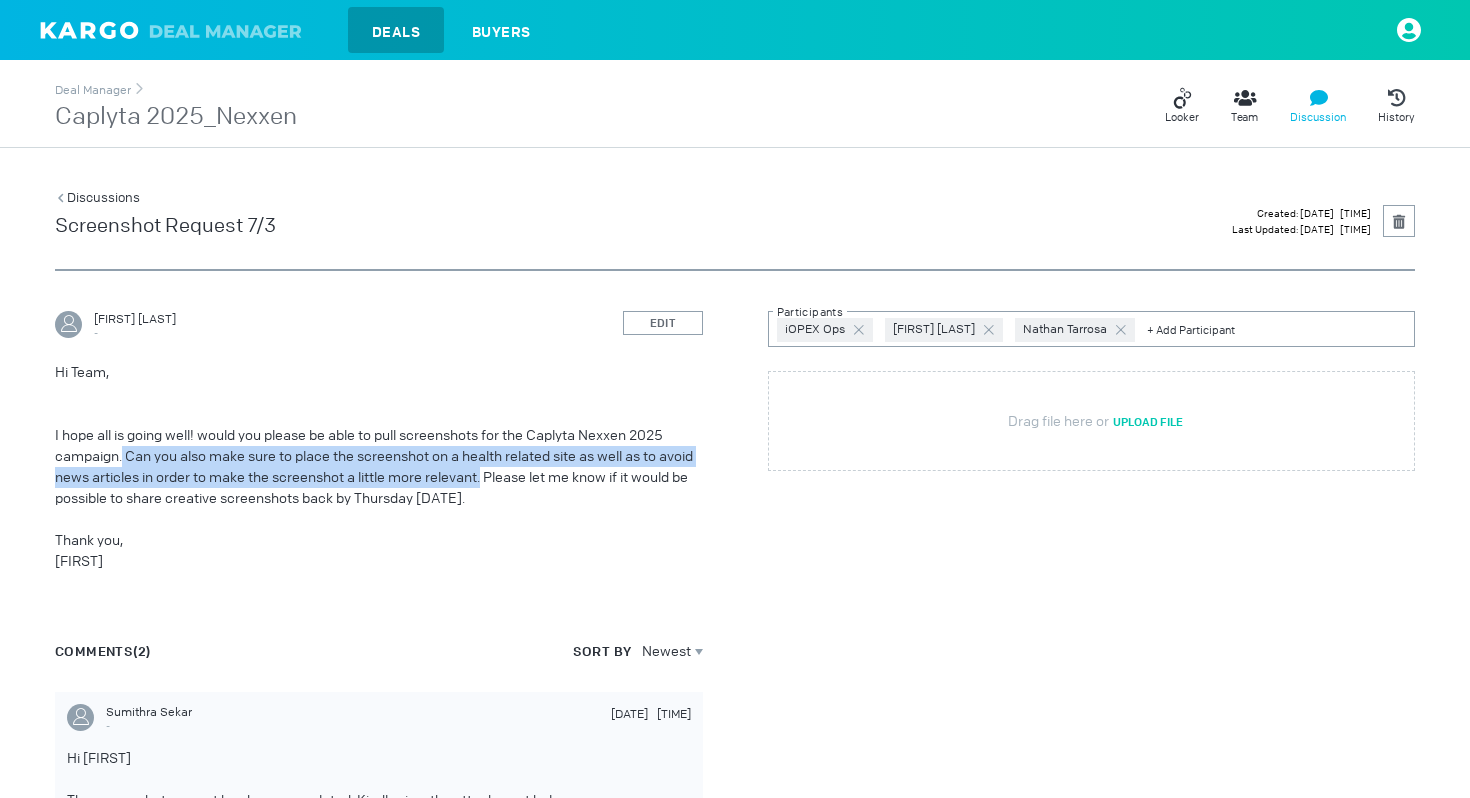 drag, startPoint x: 123, startPoint y: 456, endPoint x: 482, endPoint y: 484, distance: 360.09027 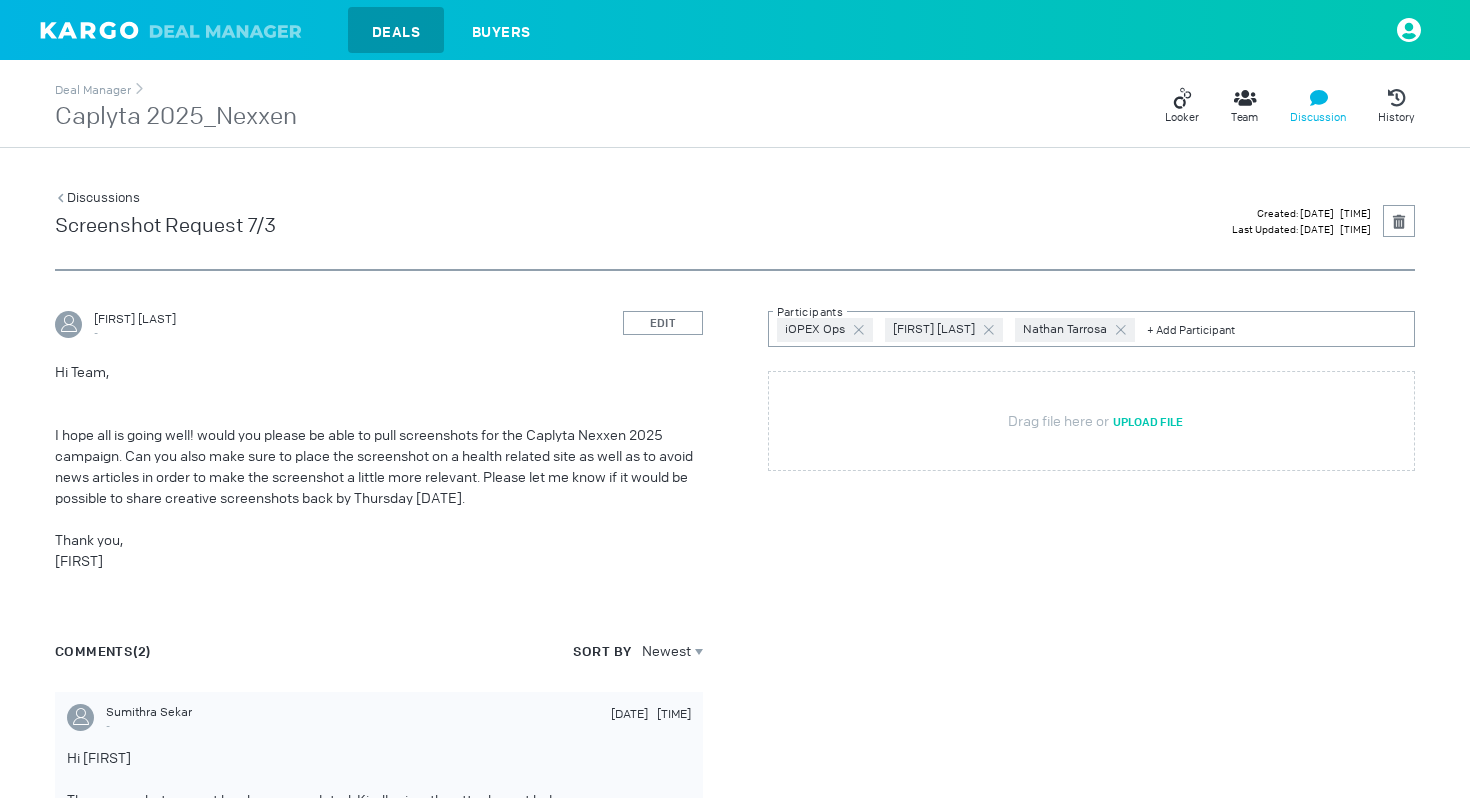 click on "Matt Kaplan -  EDIT  Hi Team,      I hope all is going well! would you please be able to pull screenshots for the Caplyta Nexxen 2025 campaign. Can you also make sure to place the screenshot on a health related site as well as to avoid news articles in order to make the screenshot a little more relevant. Please let me know if it would be possible to share creative screenshots back by Thursday 7/3.    Thank you, Matt Comments  (2) Sort By  Newest  Sumithra Sekar - Jul 2, 2025   07:34 Hi Matt,   The screenshot request has been completed. Kindly view the attachment below. https://docs.google.com/presentation/d/1f0ffkFHC59pK99edz-uwJeN2lWm0uPEk82rJ081PHtw/edit?usp=sharing   Thanks, Sumithra Sumithra Sekar - Jul 2, 2025   01:54 Hi Matt,     Thanks, Sumithra  Add Comment   Key   is already in use  iOPEX Ops Matt Kaplan Nathan Tarrosa  Participants  Drag file here or Upload File" at bounding box center [735, 818] 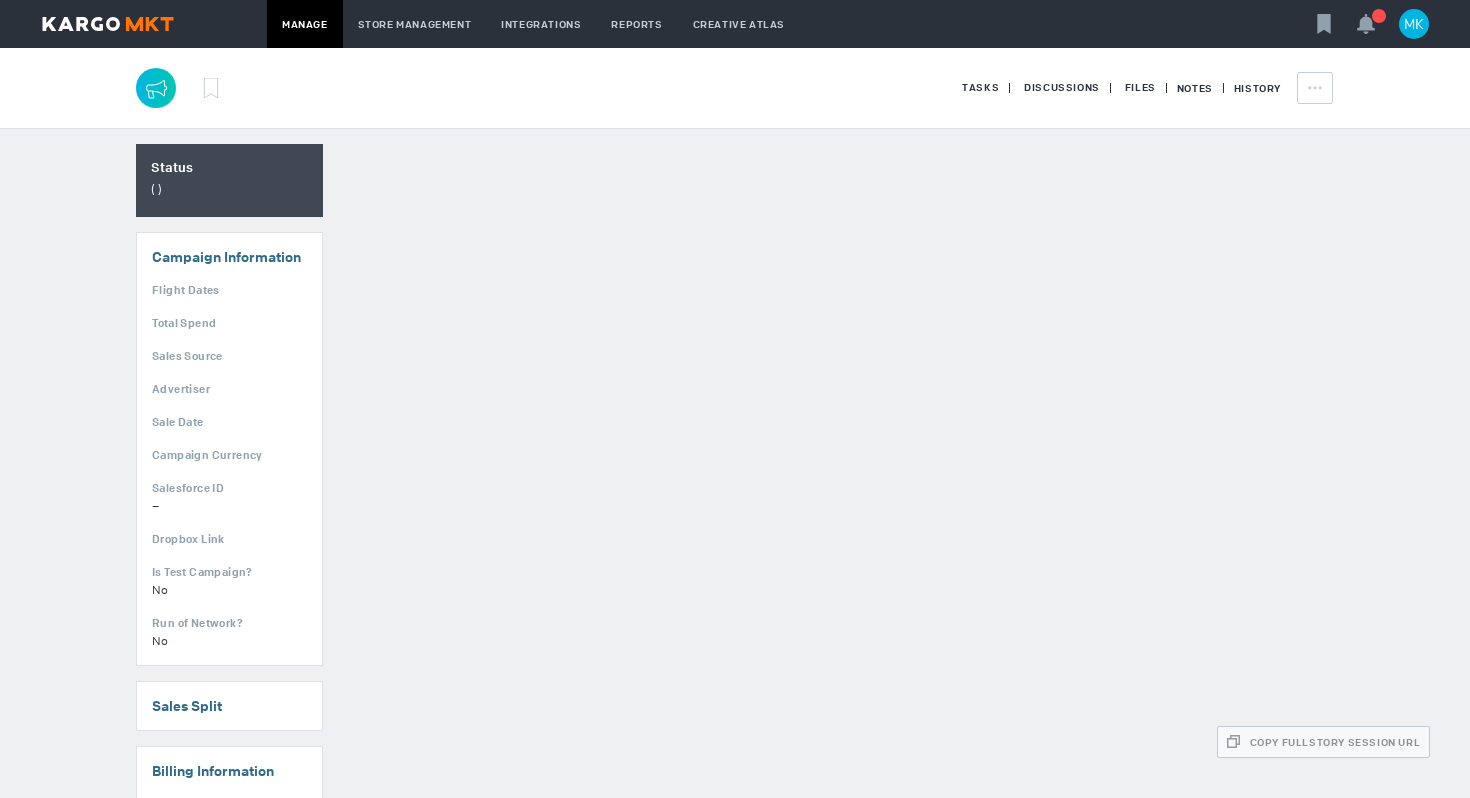 scroll, scrollTop: 0, scrollLeft: 0, axis: both 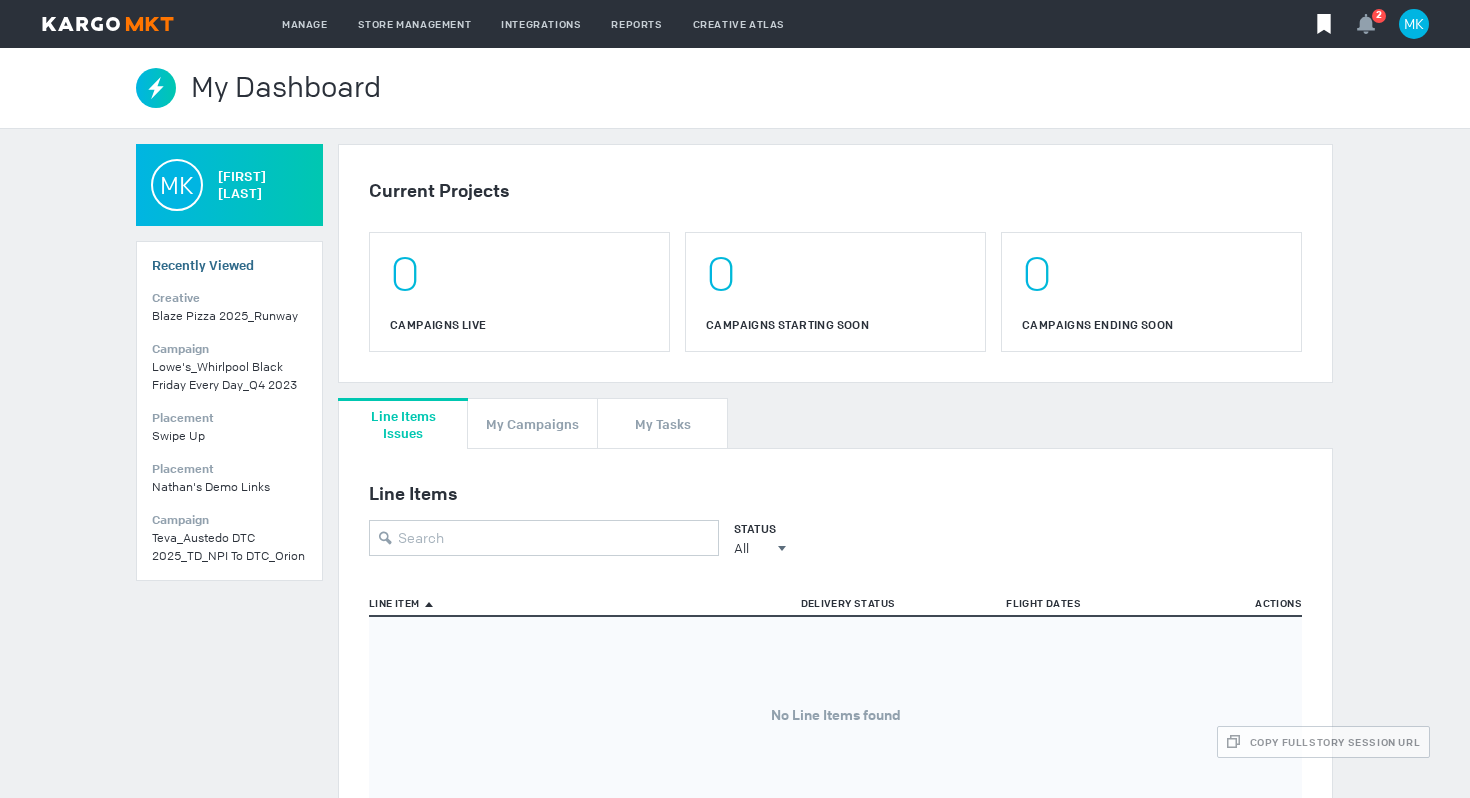 click at bounding box center (1324, 24) 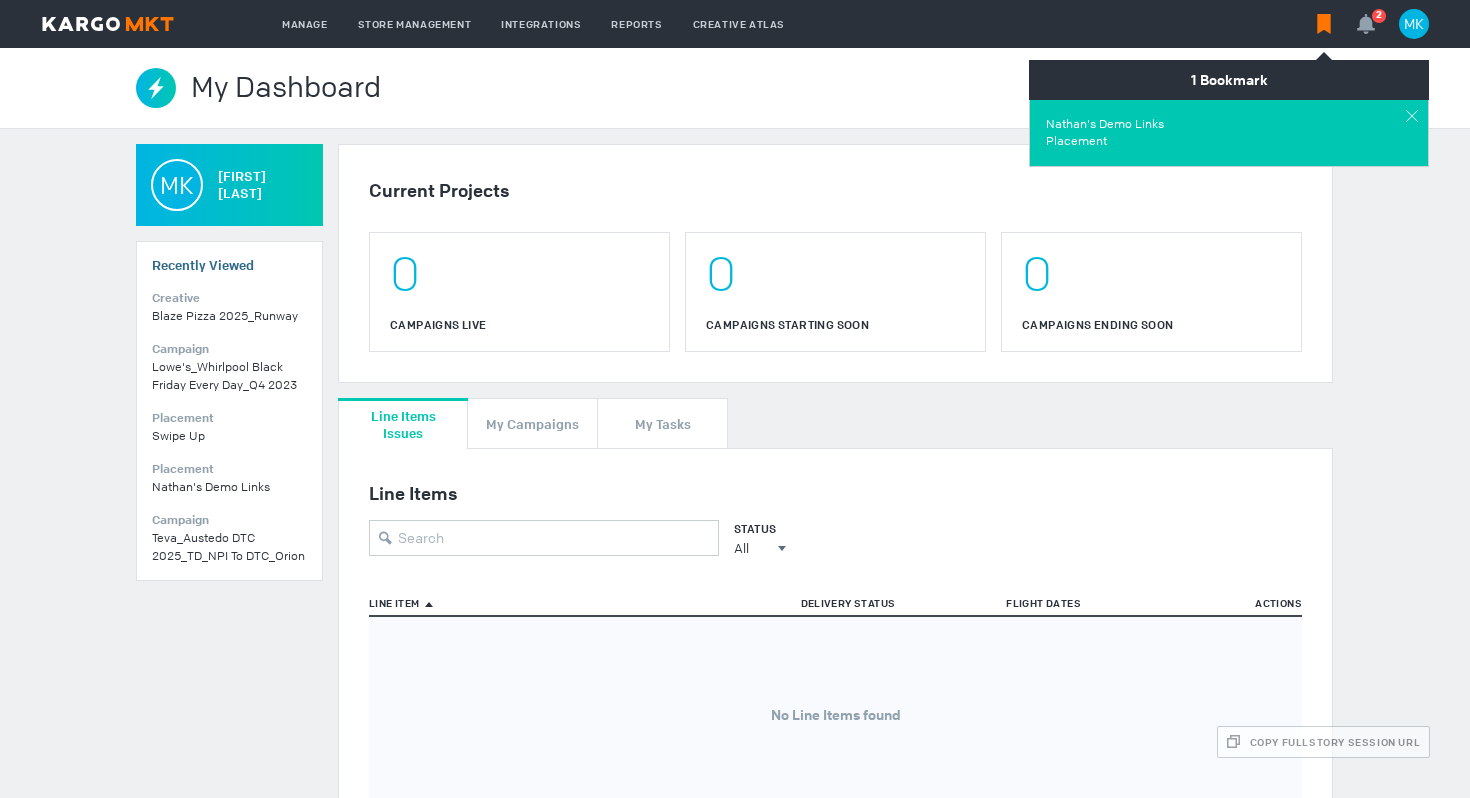 click on "Placement" at bounding box center (1229, 141) 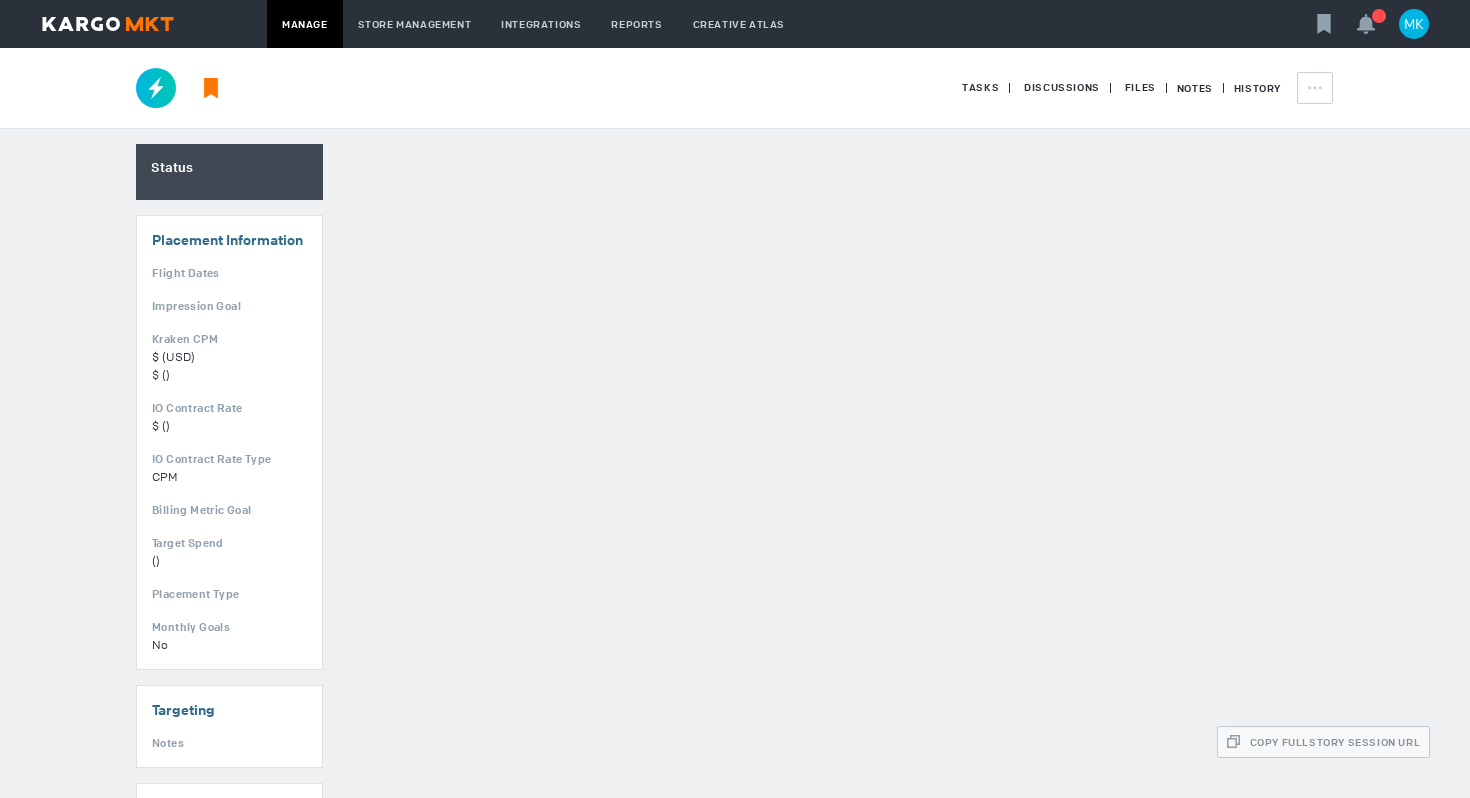 scroll, scrollTop: 0, scrollLeft: 0, axis: both 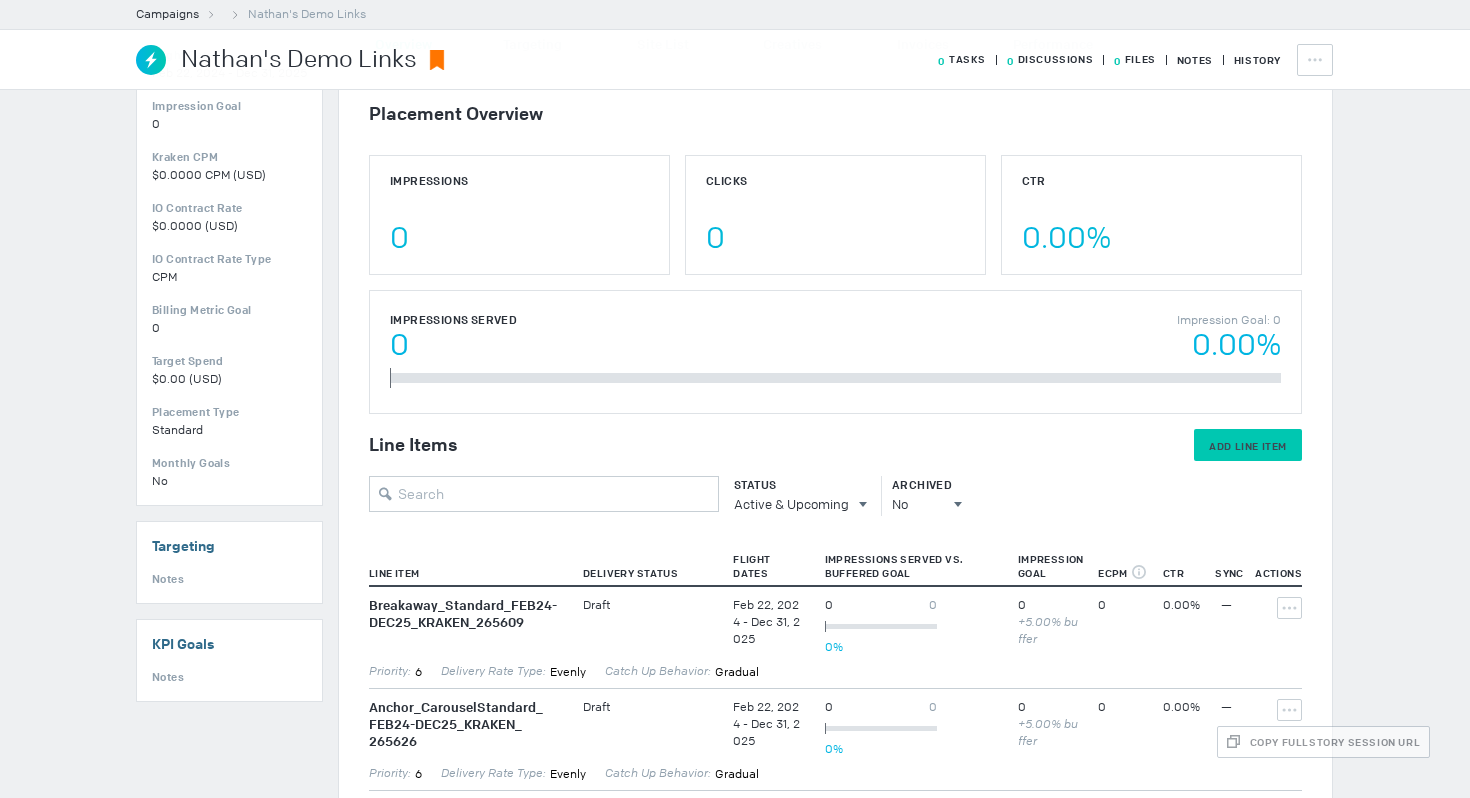click on "Add Line Item" at bounding box center [1248, 446] 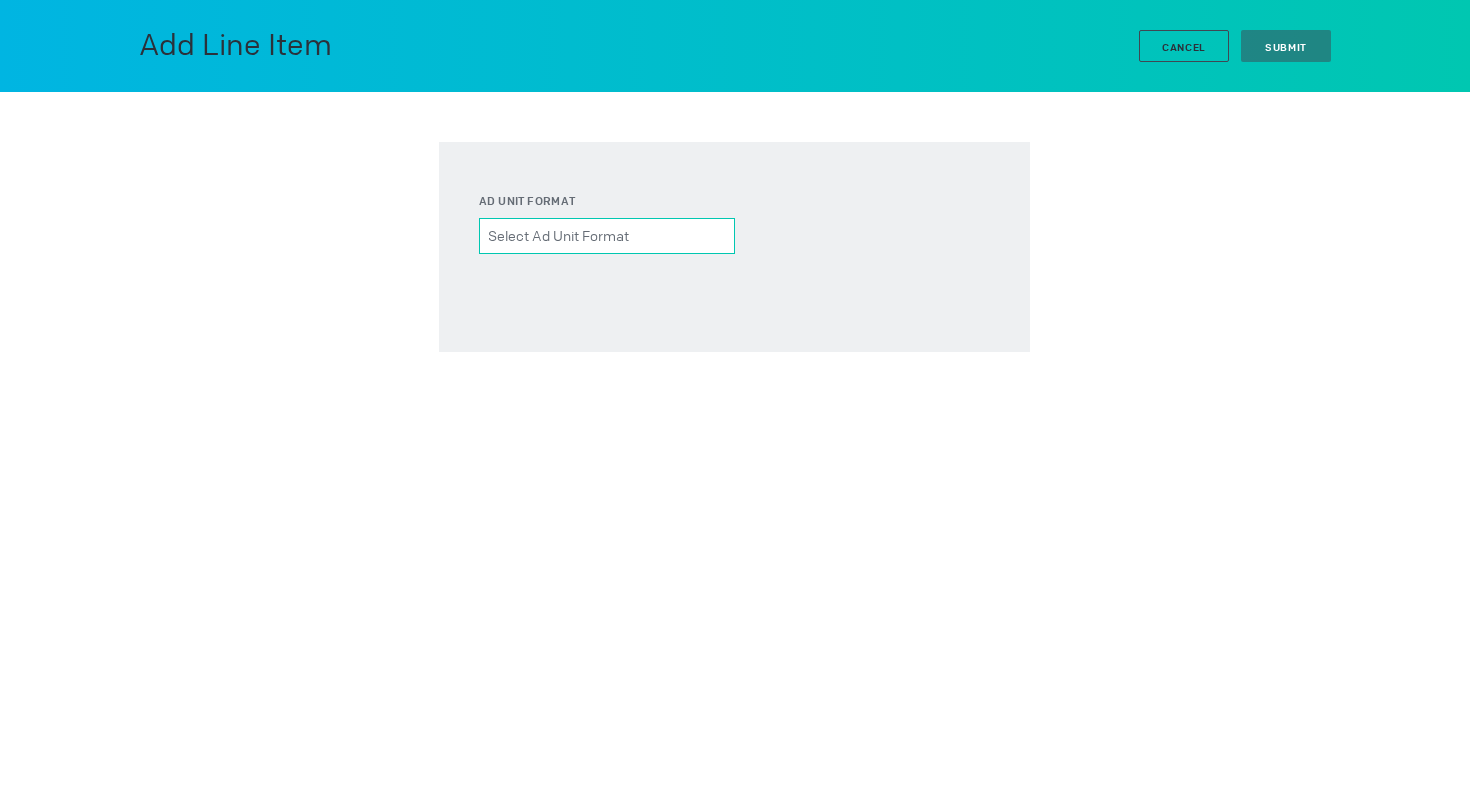 click on "Ad unit format Please select a valid item" at bounding box center (607, 236) 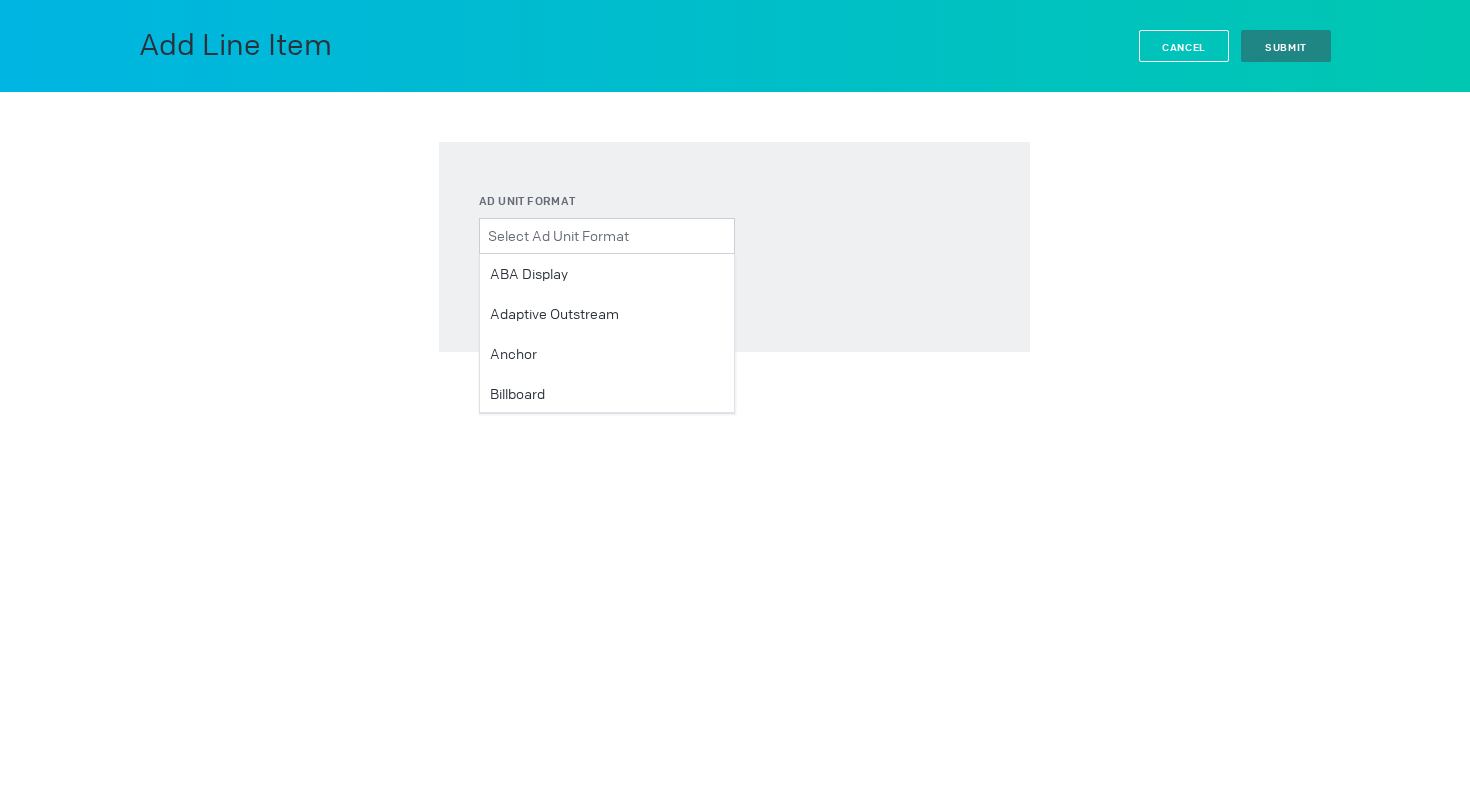 click on "Cancel" at bounding box center (1184, 46) 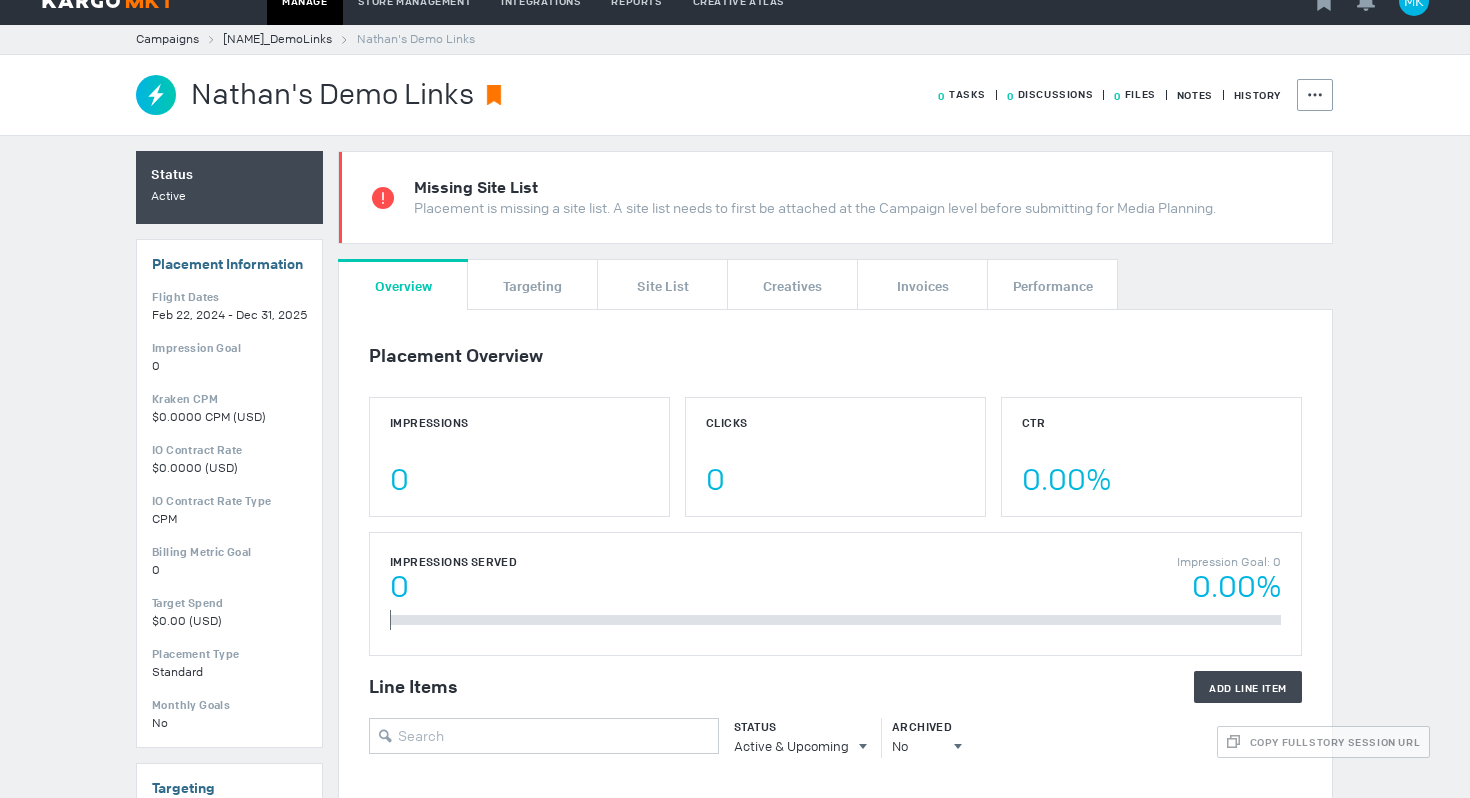scroll, scrollTop: 0, scrollLeft: 0, axis: both 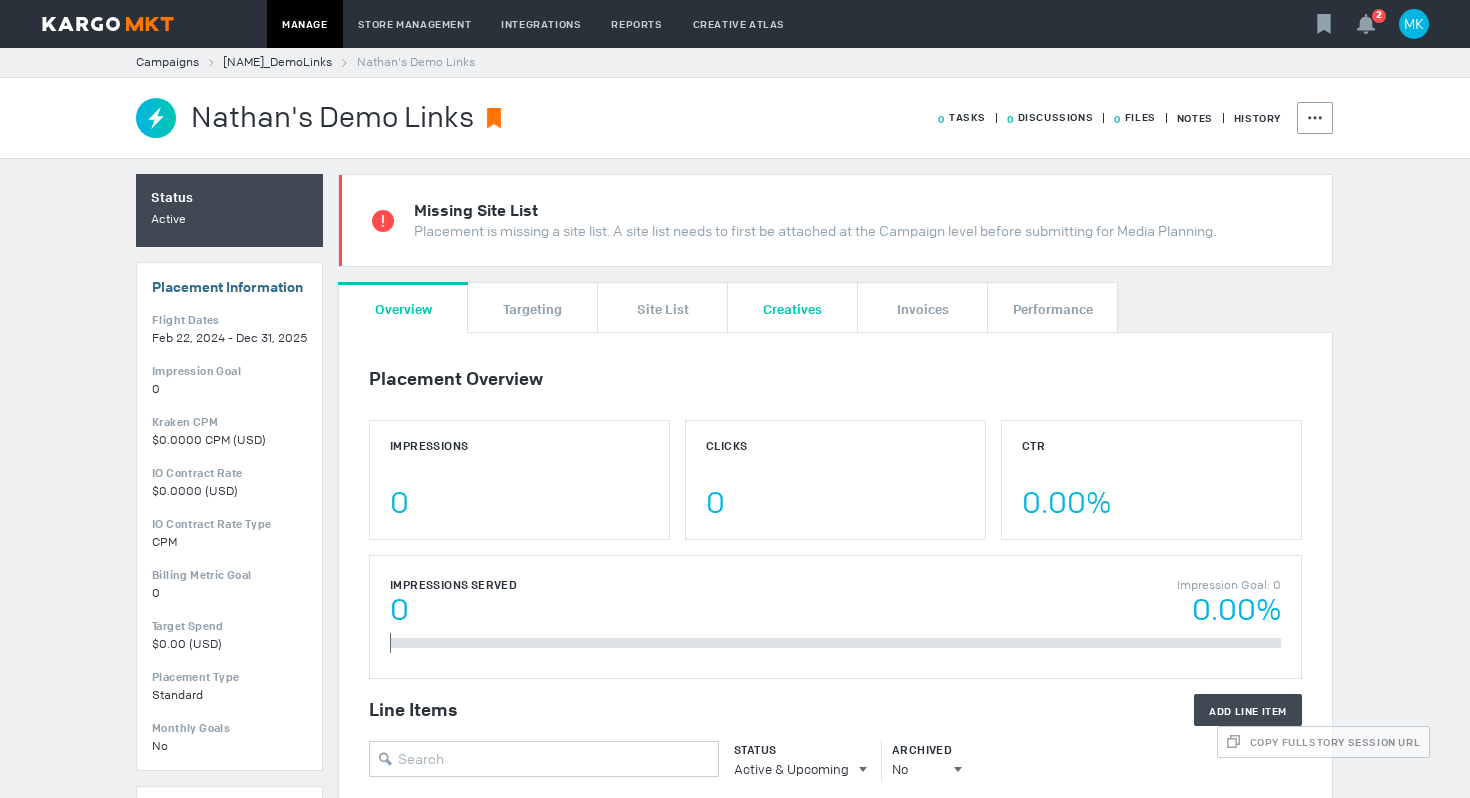 click on "Creatives" at bounding box center [792, 308] 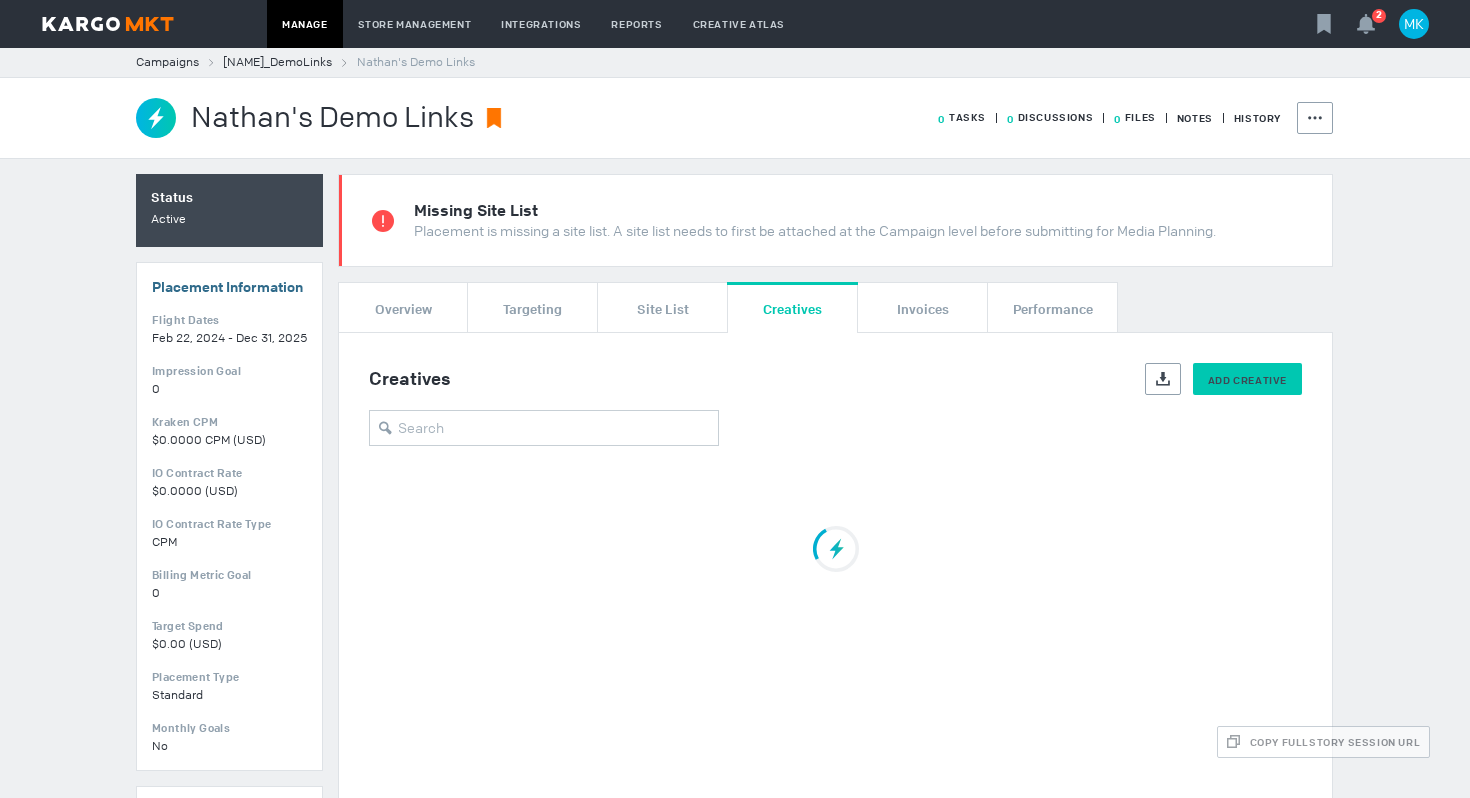 click on "Add Creative" at bounding box center [1247, 380] 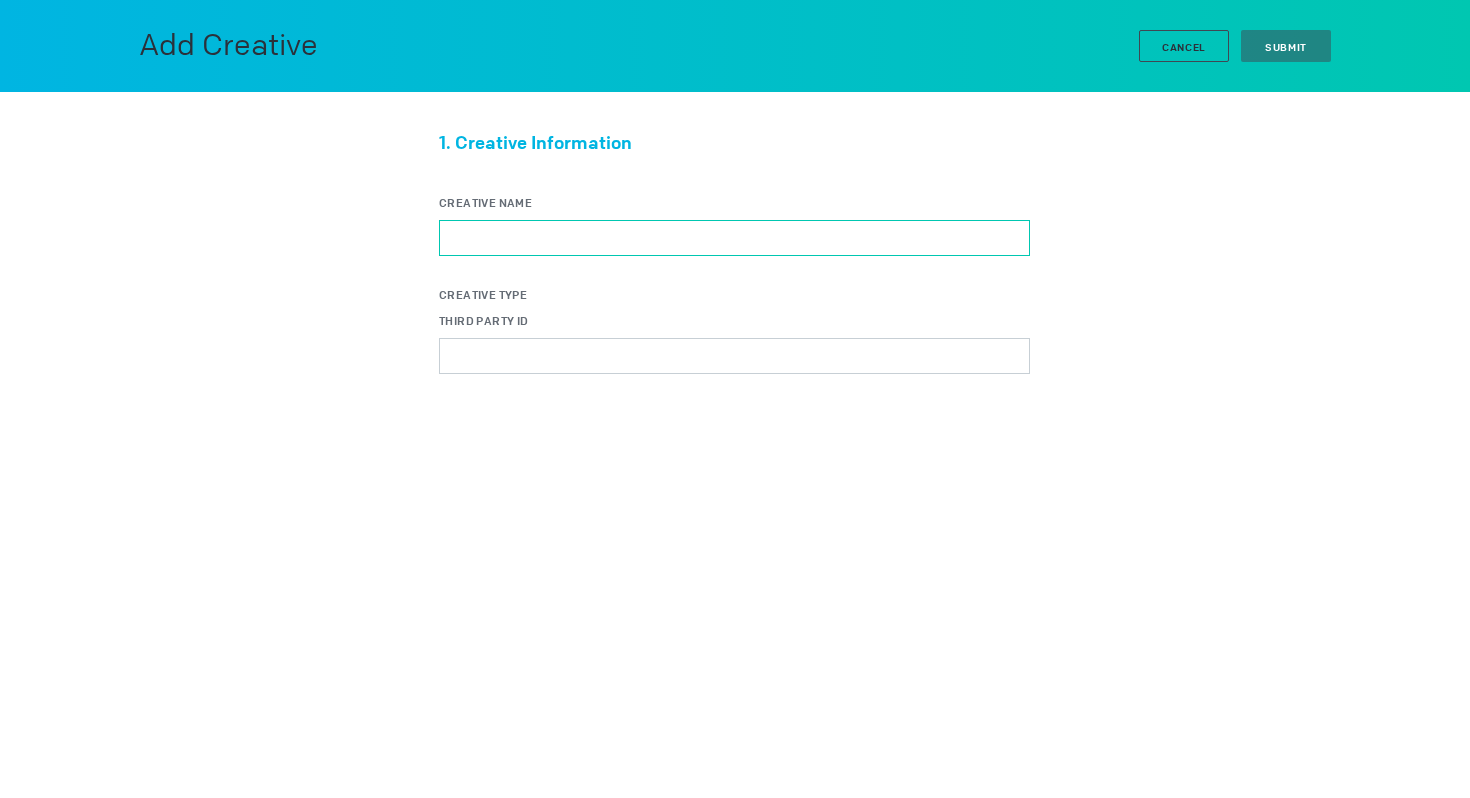 click on "Creative Name" at bounding box center (734, 238) 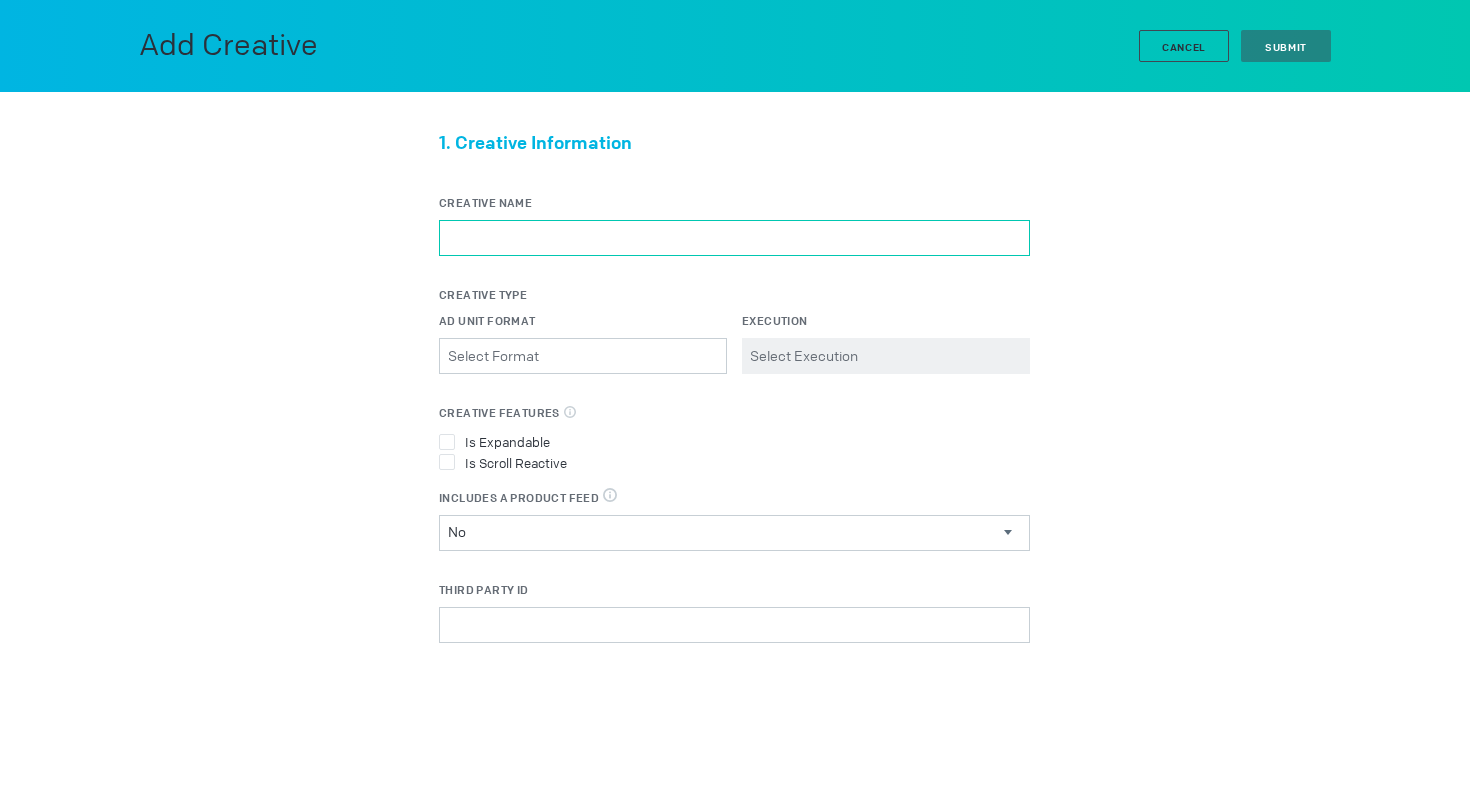paste on "<div id="ivo-1037812"><img src="data:image/png,ivo" style="display:none;" onerror="(function e(e,t,i,x,n,a,r,d,o,s,l,c,p,g,m,f){let h,u=new Date,y=(h=new Date().getTime(),'xxxxxxxx-xxxx-4xxx-yxxx-xxxxxxxxxxxx'.replace(/[xy]/g,e=>{let t=(h+Math.random())*16%16|0;return h=Math.floor(h/16),('x'===e?t:3&t|8).toString(16)})),v=e=>escape(e),E=t.getElementById('ivo-'+a);if(!E)return void console.error('Could not find element with id ivo-'+a);E.id='i-'+a,E.classList.add('i-'+a);let T=n+'?evt=impression&pid='+a+'&aid='+r+'&sst=0&sid='+y+'&tpl='+v(c)+'&tpi='+v(p)+'&tpid='+v(g)+'&tpsid='+v(m)+'&tpc='+v(f)+'&ti='+u.toISOString()+'to='+u.getTimezoneOffset();o.concat(T).forEach(e=>d.setAttribute('src',e));let w='ivo_ad_'+a;e[w]=[],e[w].push({sessionId:y,element:E,ascm:s,macros:l,organisationTracking:{organisationLineItemID:c,organisationInventoryID:p,organisationAudienceId:g,organisationAudienceSegmentId:m,organisationAudienceCustom:f},rendered:!1});let C='script',D=t.head||t.getElementsByTagName('head')[0],S='?'+new Da..." 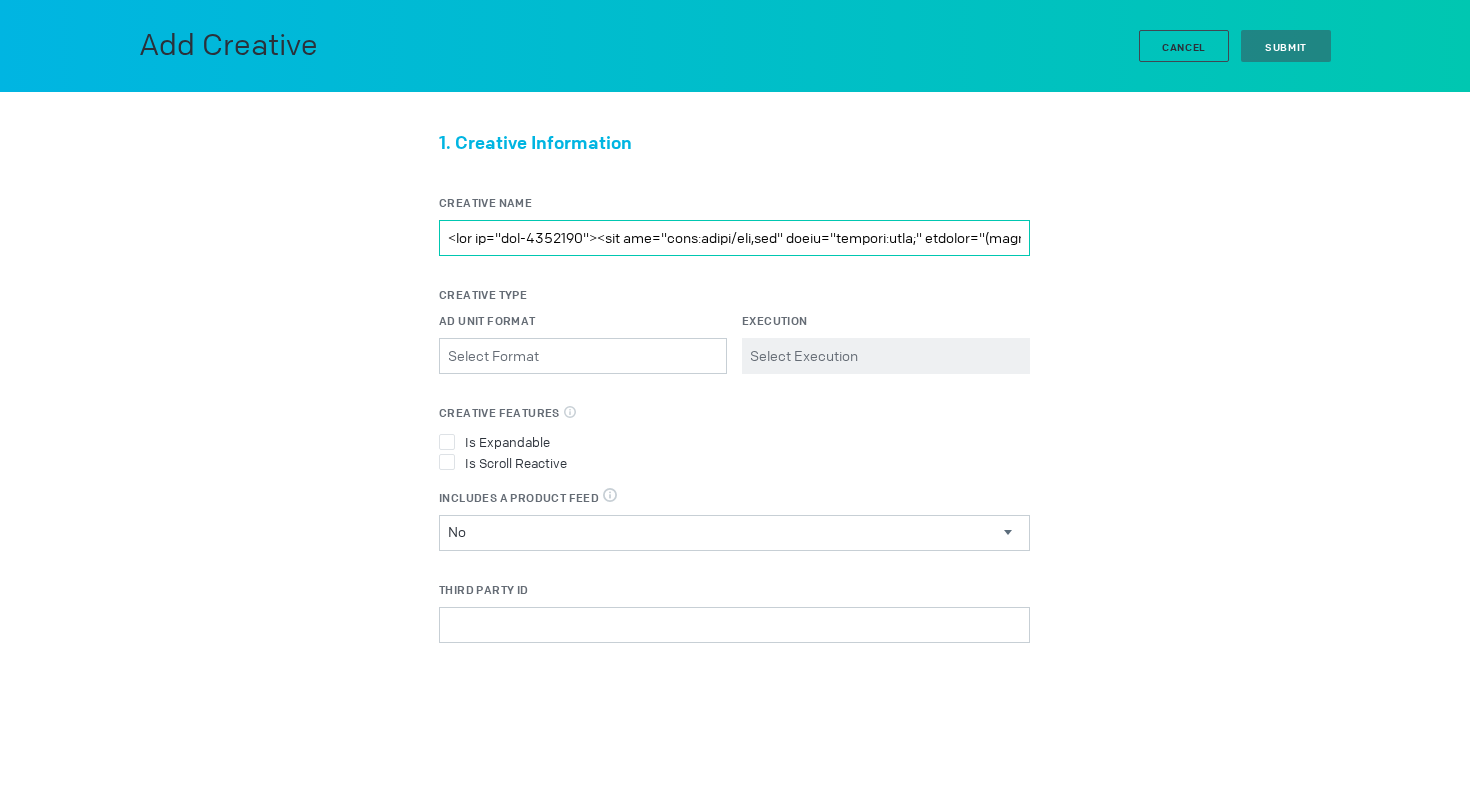 scroll, scrollTop: 0, scrollLeft: 12142, axis: horizontal 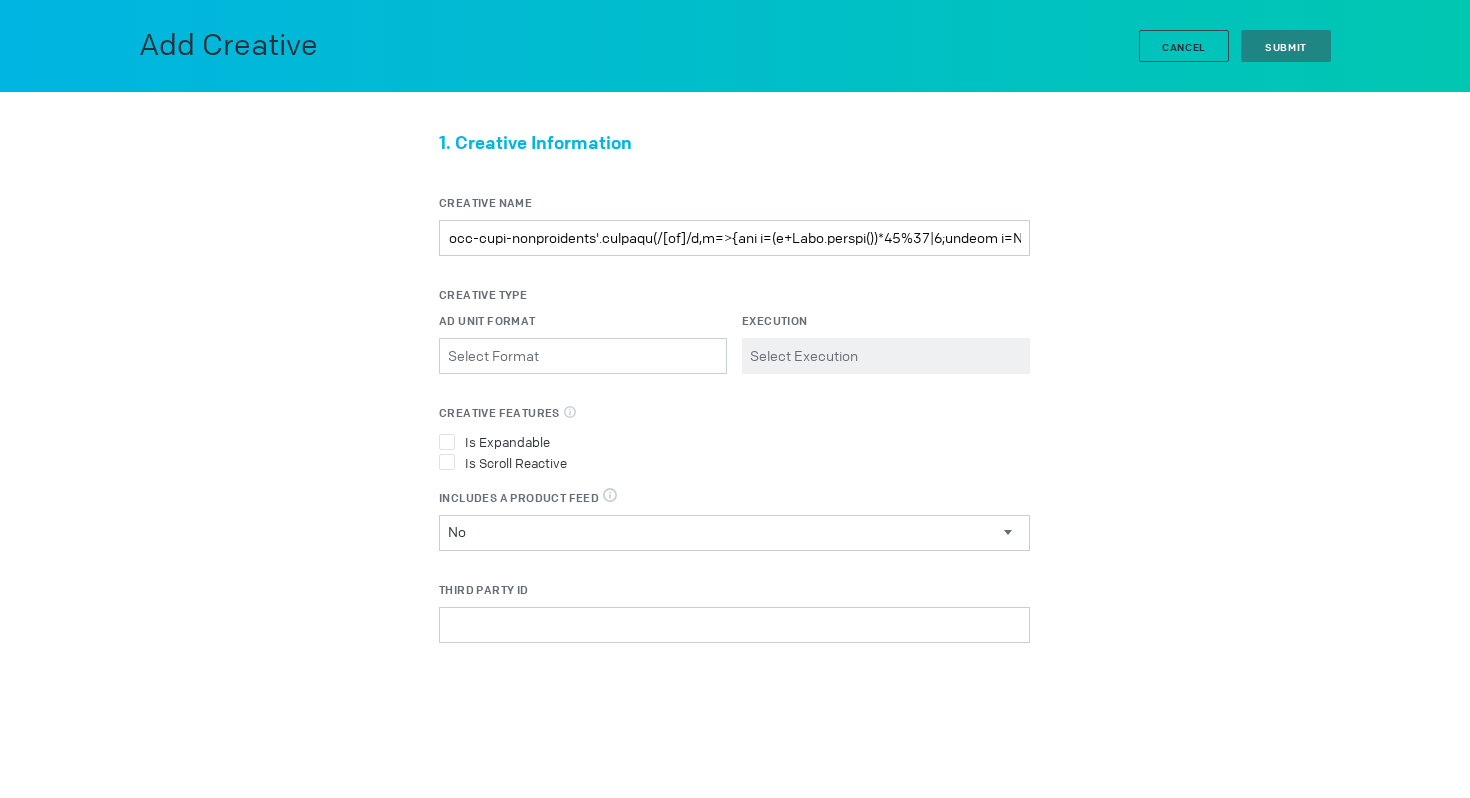click on "Creative Name" at bounding box center (734, 203) 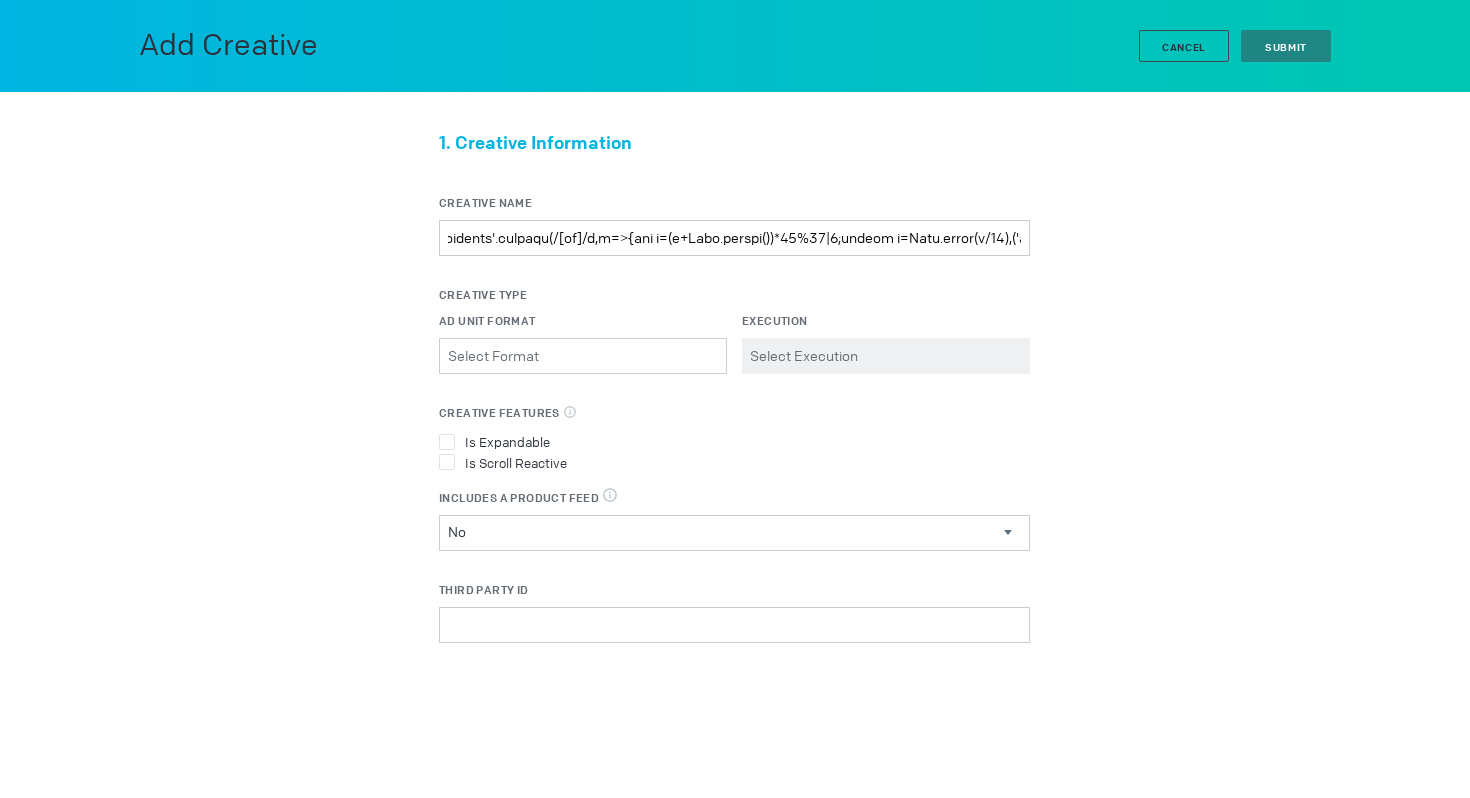 click on "Creative Name" at bounding box center [734, 238] 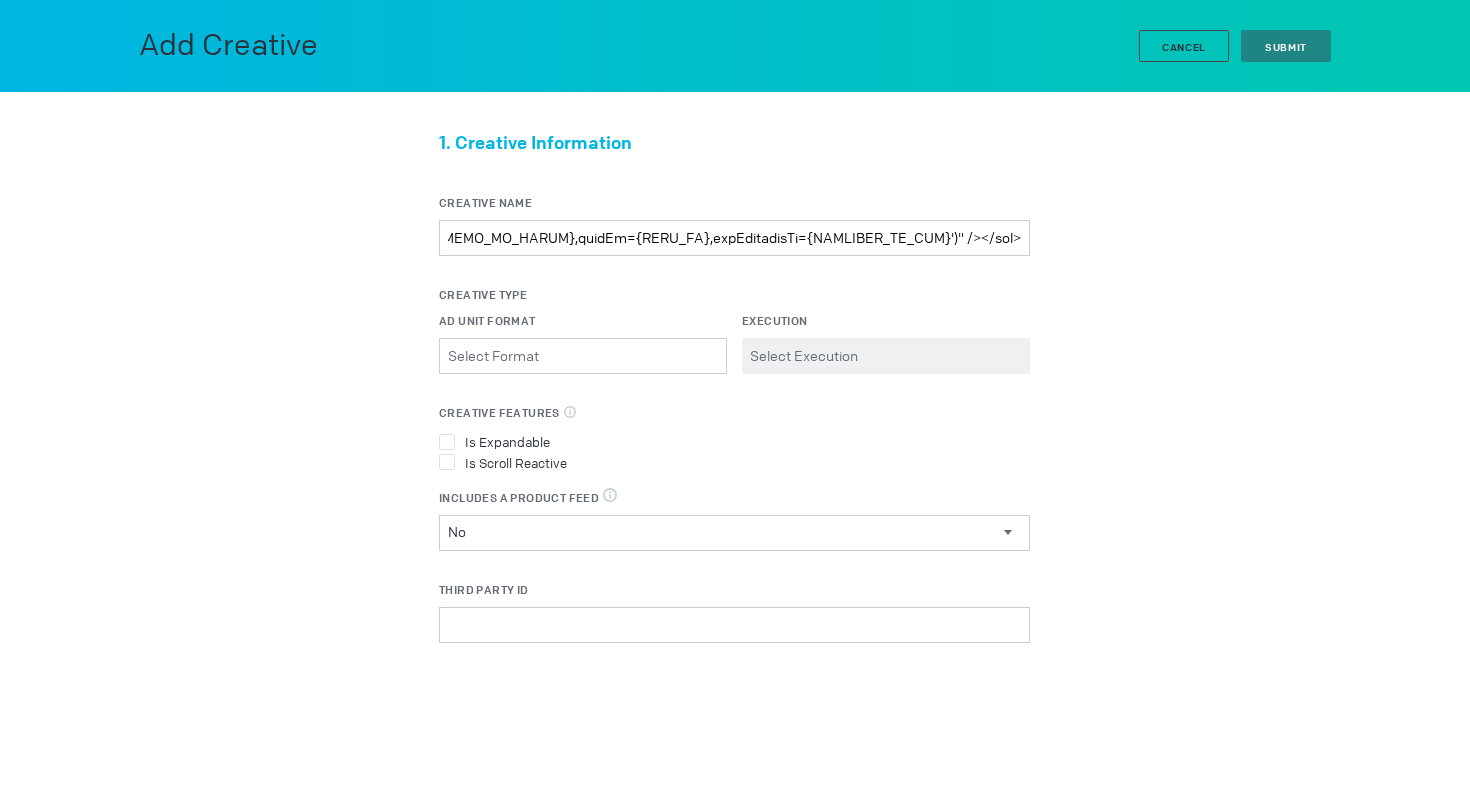 click on "Creative Name" at bounding box center [734, 203] 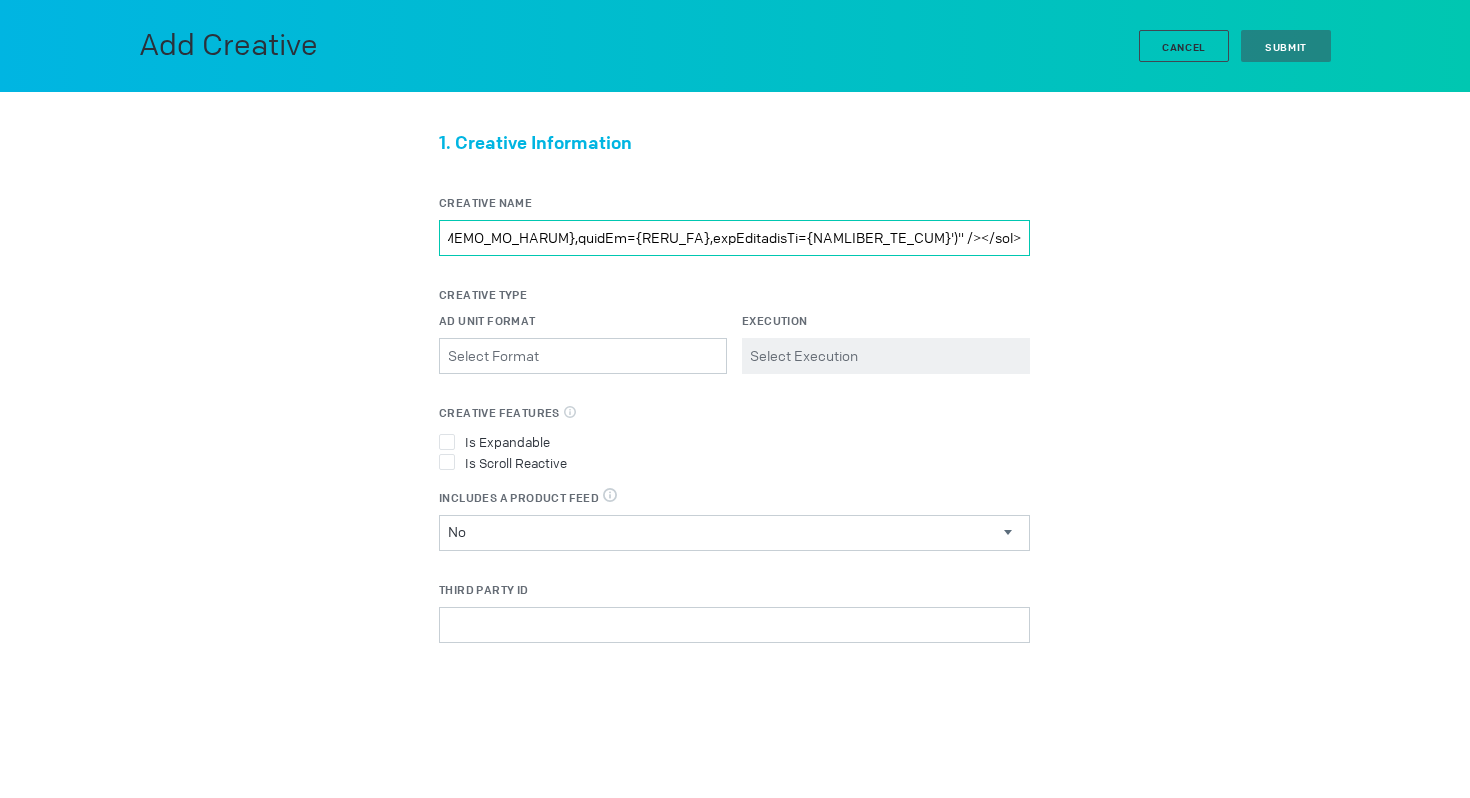click on "Creative Name" at bounding box center (734, 238) 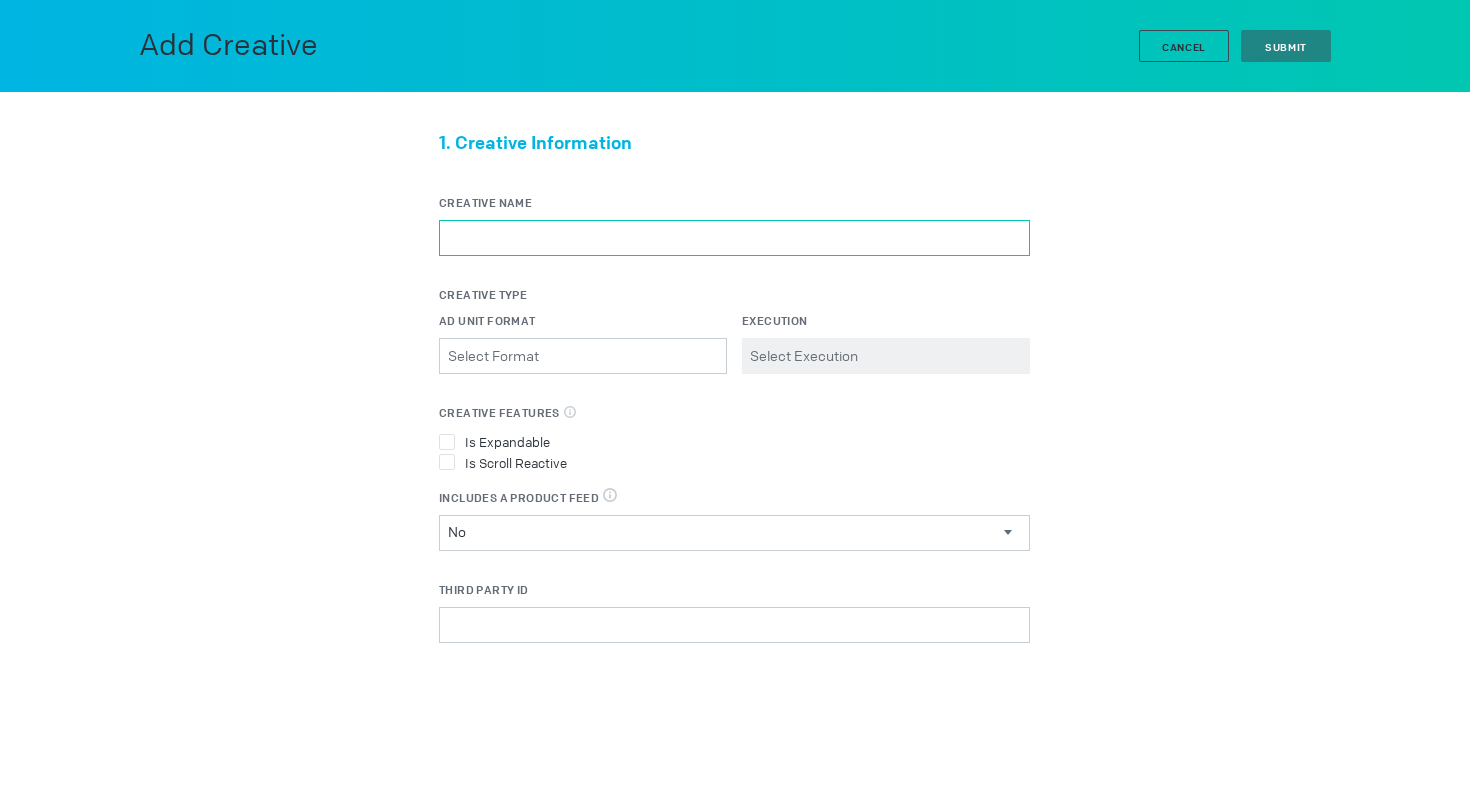 scroll, scrollTop: 0, scrollLeft: 0, axis: both 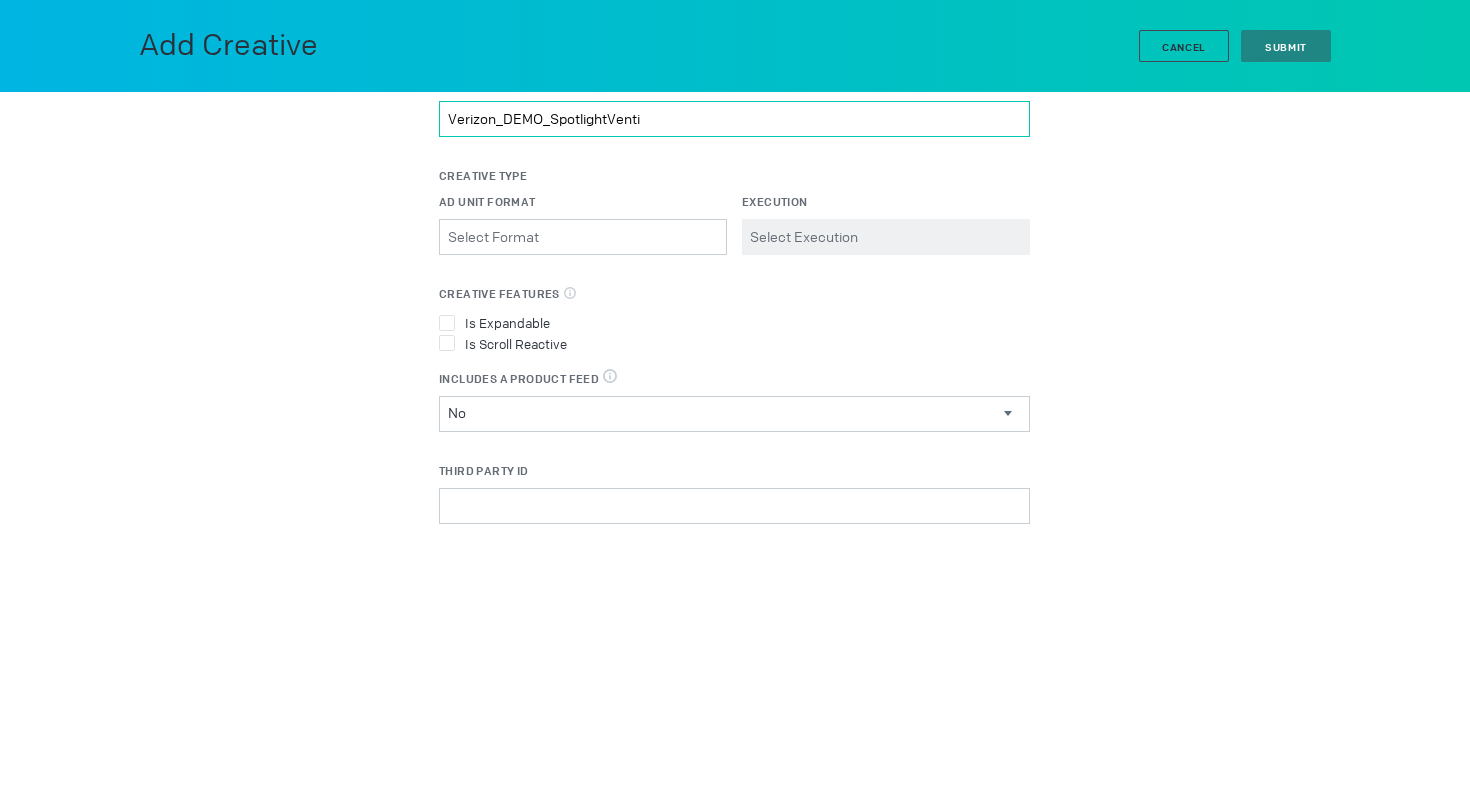 type on "Verizon_DEMO_SpotlightVenti" 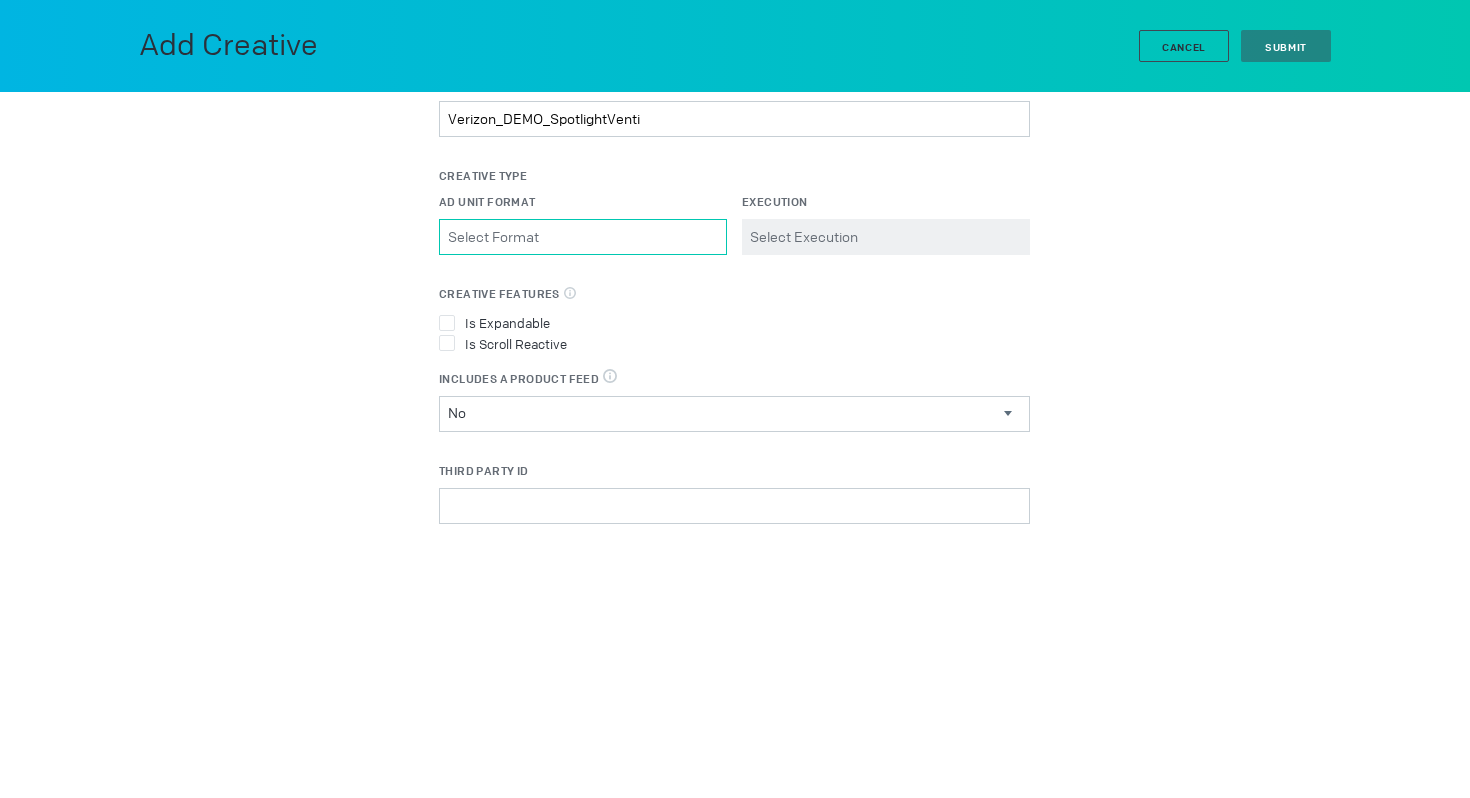 click on "Ad Unit Format Please select a valid item" at bounding box center [583, 237] 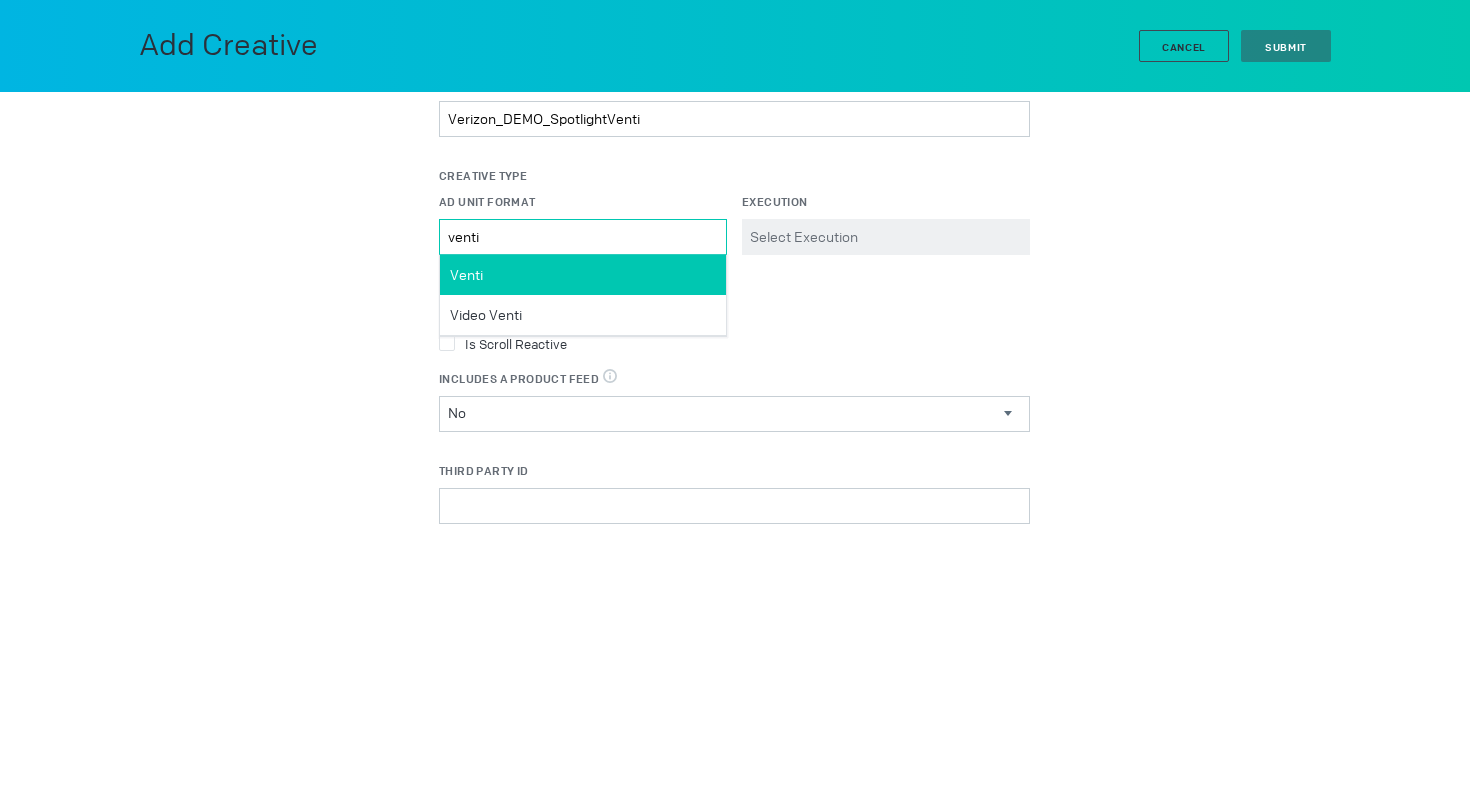 type on "venti" 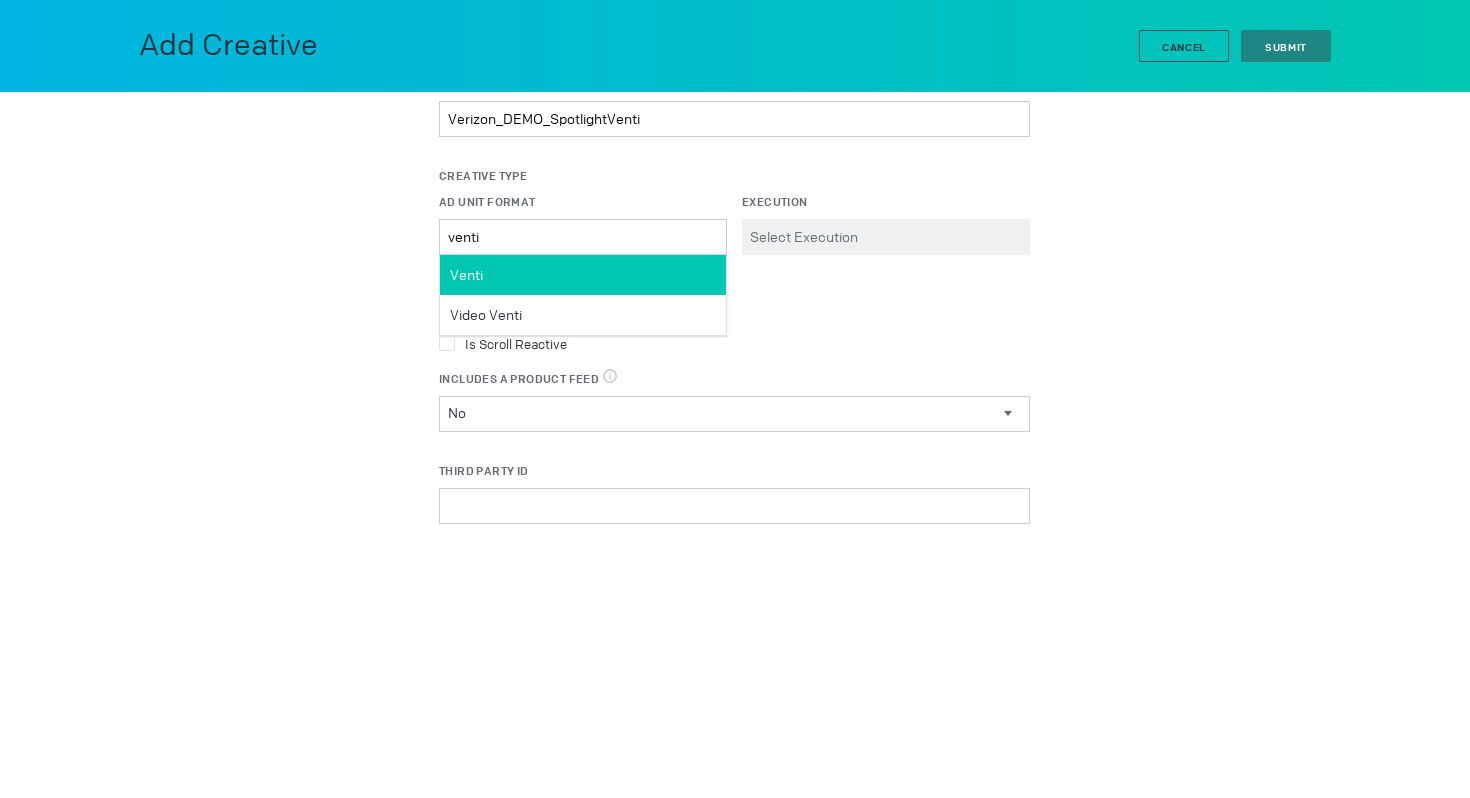 click on "Venti" at bounding box center [583, 275] 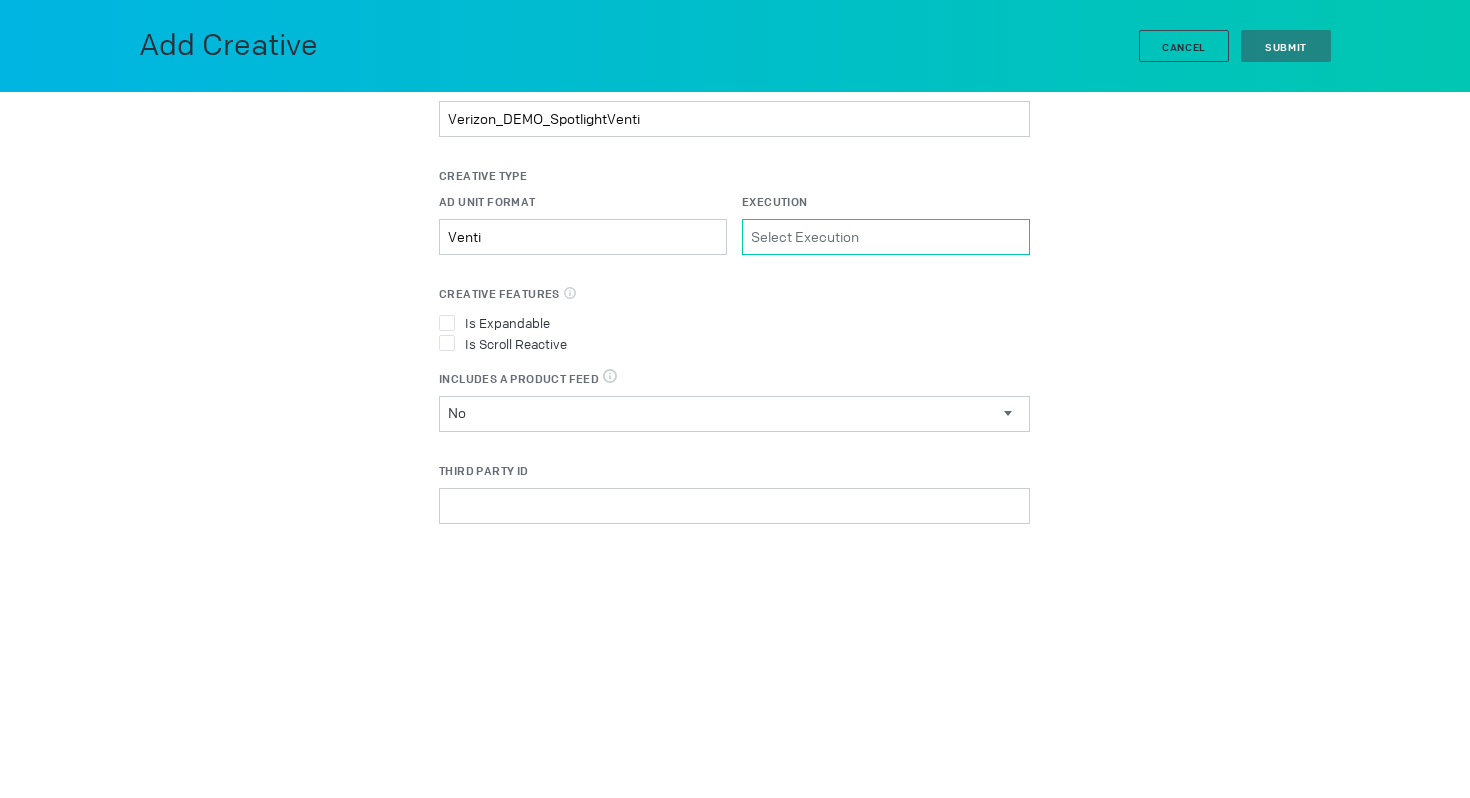 click on "Execution Please select a valid item" at bounding box center [886, 237] 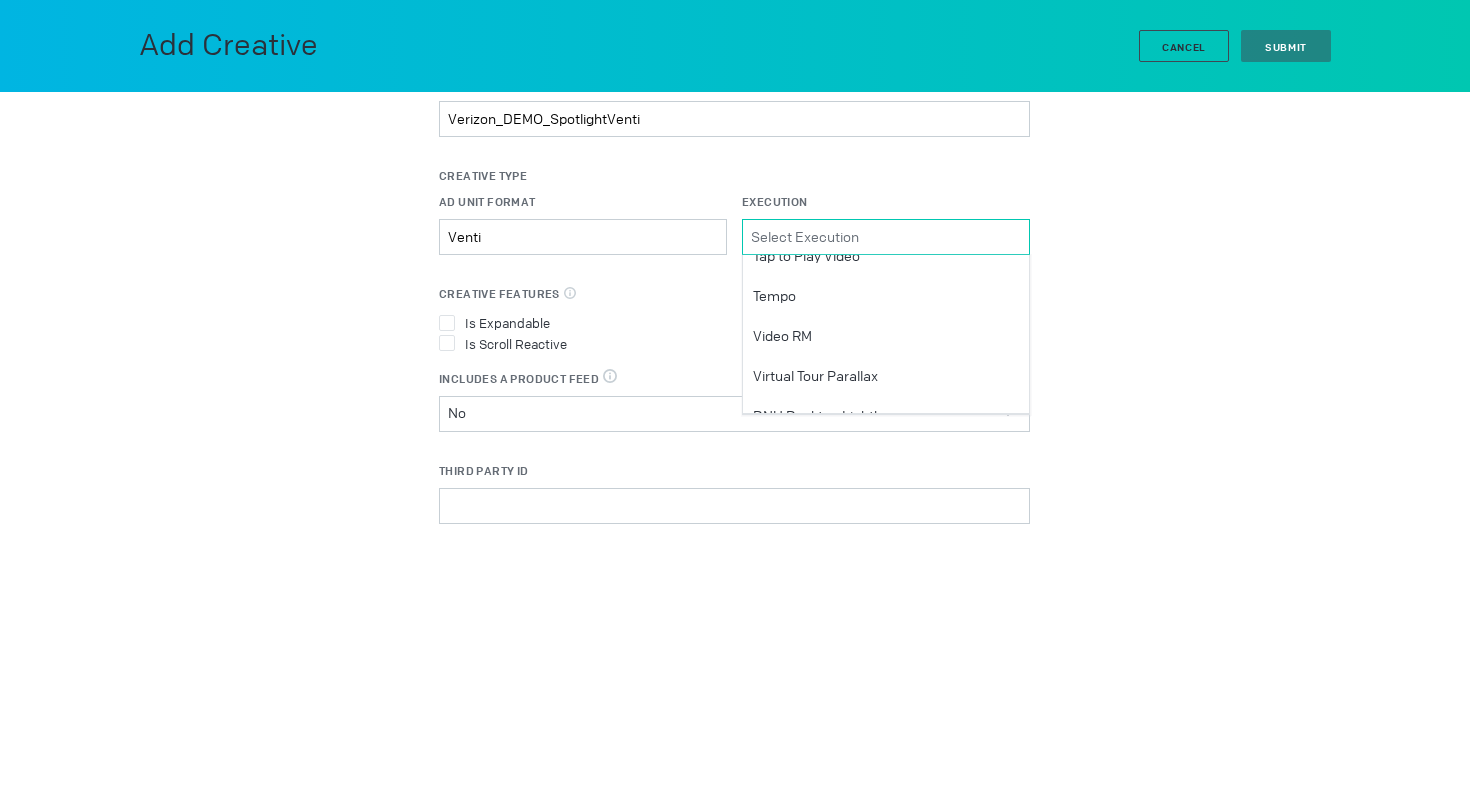 scroll, scrollTop: 1642, scrollLeft: 0, axis: vertical 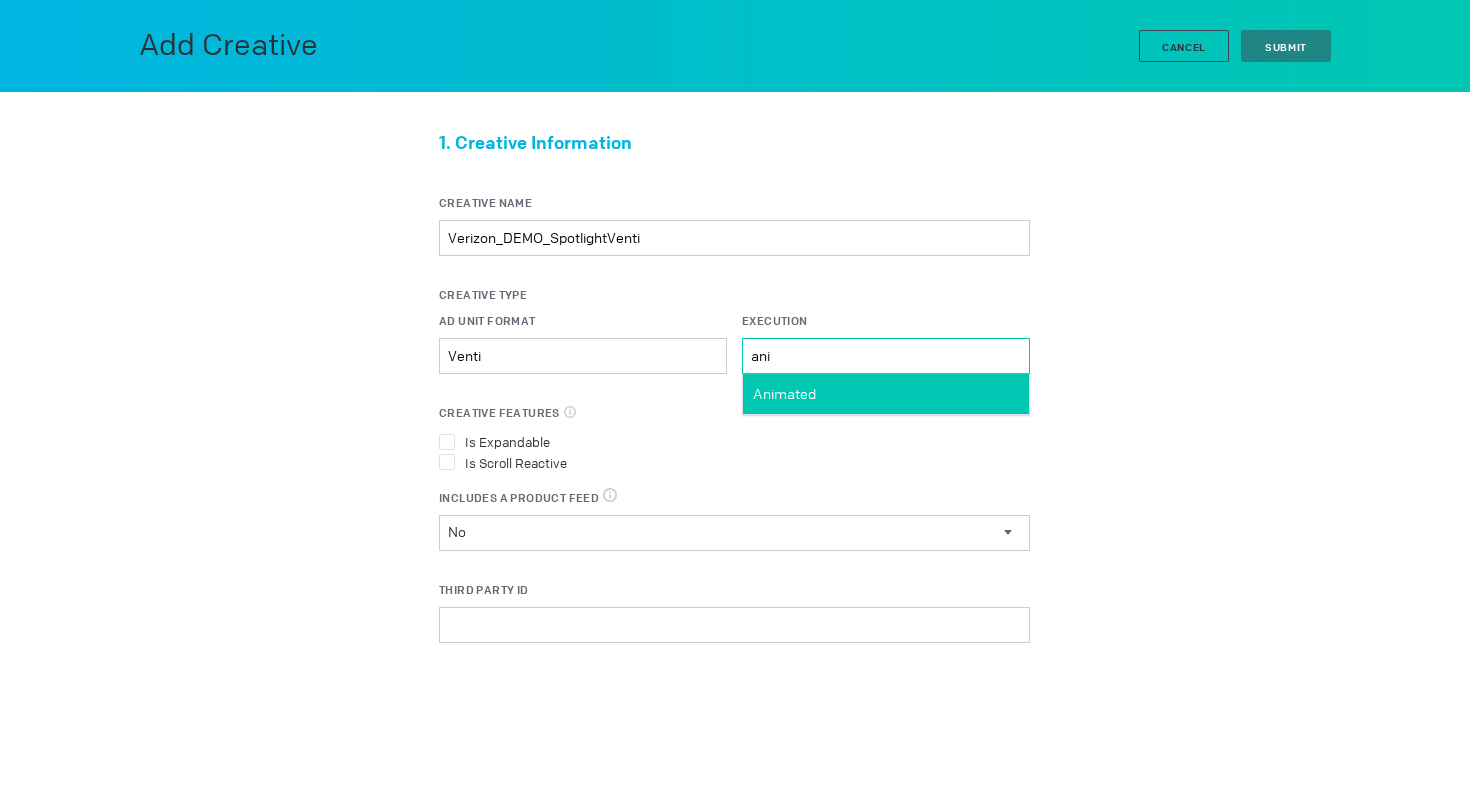 type on "ani" 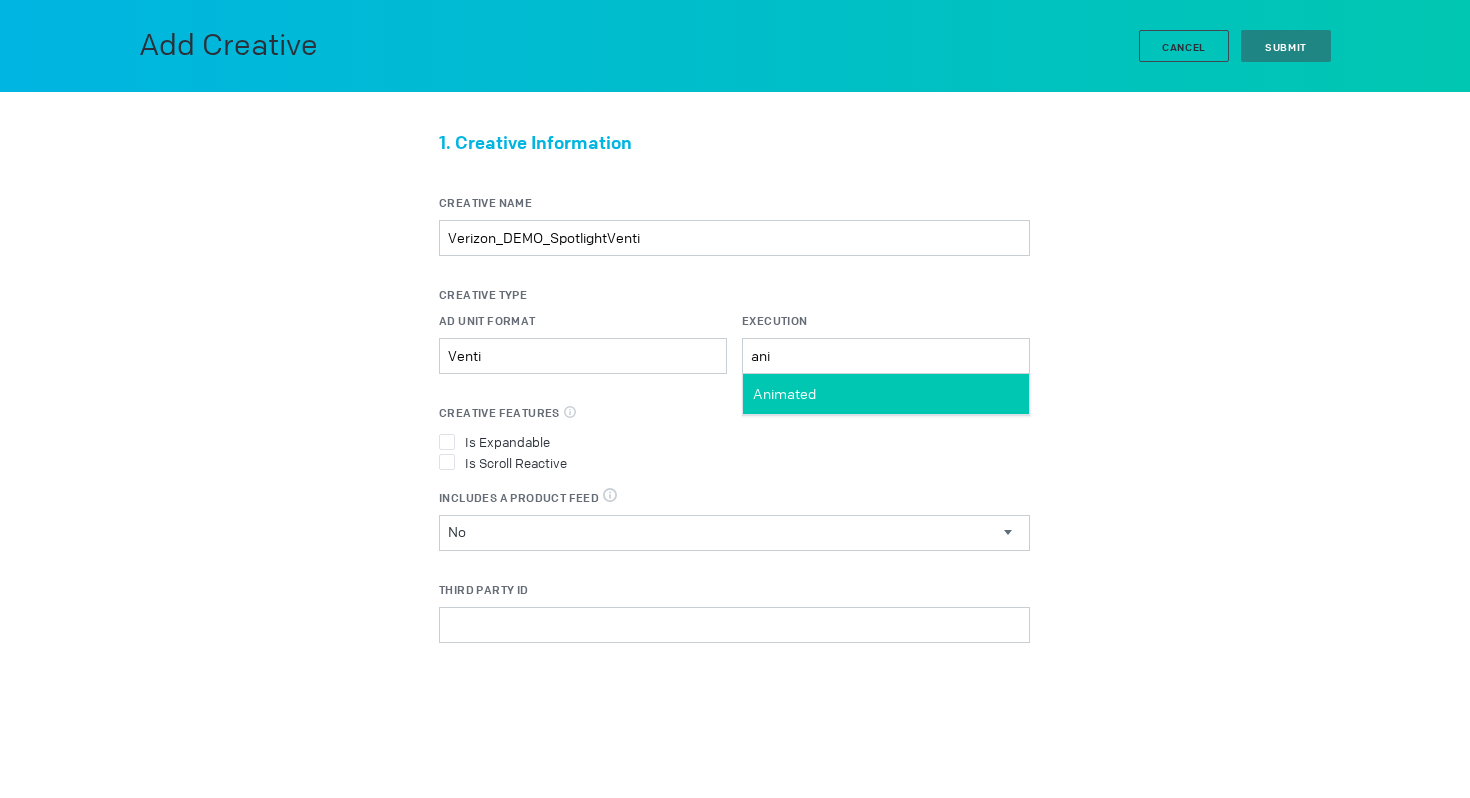click on "Animated" at bounding box center (886, 394) 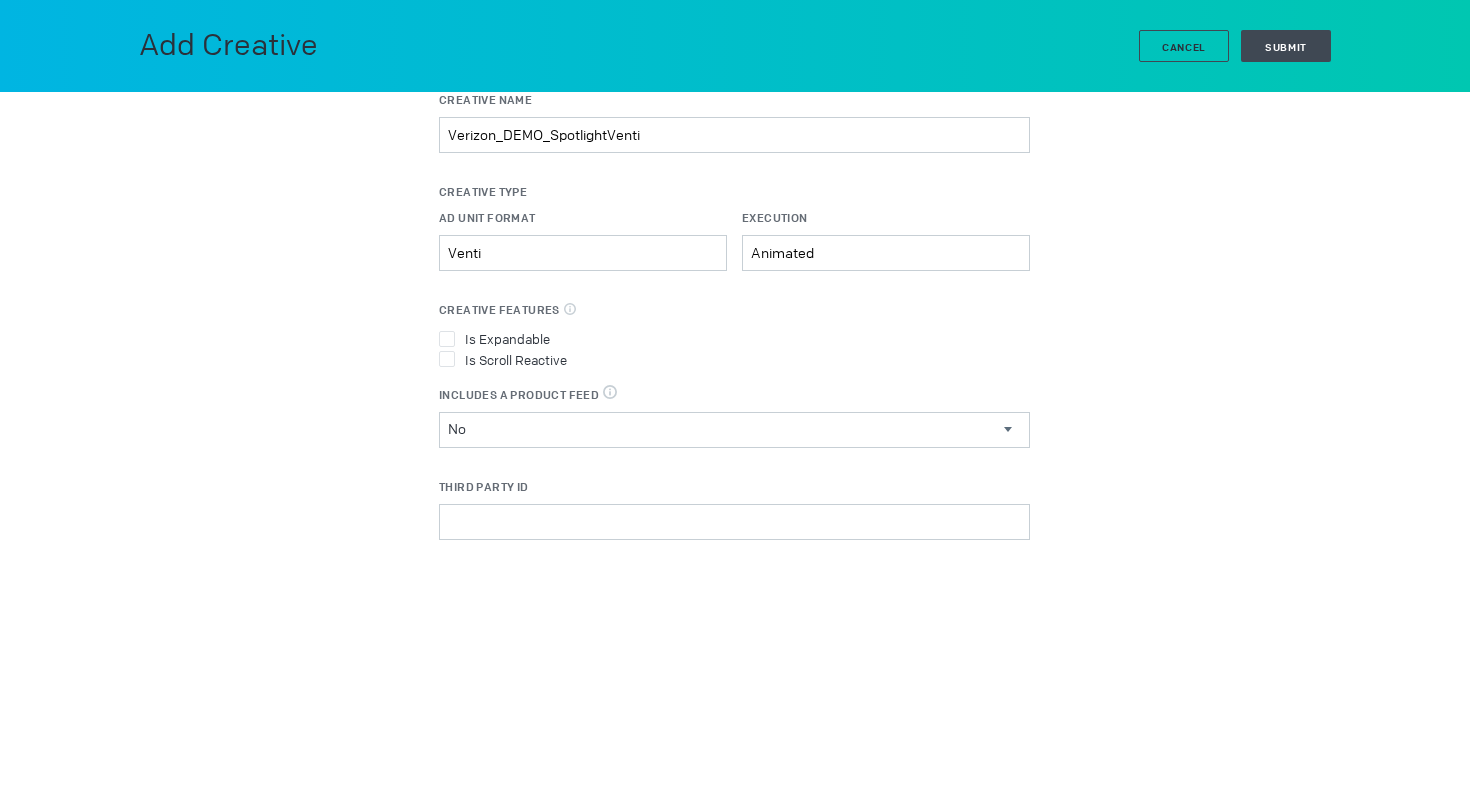 scroll, scrollTop: 116, scrollLeft: 0, axis: vertical 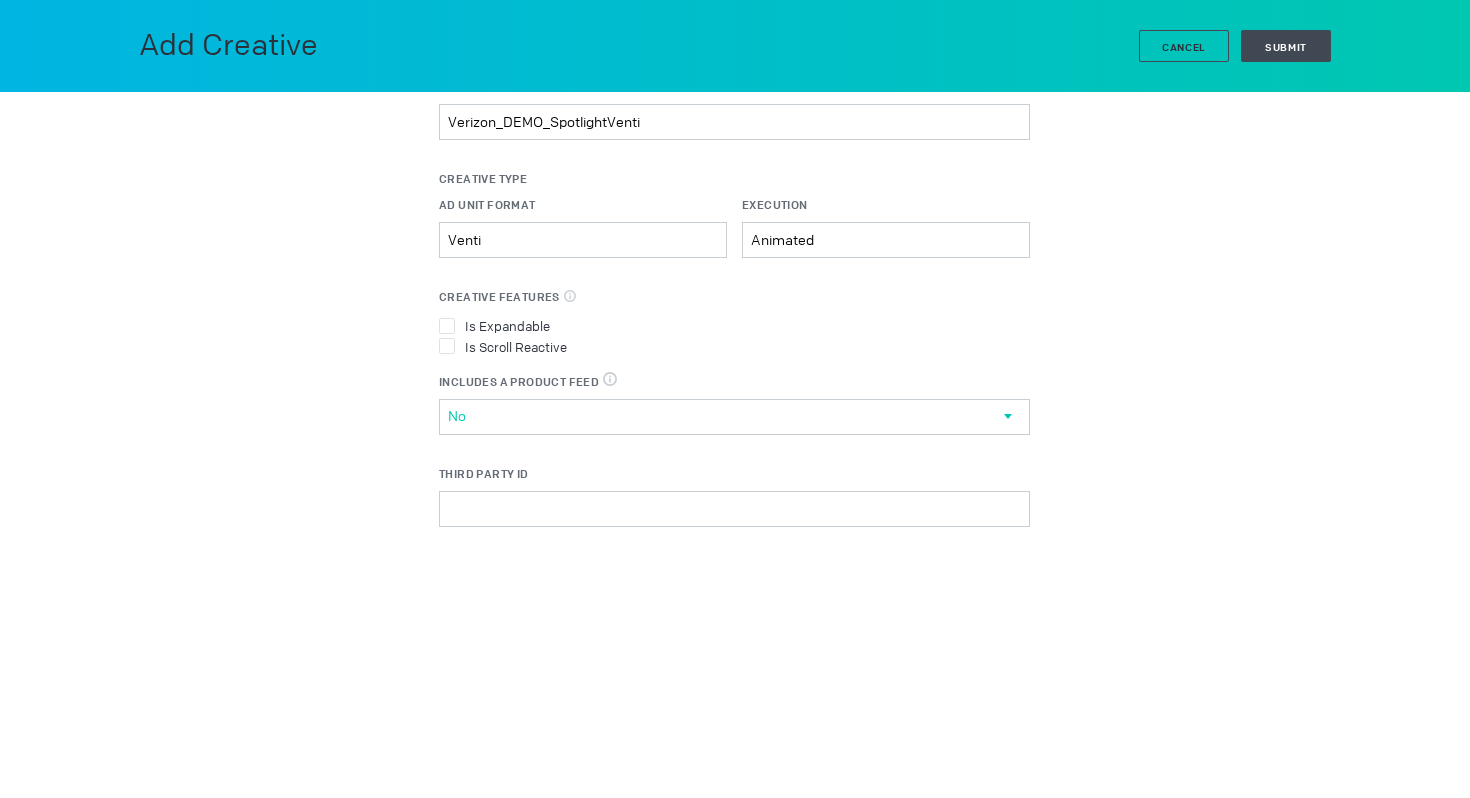 click on "No" at bounding box center (726, 416) 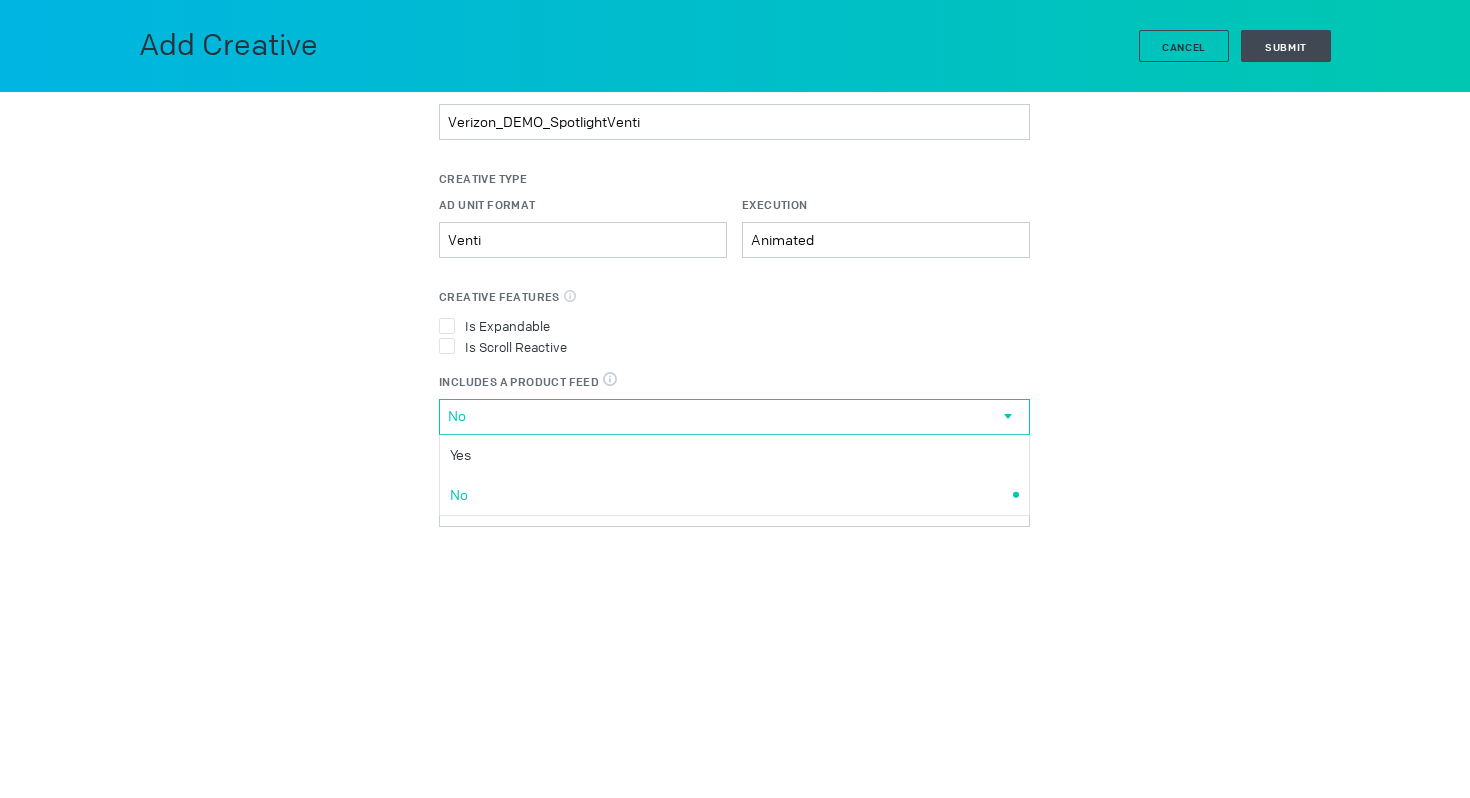 click on "Is Expandable Is Scroll Reactive Includes a Product Feed DPA & Digital Circulars, select true when the creative uses a product feed No Includes a Product Feed Yes No" at bounding box center [734, 374] 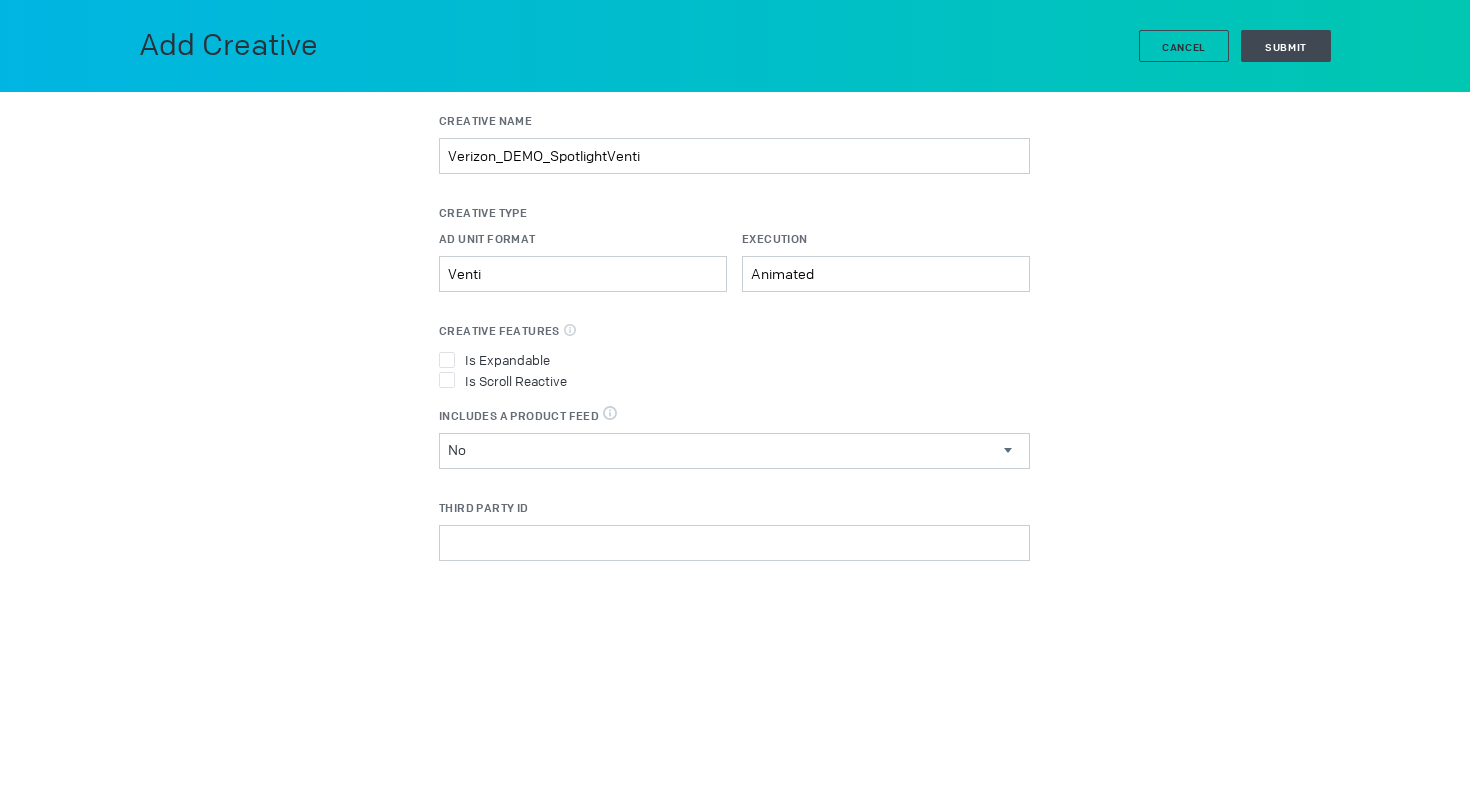 scroll, scrollTop: 0, scrollLeft: 0, axis: both 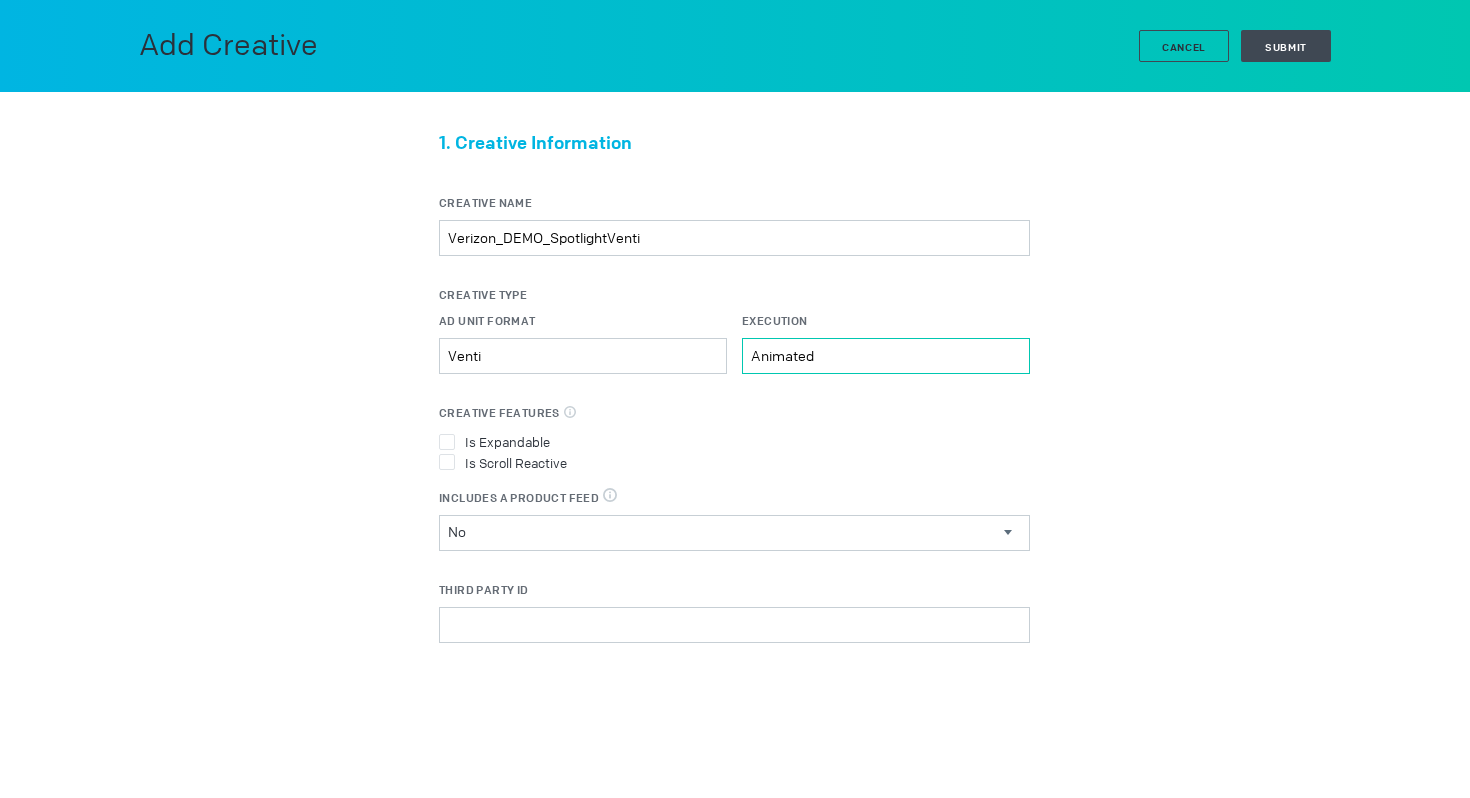 click on "Animated" at bounding box center [583, 356] 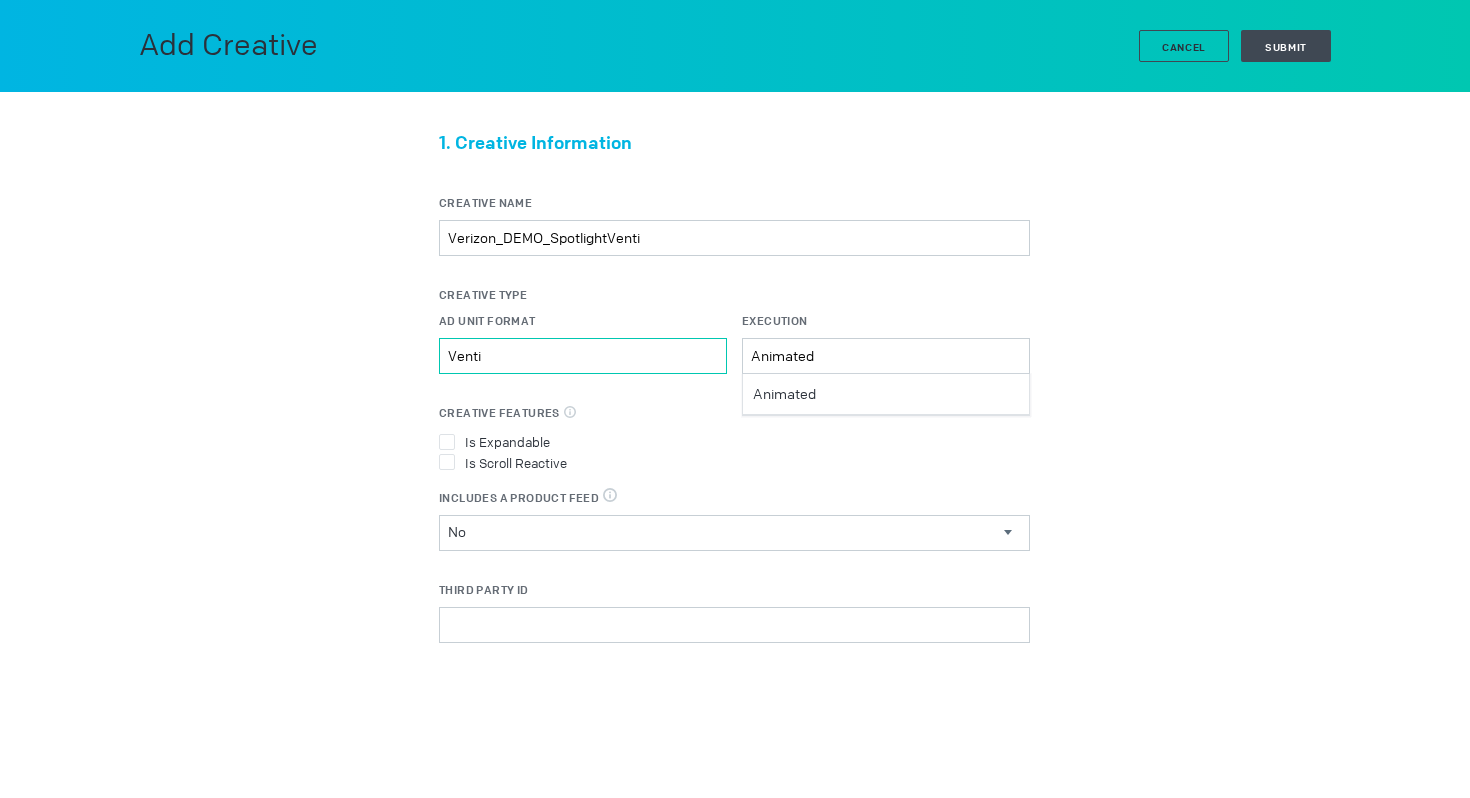 click on "Venti" at bounding box center [583, 356] 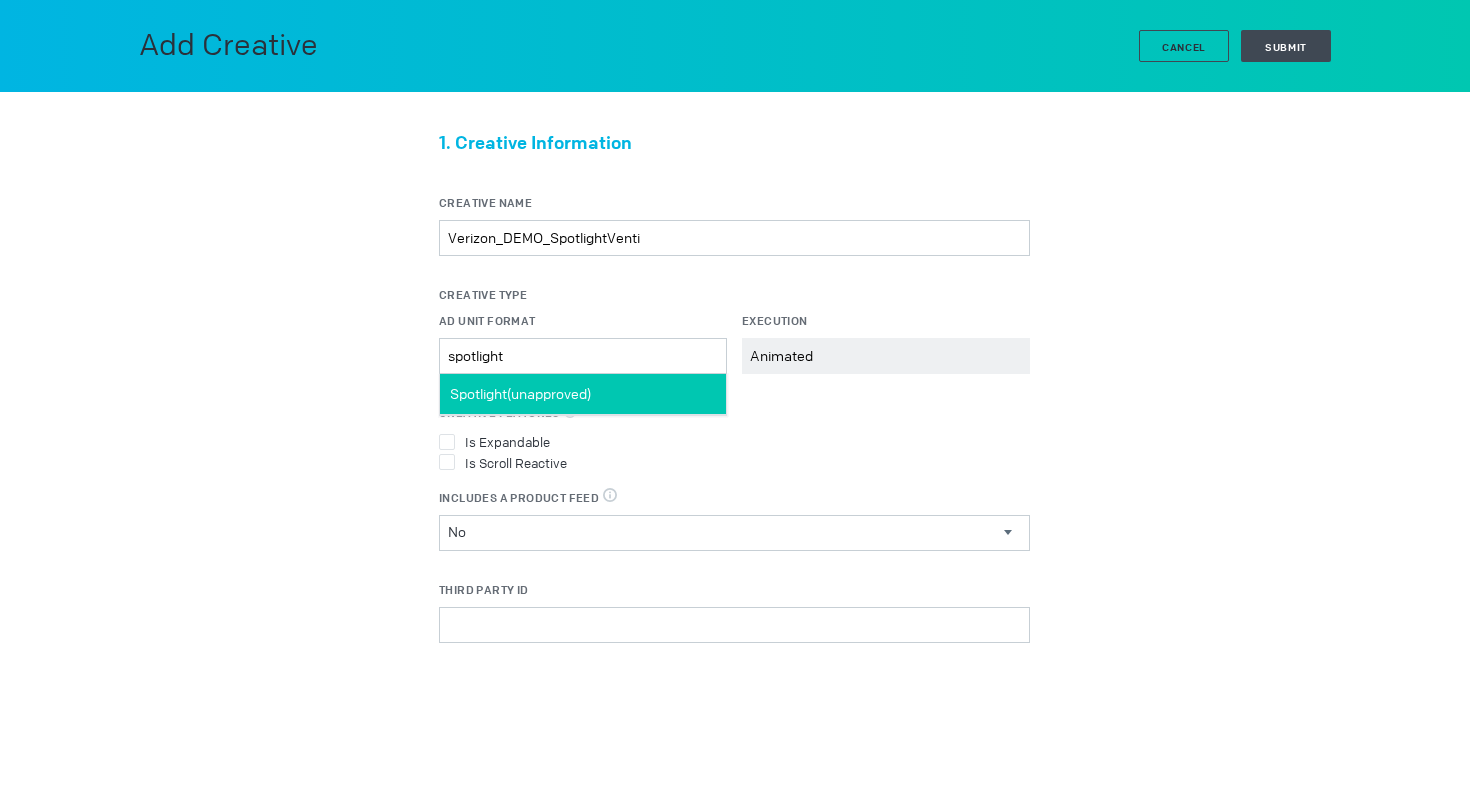 click on "Spotlight   (unapproved)" at bounding box center [583, 394] 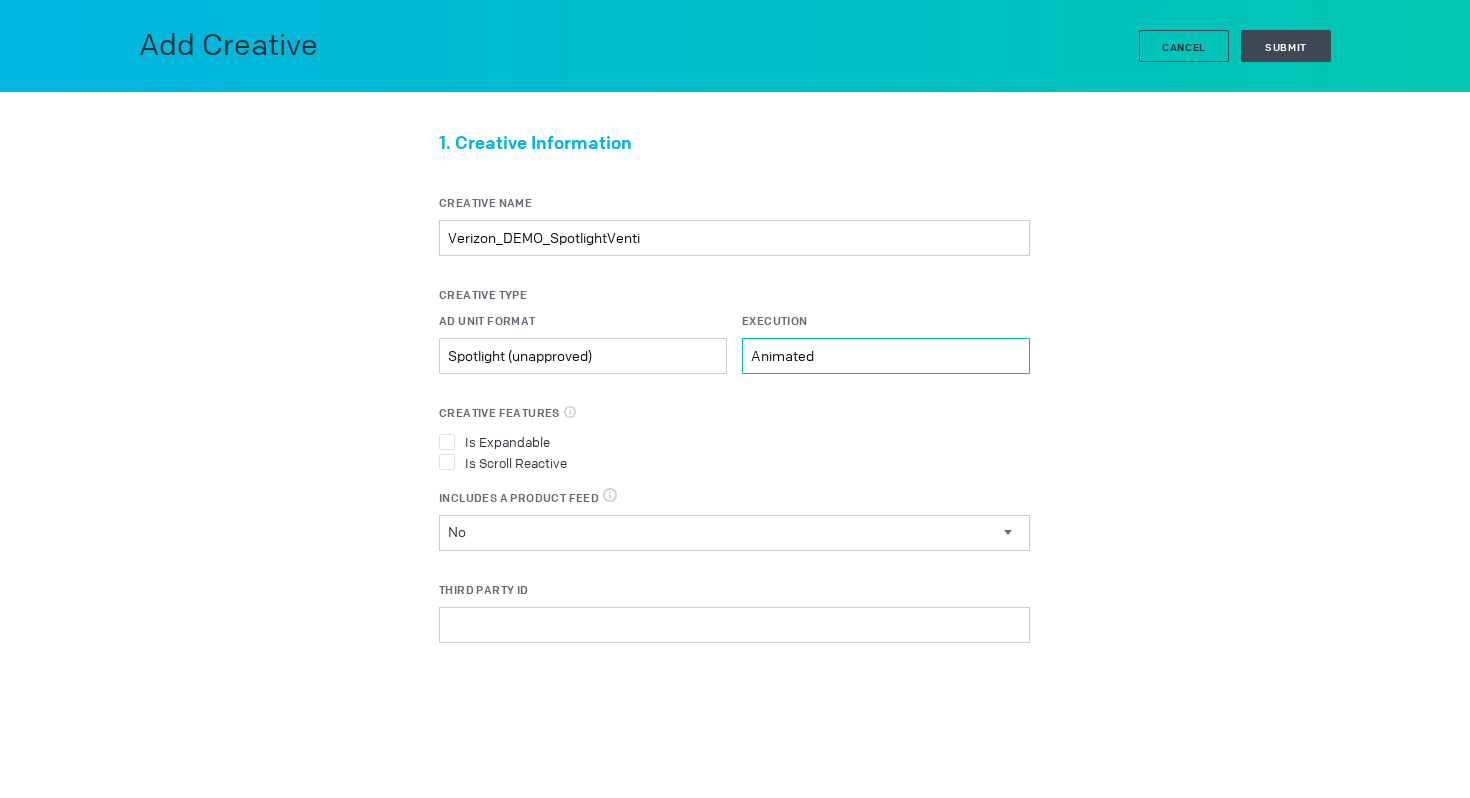 click on "Animated" at bounding box center [583, 356] 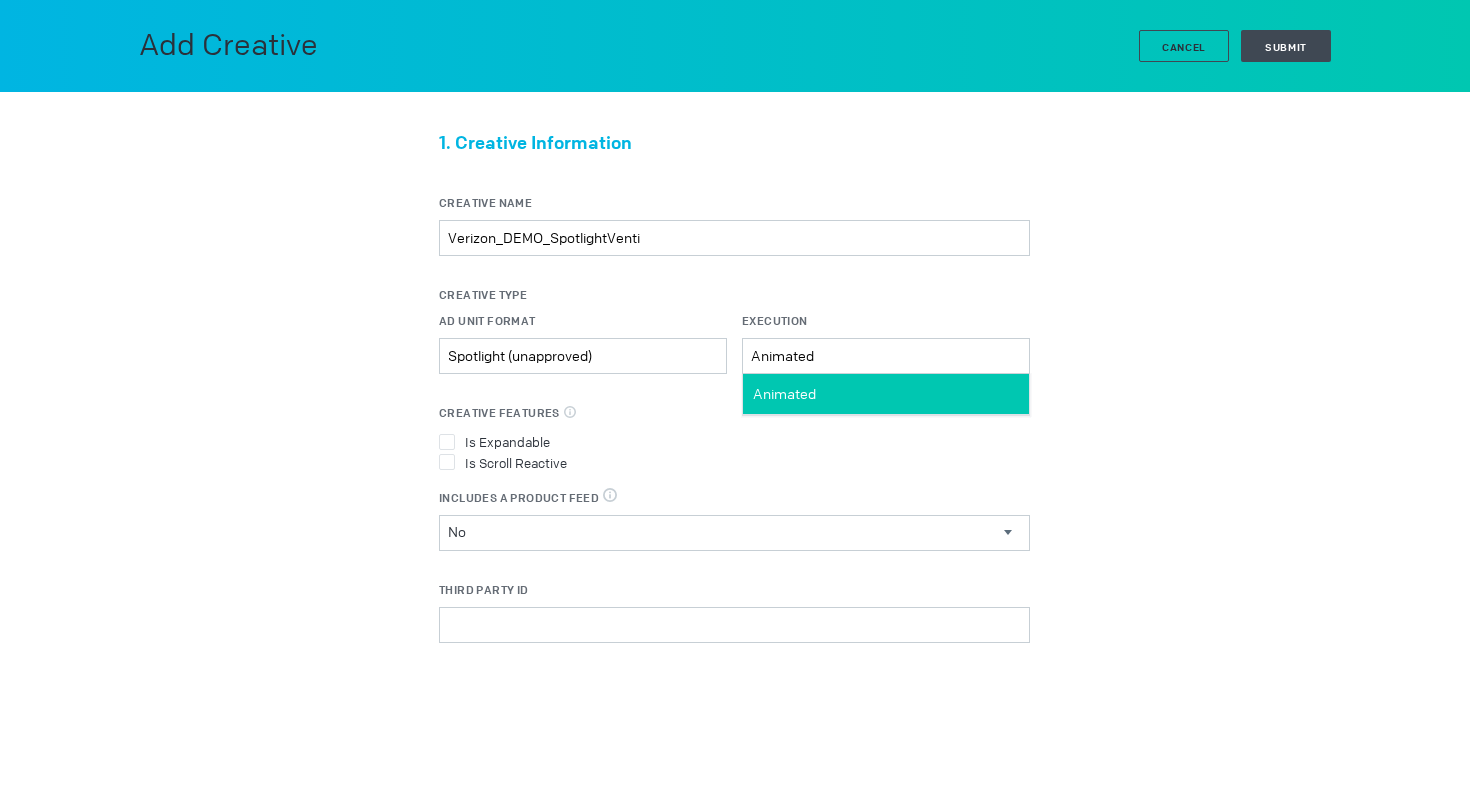 click on "Animated" at bounding box center (886, 394) 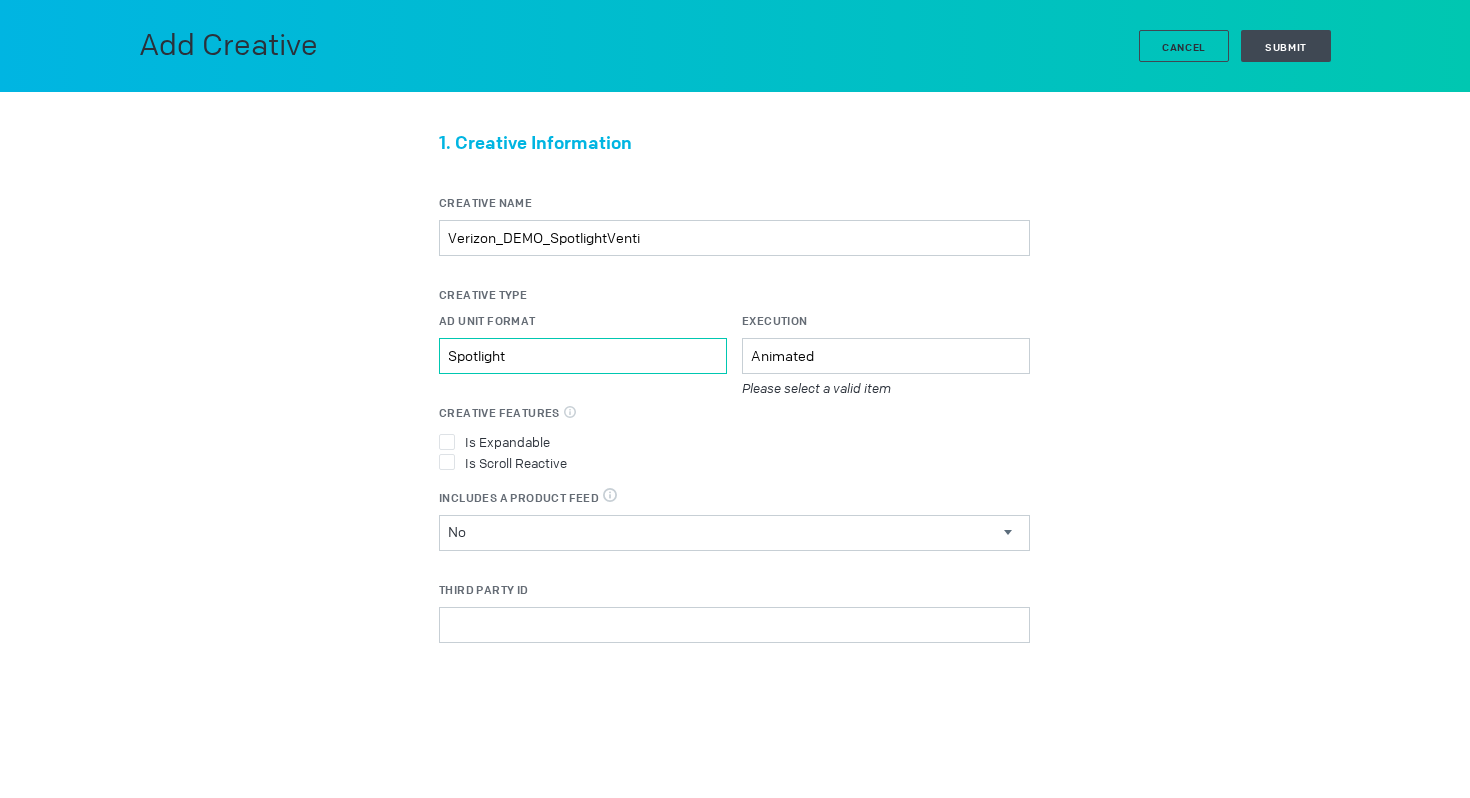 click on "Spotlight" at bounding box center [583, 356] 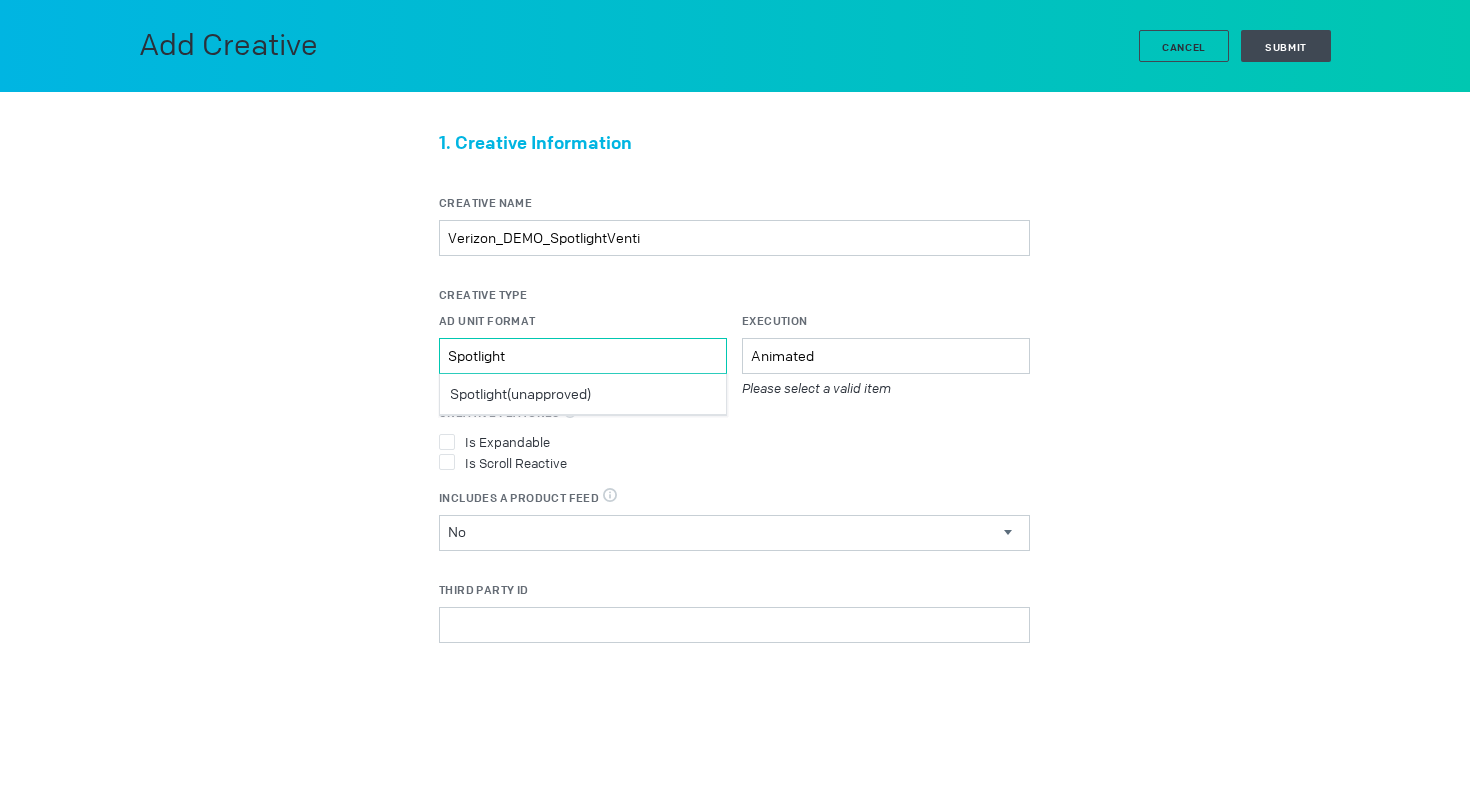 click on "Spotlight" at bounding box center (583, 356) 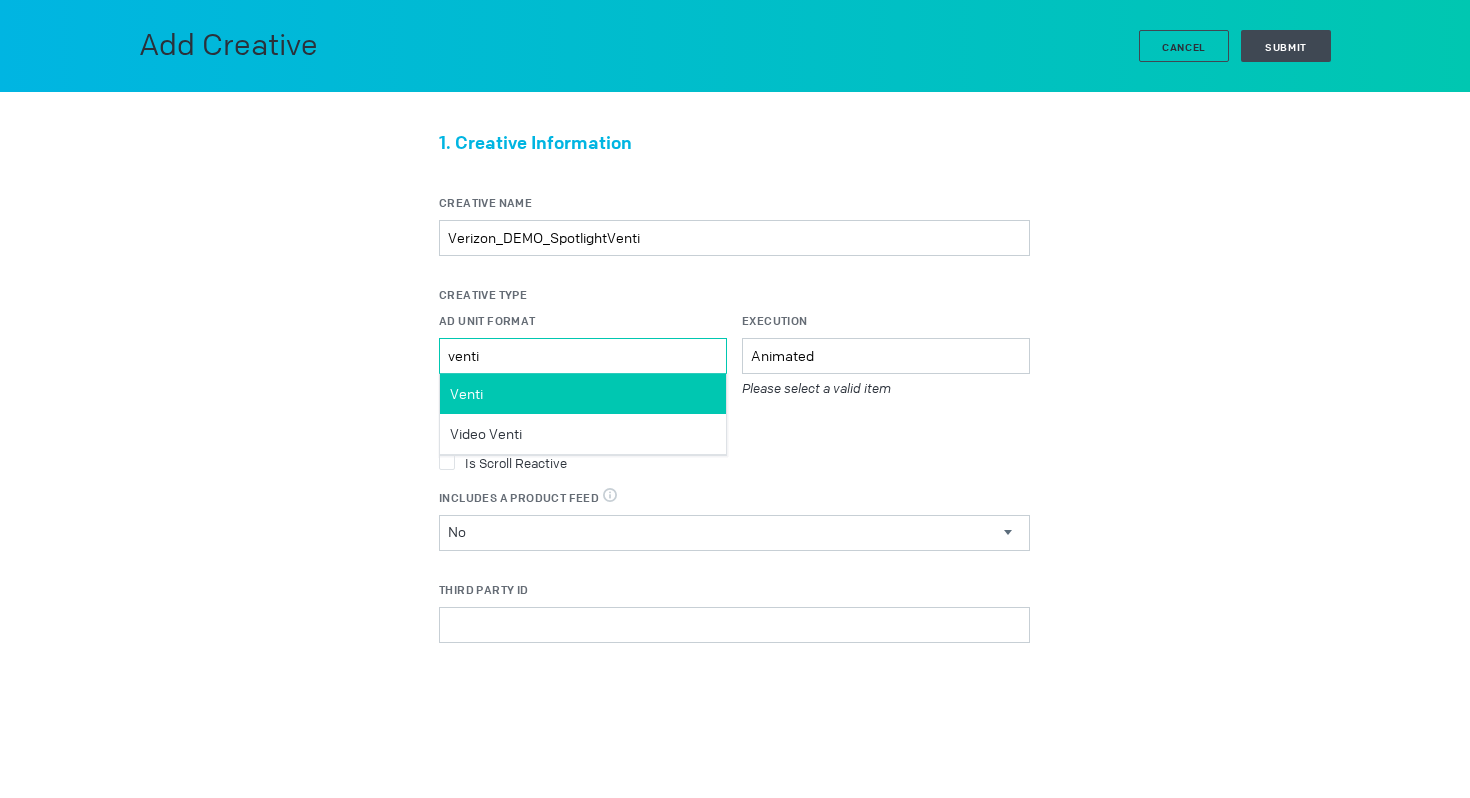 type on "venti" 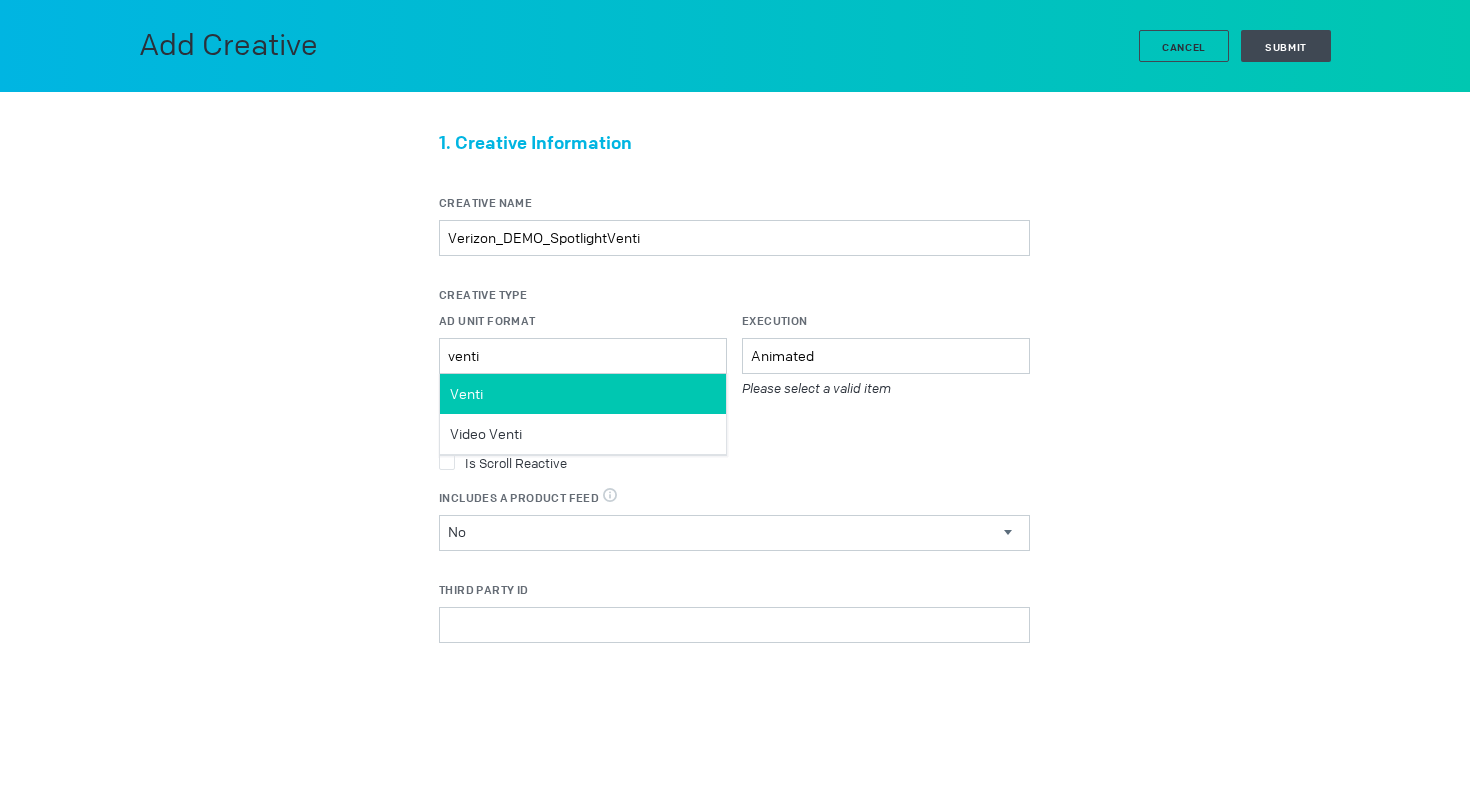 click on "Venti" at bounding box center (583, 394) 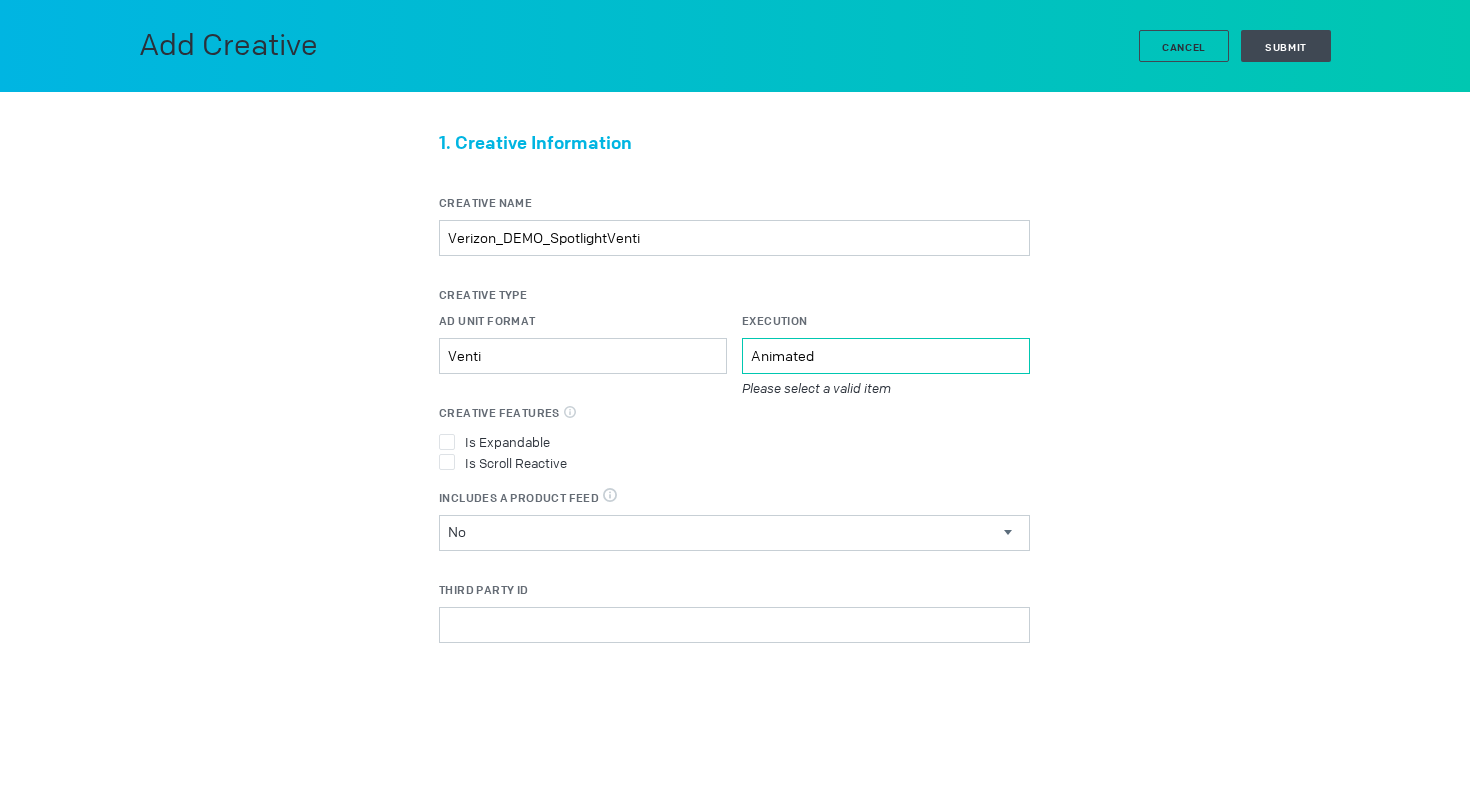 click on "Animated" at bounding box center (583, 356) 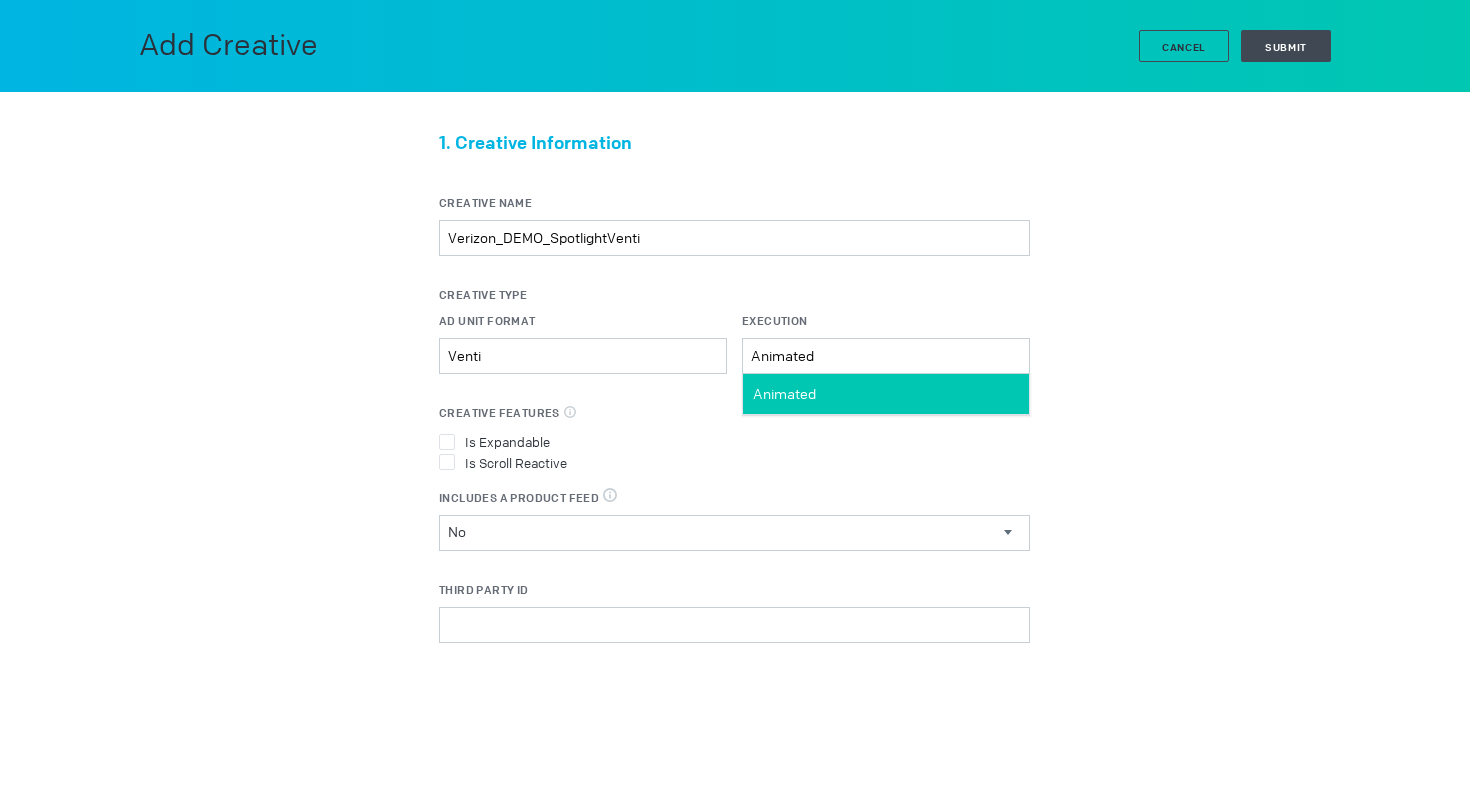 click on "Animated" at bounding box center [886, 394] 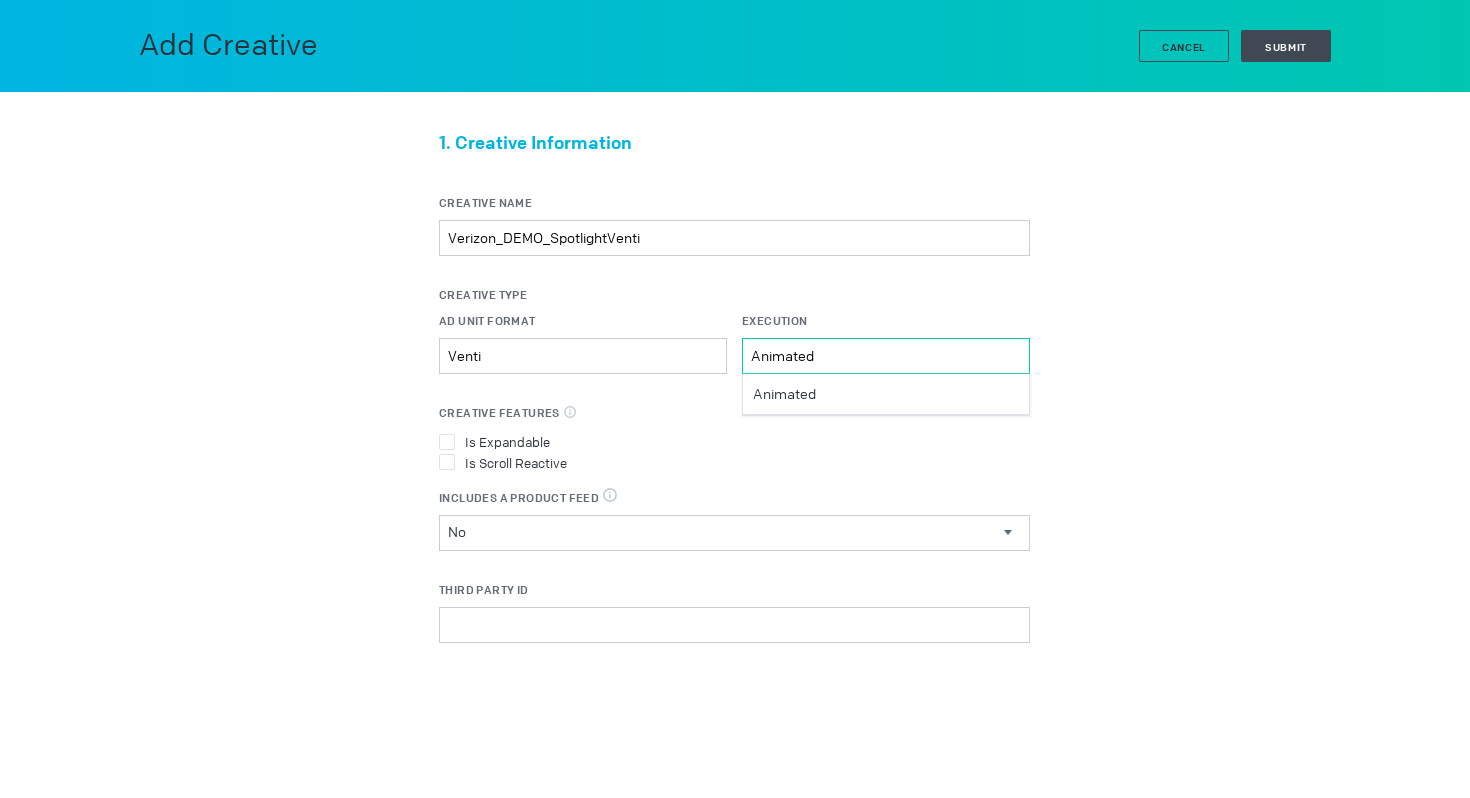 click on "Animated" at bounding box center [583, 356] 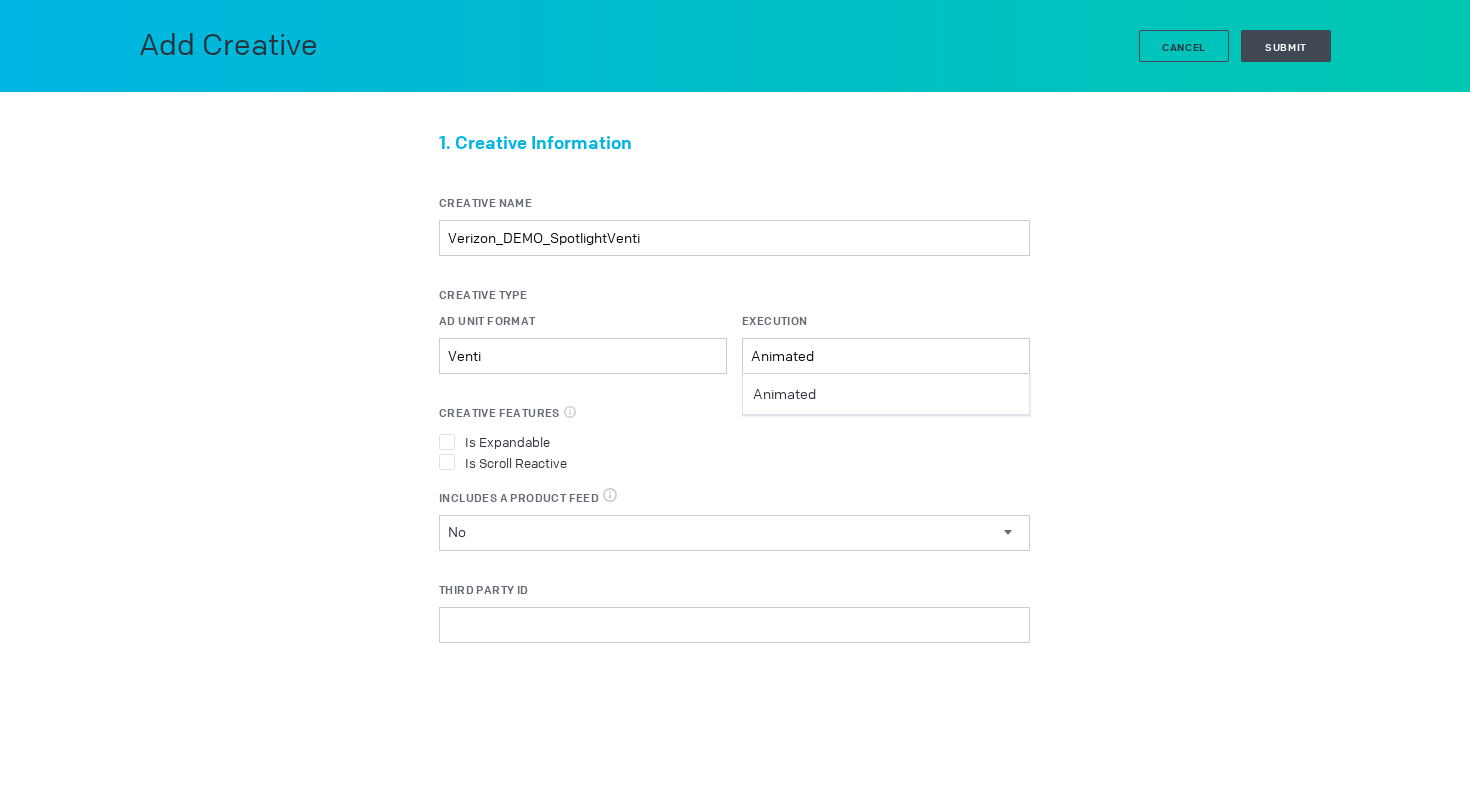 click on "Is Scroll Reactive" at bounding box center [734, 441] 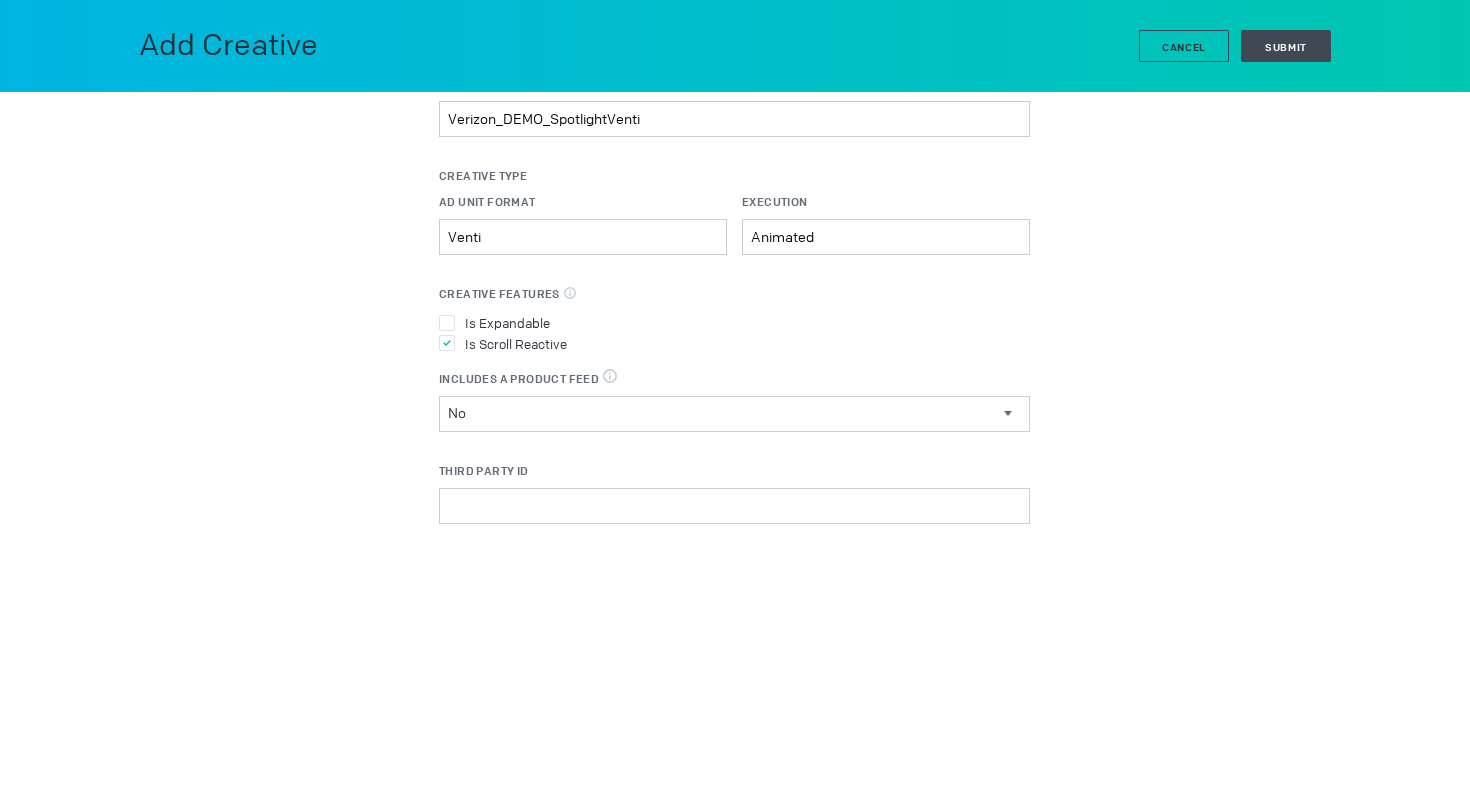 scroll, scrollTop: 163, scrollLeft: 0, axis: vertical 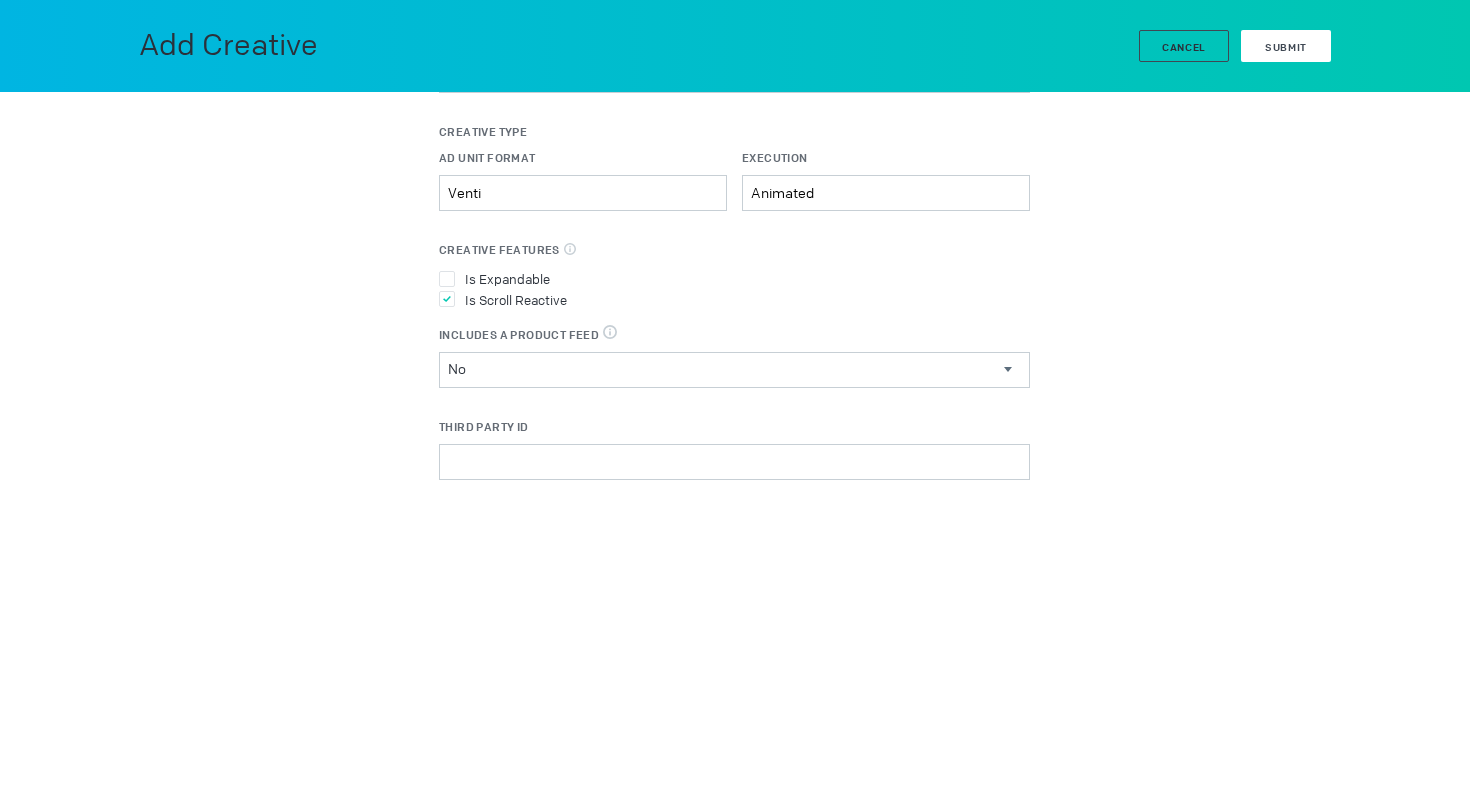click on "Submit" at bounding box center (1286, 46) 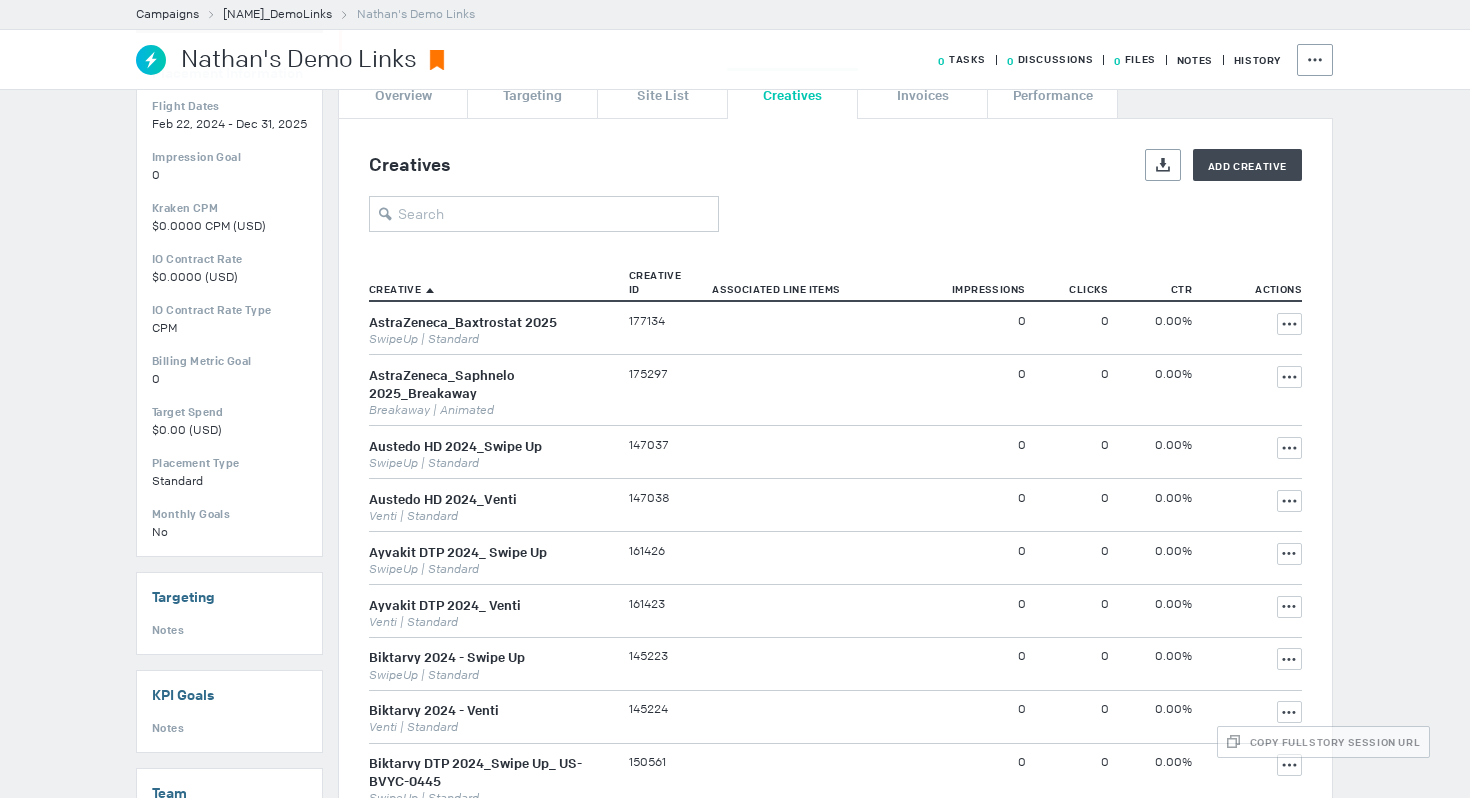 scroll, scrollTop: 243, scrollLeft: 0, axis: vertical 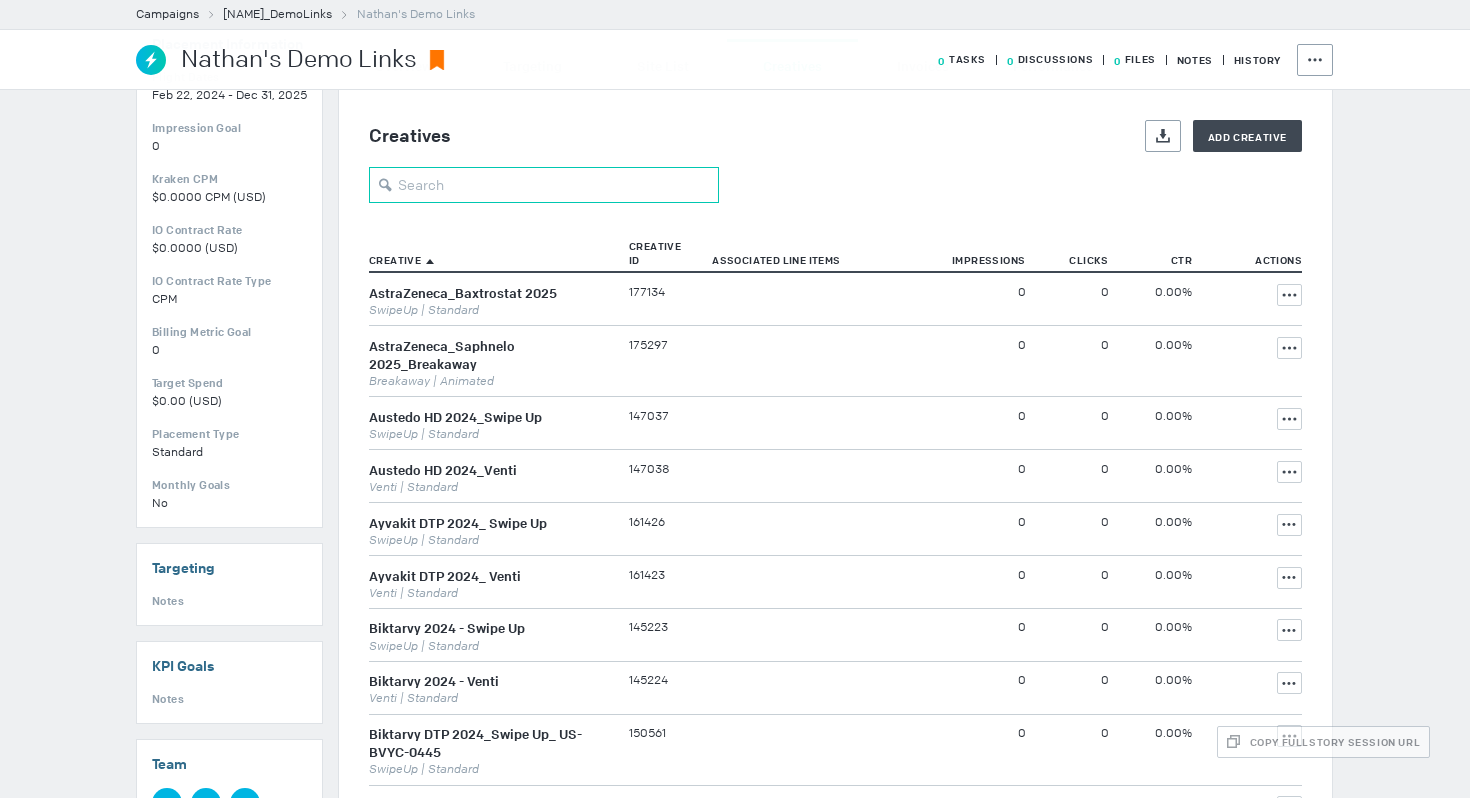 click at bounding box center (544, 185) 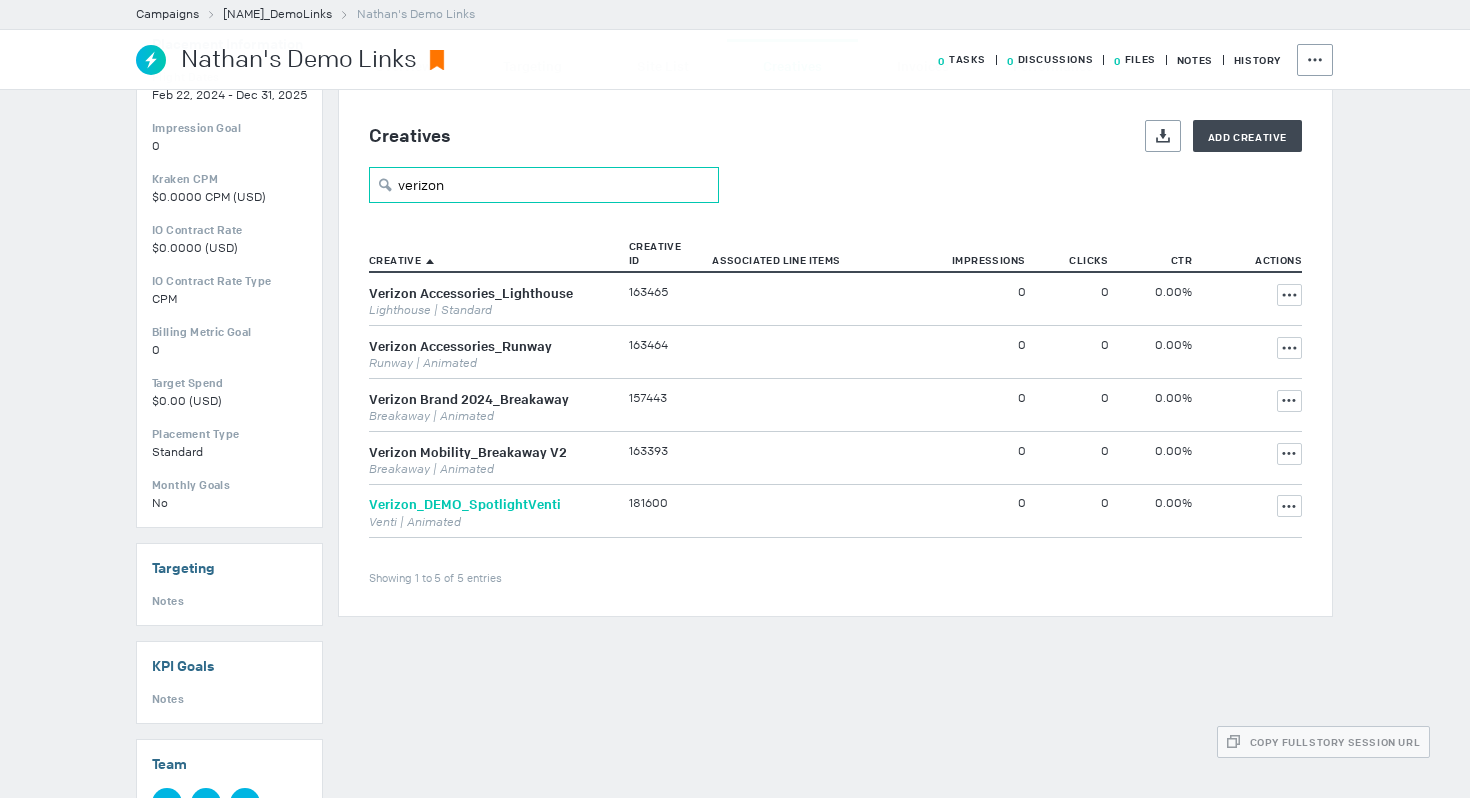 type on "verizon" 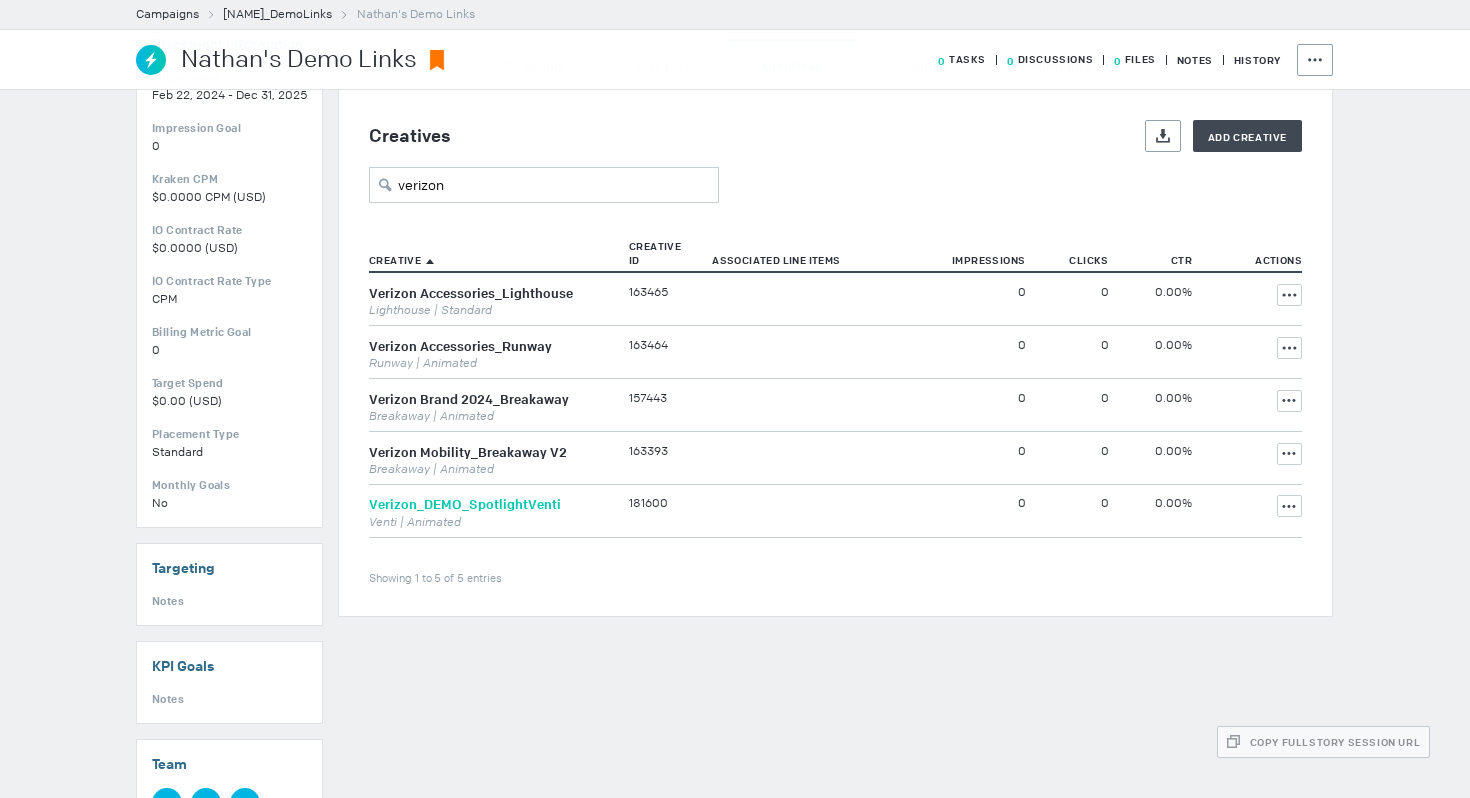 click on "Verizon_DEMO_SpotlightVenti" at bounding box center (465, 505) 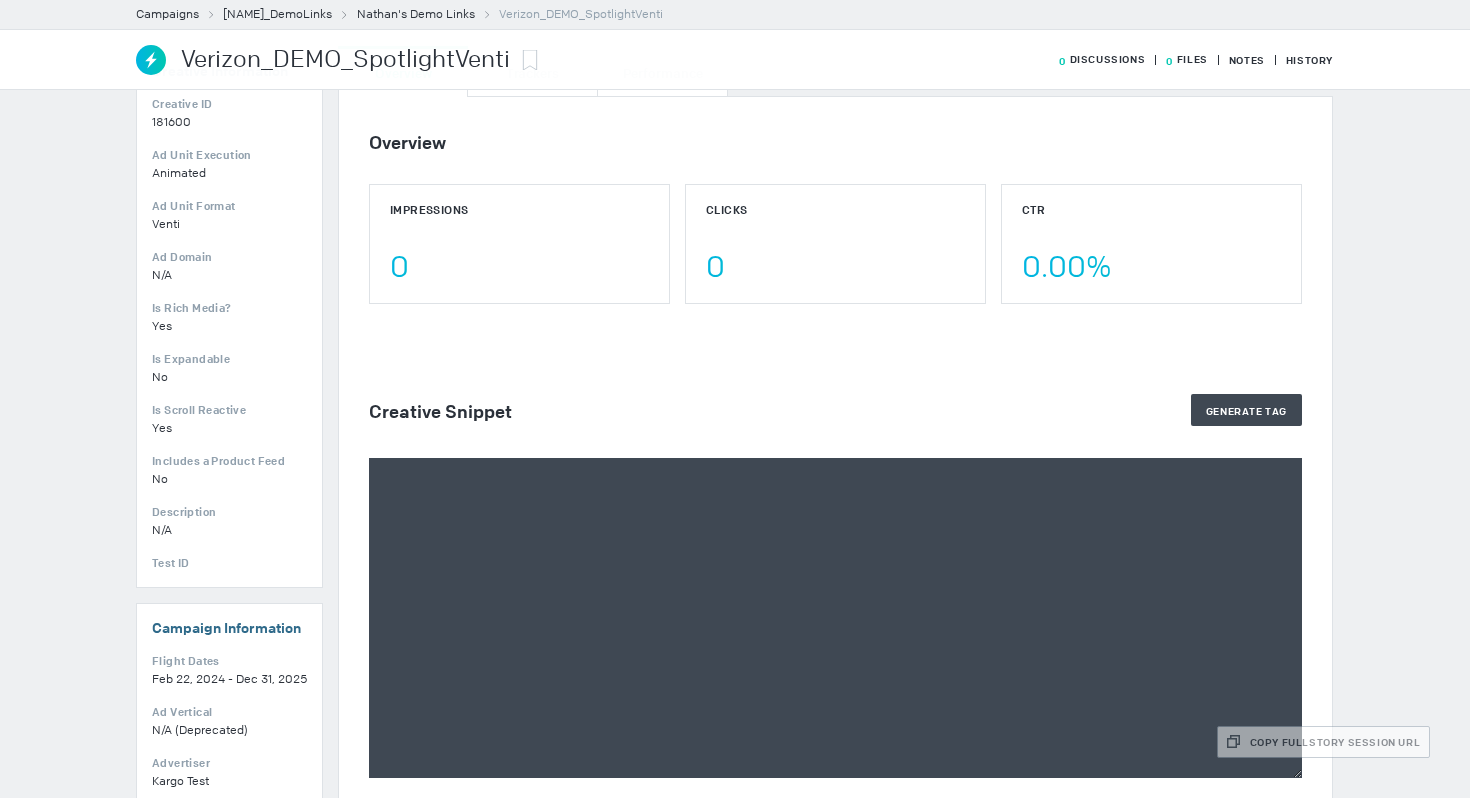 scroll, scrollTop: 322, scrollLeft: 0, axis: vertical 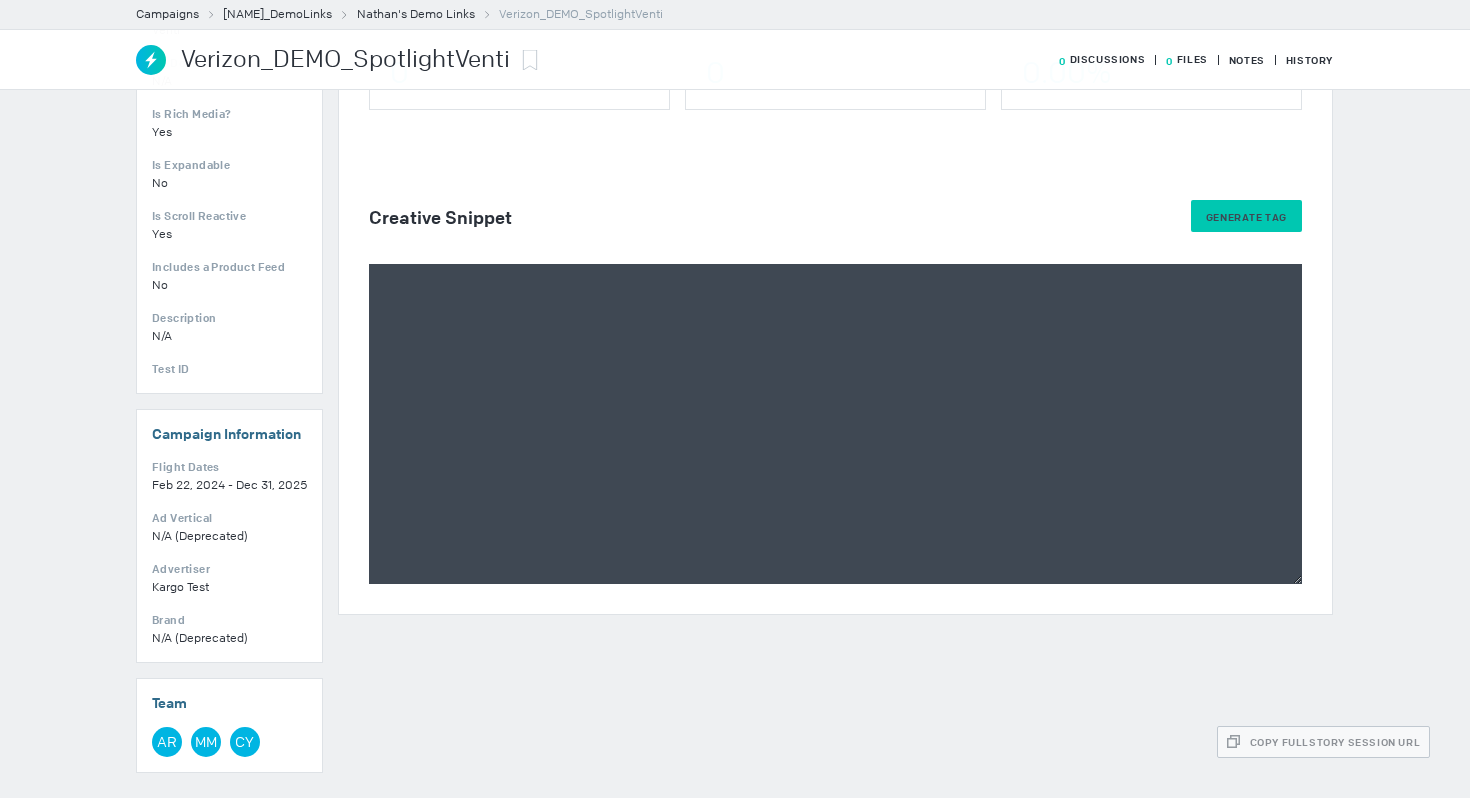 click on "Generate Tag" at bounding box center (1246, 217) 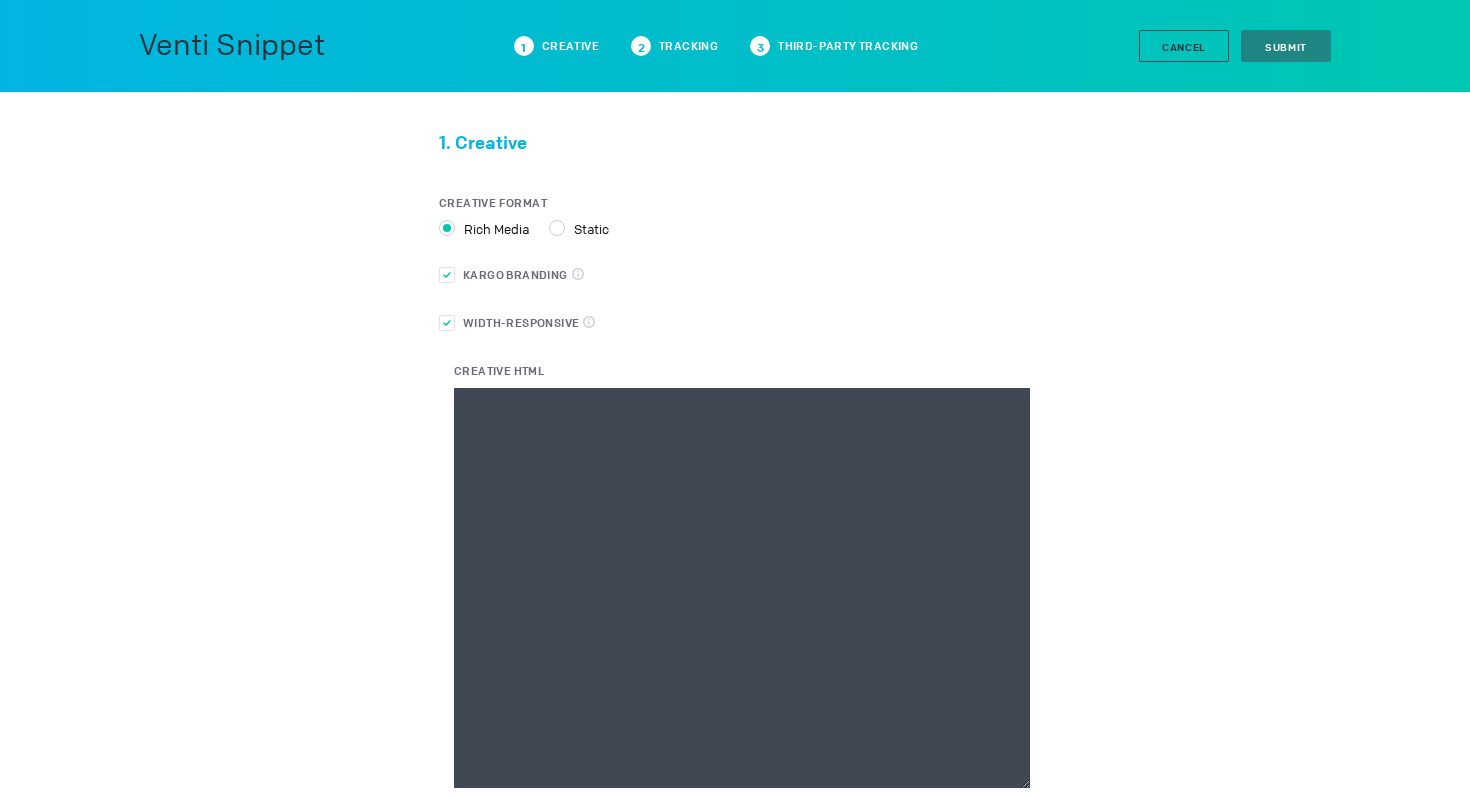 scroll, scrollTop: 52, scrollLeft: 0, axis: vertical 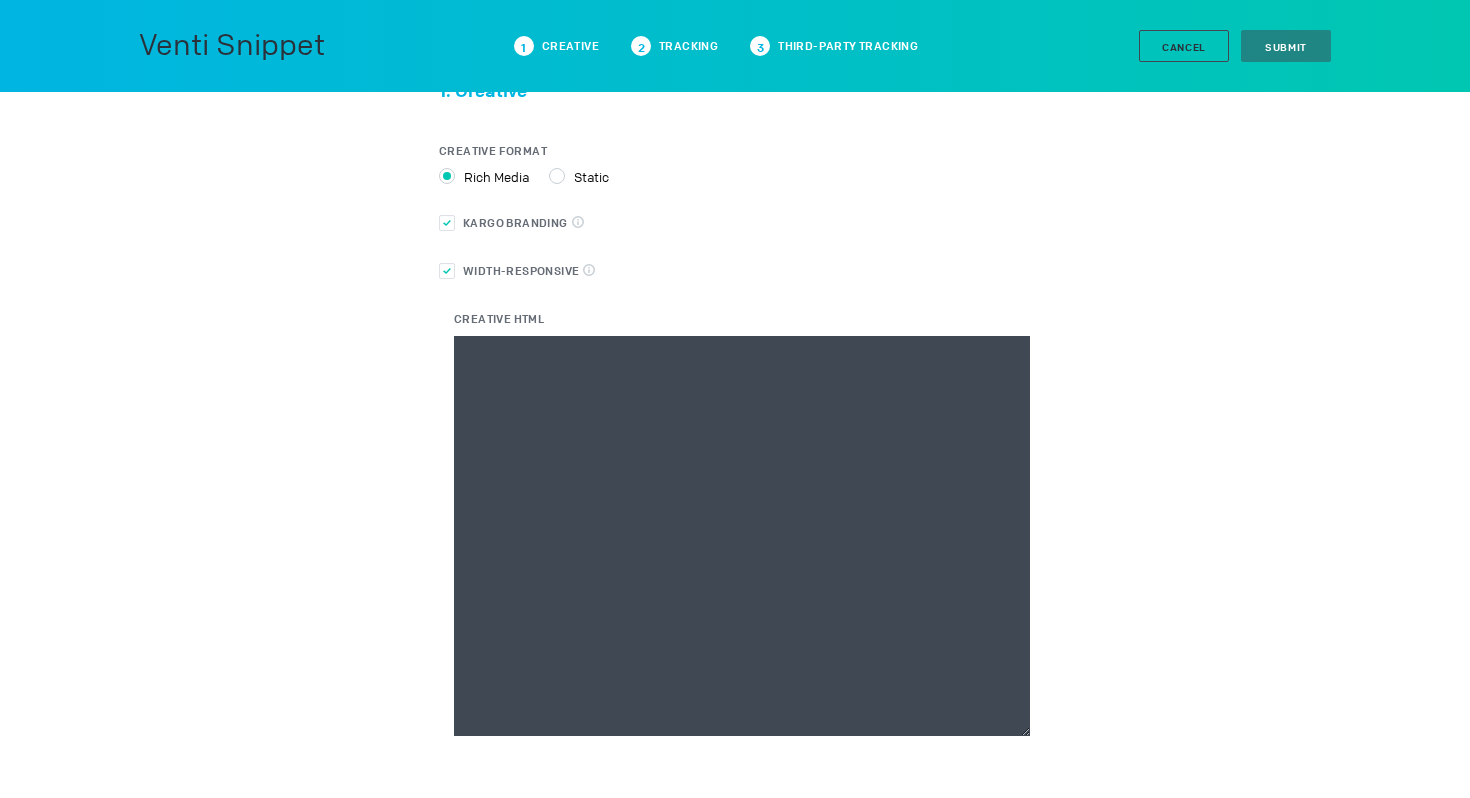 click on "Creative HTML" at bounding box center [742, 536] 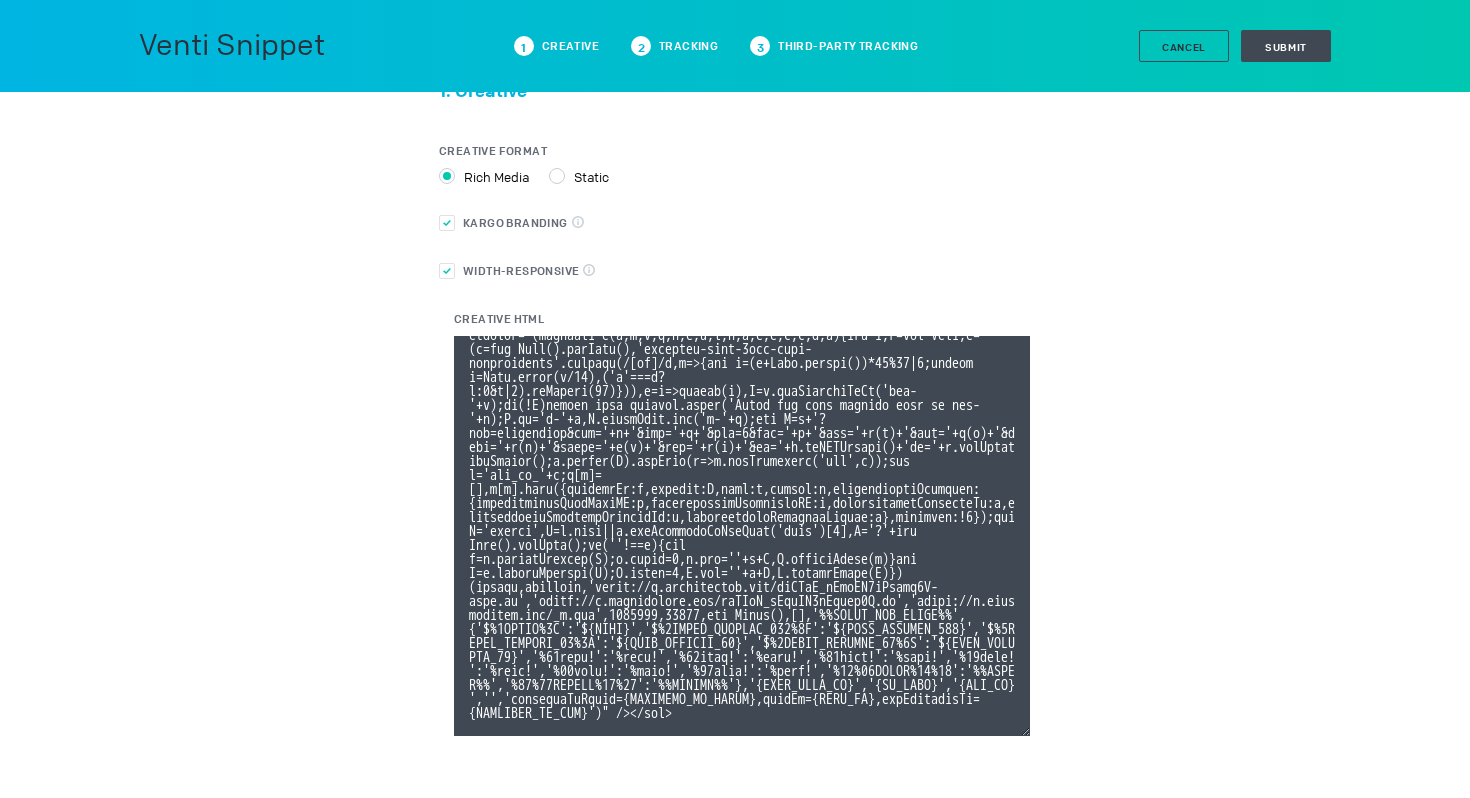 scroll, scrollTop: 134, scrollLeft: 0, axis: vertical 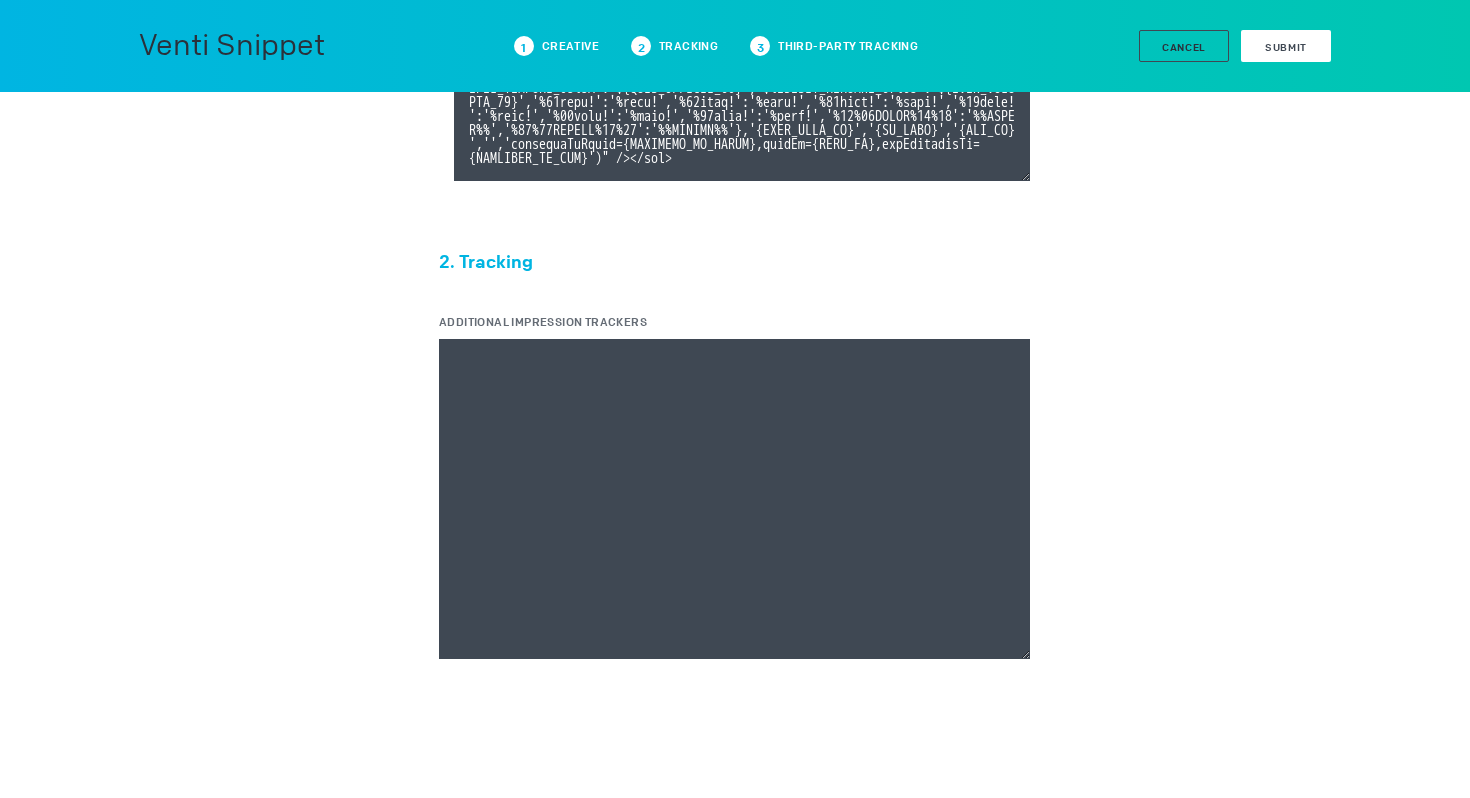 type on "<div id="ivo-1037812"><img src="data:image/png,ivo" style="display:none;" onerror="(function e(e,t,i,x,n,a,r,d,o,s,l,c,p,g,m,f){let h,u=new Date,y=(h=new Date().getTime(),'xxxxxxxx-xxxx-4xxx-yxxx-xxxxxxxxxxxx'.replace(/[xy]/g,e=>{let t=(h+Math.random())*16%16|0;return h=Math.floor(h/16),('x'===e?t:3&t|8).toString(16)})),v=e=>escape(e),E=t.getElementById('ivo-'+a);if(!E)return void console.error('Could not find element with id ivo-'+a);E.id='i-'+a,E.classList.add('i-'+a);let T=n+'?evt=impression&pid='+a+'&aid='+r+'&sst=0&sid='+y+'&tpl='+v(c)+'&tpi='+v(p)+'&tpid='+v(g)+'&tpsid='+v(m)+'&tpc='+v(f)+'&ti='+u.toISOString()+'to='+u.getTimezoneOffset();o.concat(T).forEach(e=>d.setAttribute('src',e));let w='ivo_ad_'+a;e[w]=[],e[w].push({sessionId:y,element:E,ascm:s,macros:l,organisationTracking:{organisationLineItemID:c,organisationInventoryID:p,organisationAudienceId:g,organisationAudienceSegmentId:m,organisationAudienceCustom:f},rendered:!1});let C='script',D=t.head||t.getElementsByTagName('head')[0],S='?'+new Da..." 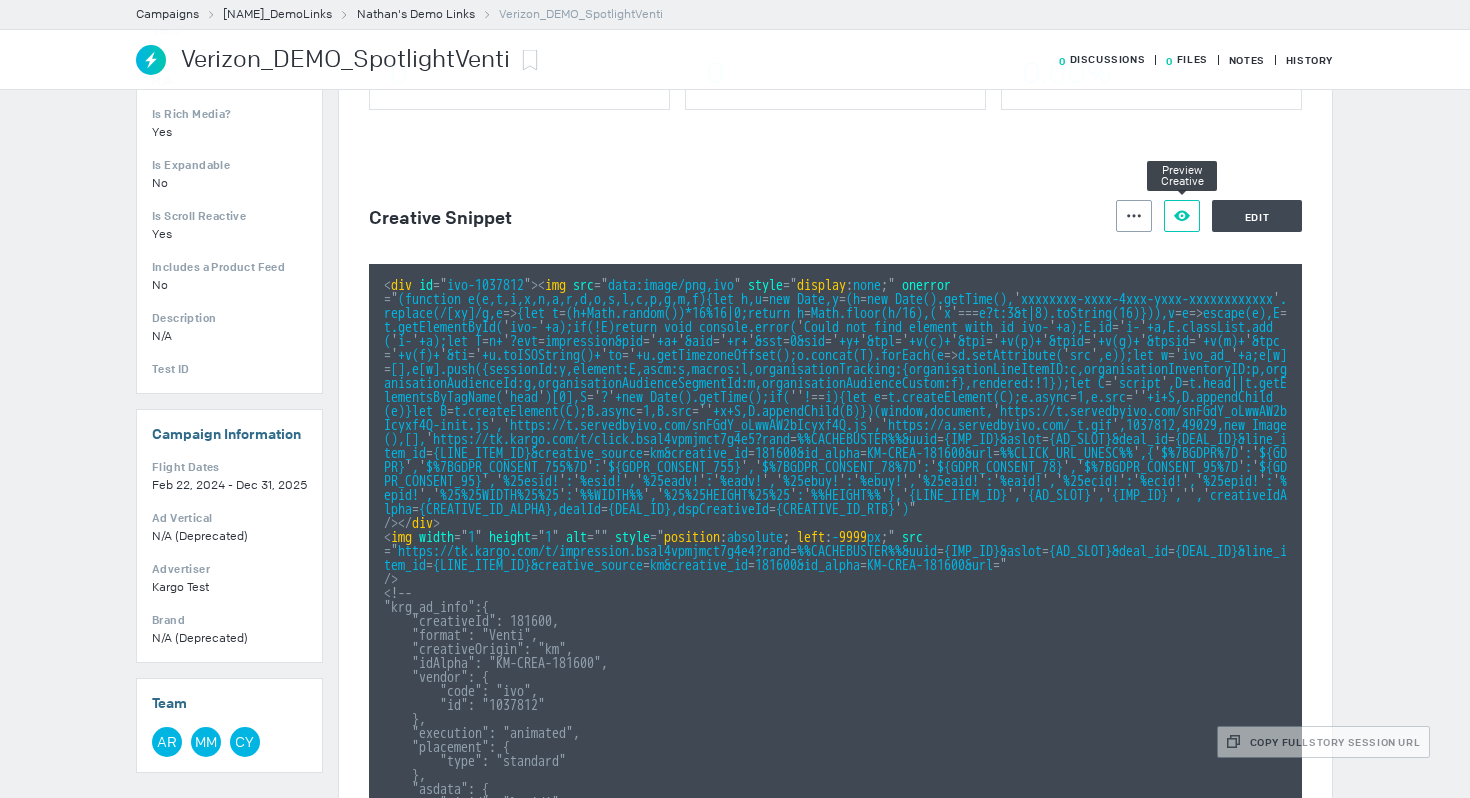 click on "Preview Creative" at bounding box center (1182, 216) 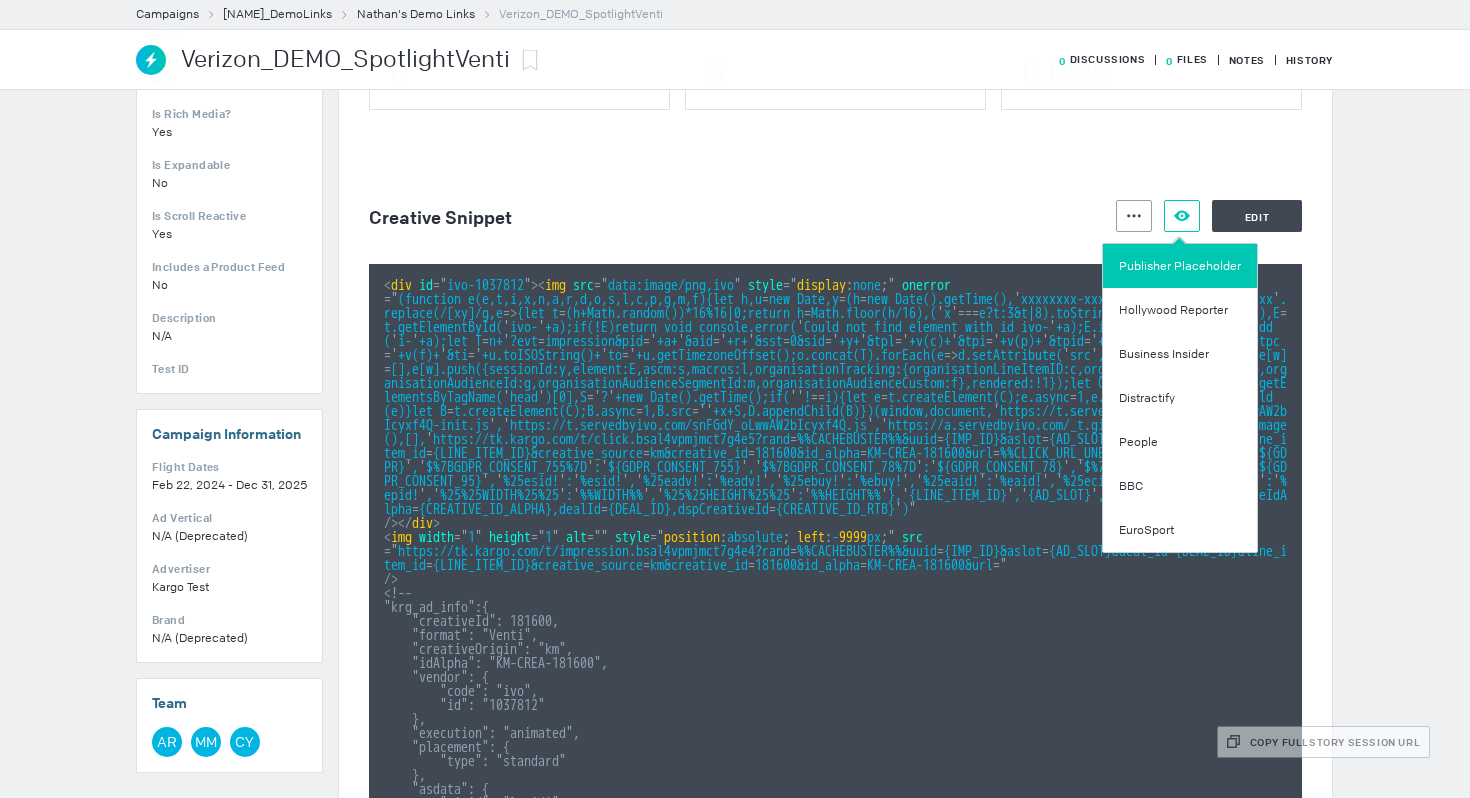 click on "Publisher Placeholder" at bounding box center (1180, 266) 